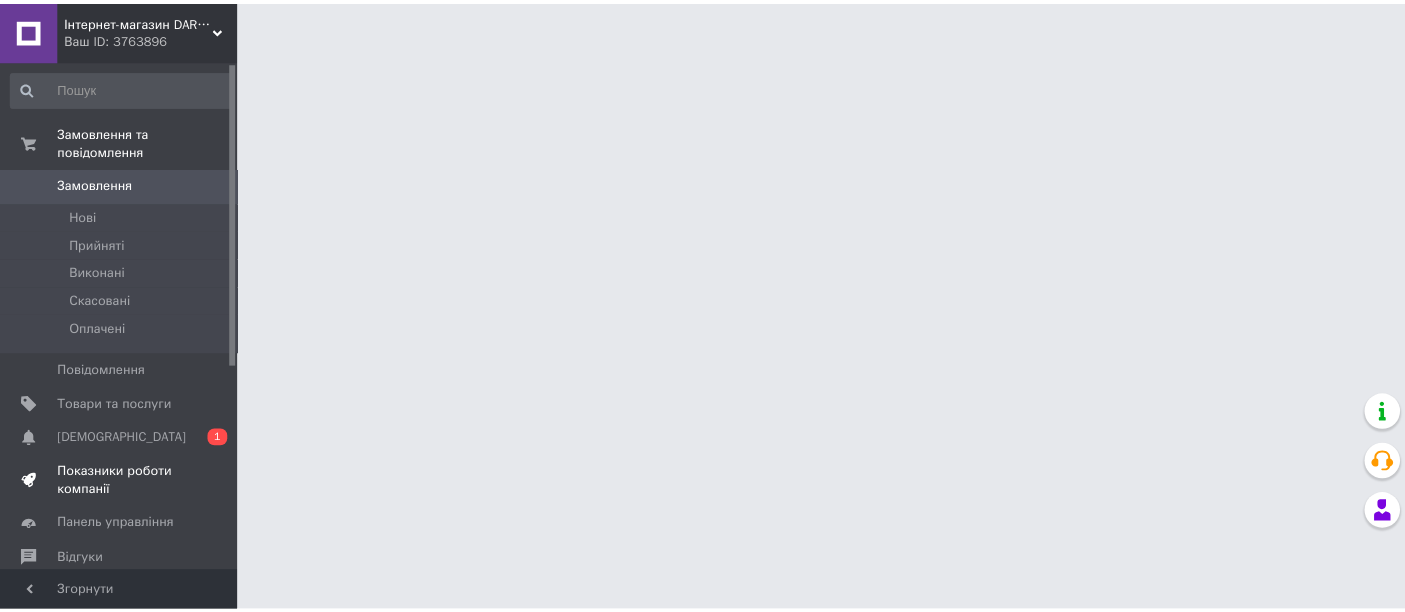 scroll, scrollTop: 0, scrollLeft: 0, axis: both 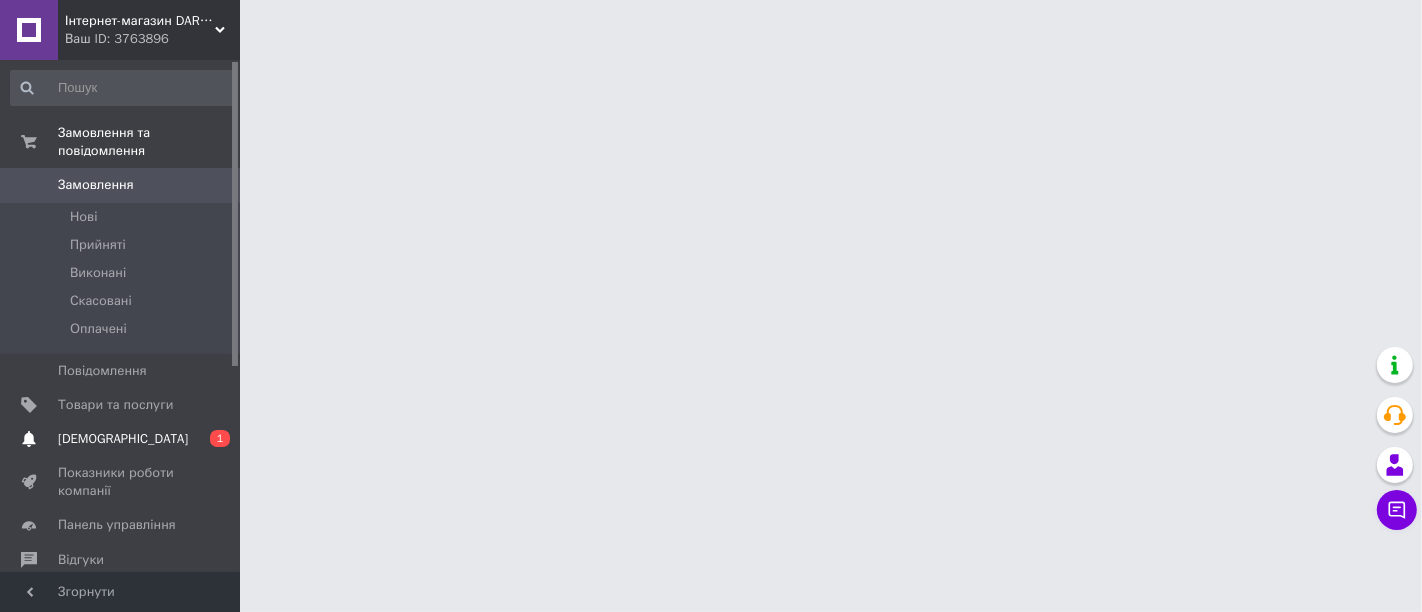 click on "[DEMOGRAPHIC_DATA]" at bounding box center (123, 439) 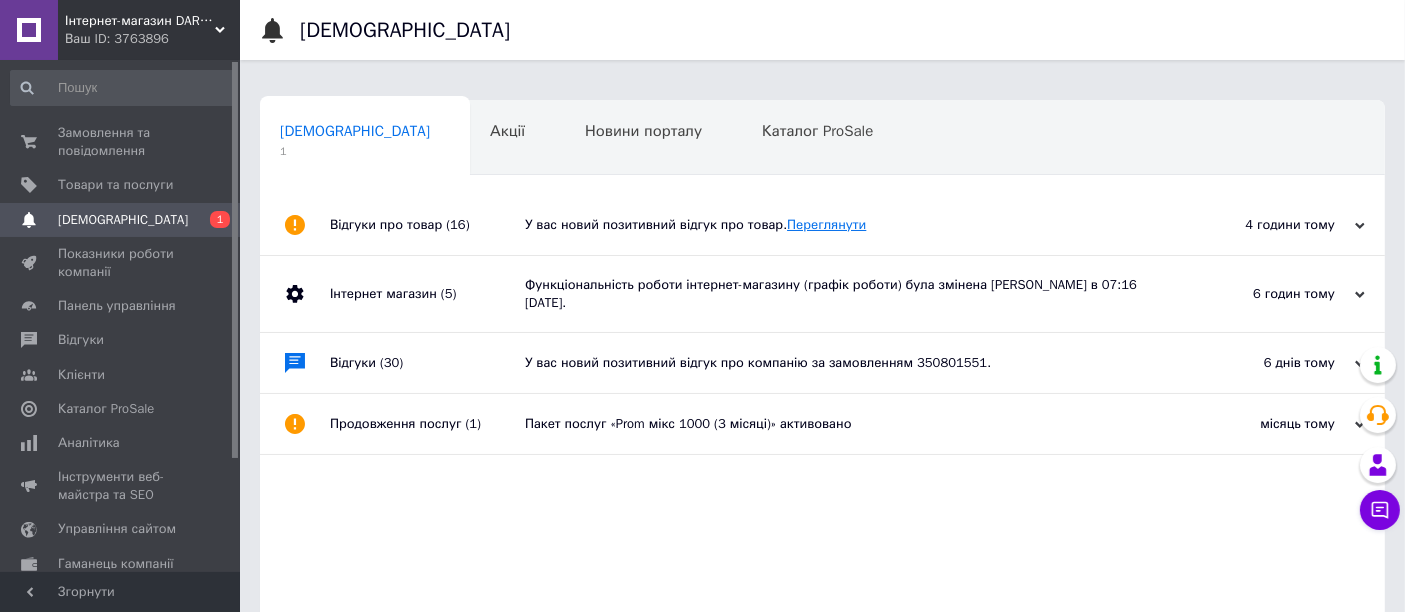 click on "Переглянути" at bounding box center (826, 224) 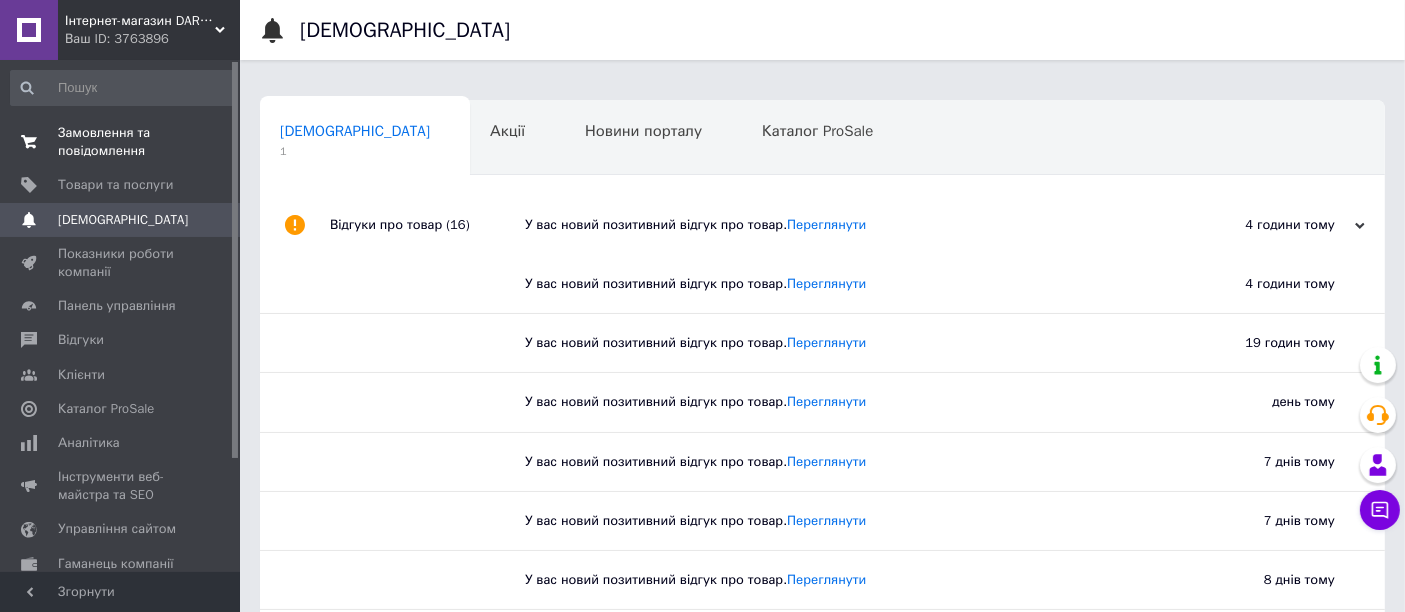 click on "Замовлення та повідомлення" at bounding box center [121, 142] 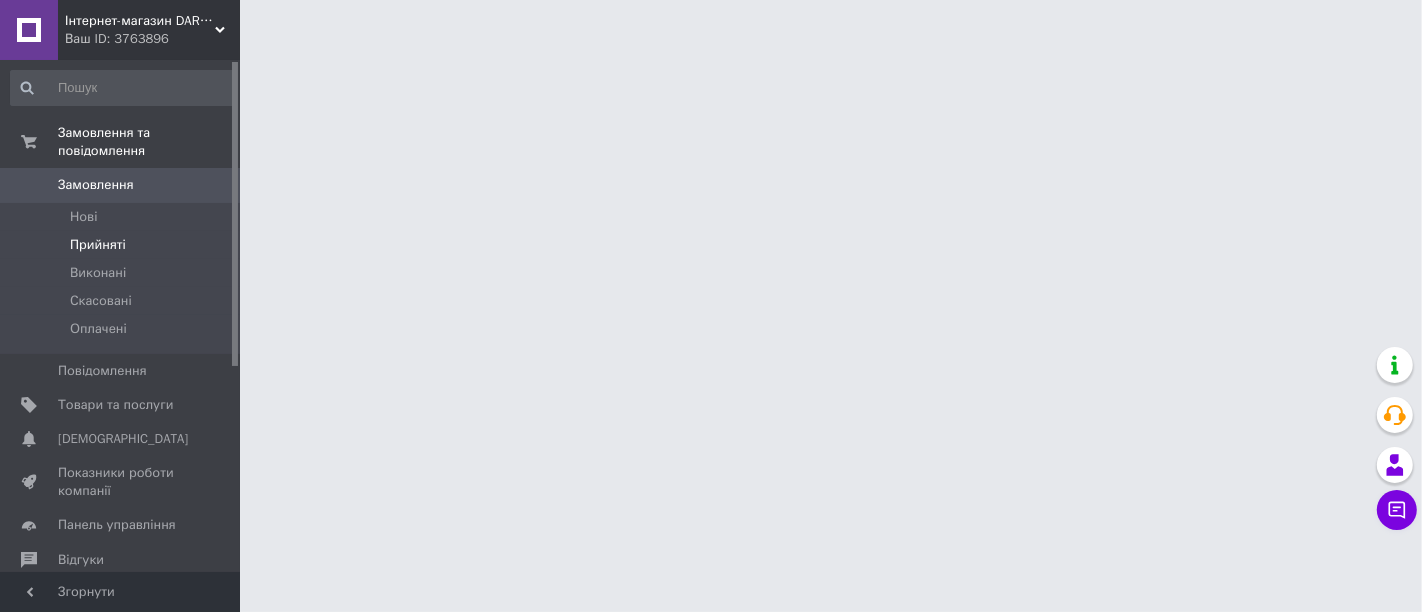 click on "Прийняті" at bounding box center [98, 245] 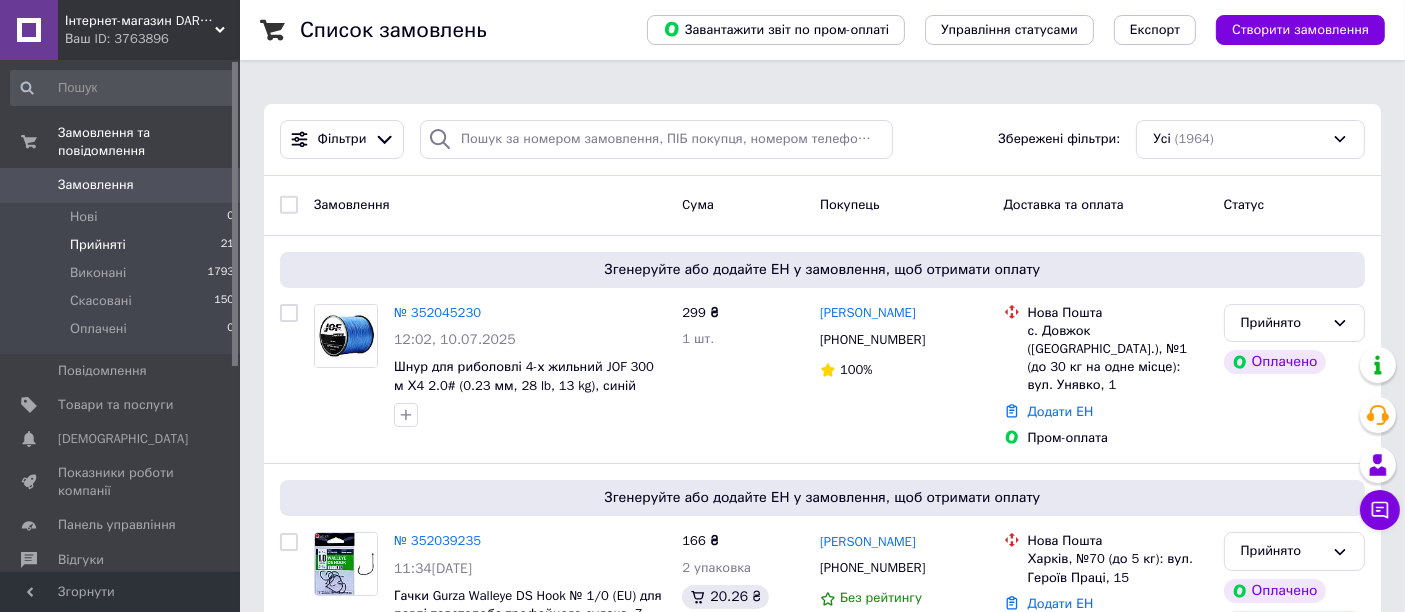 click on "Прийняті" at bounding box center [98, 245] 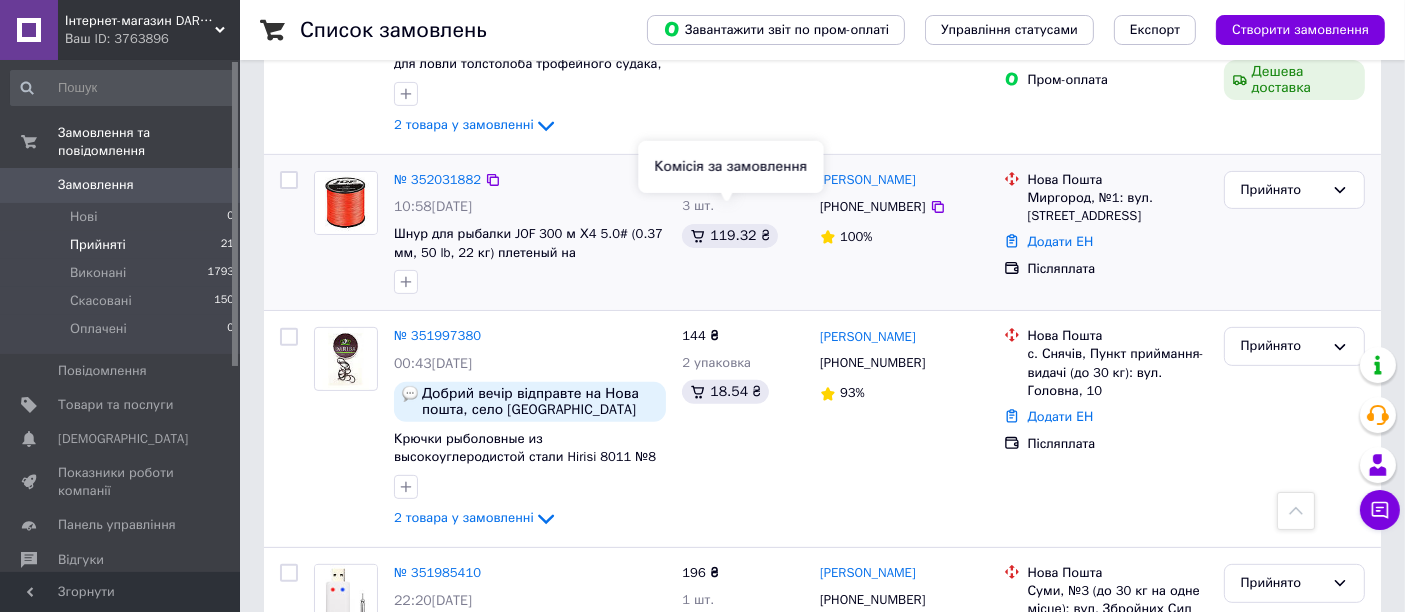 scroll, scrollTop: 555, scrollLeft: 0, axis: vertical 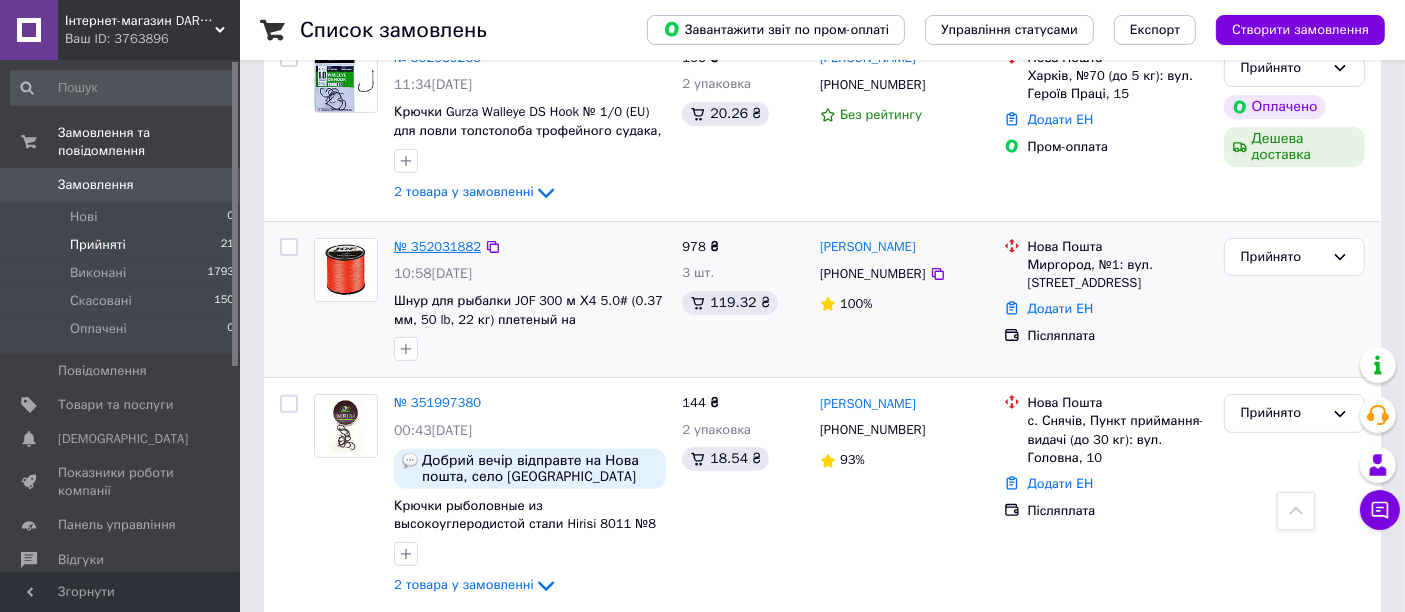 click on "№ 352031882" at bounding box center (437, 246) 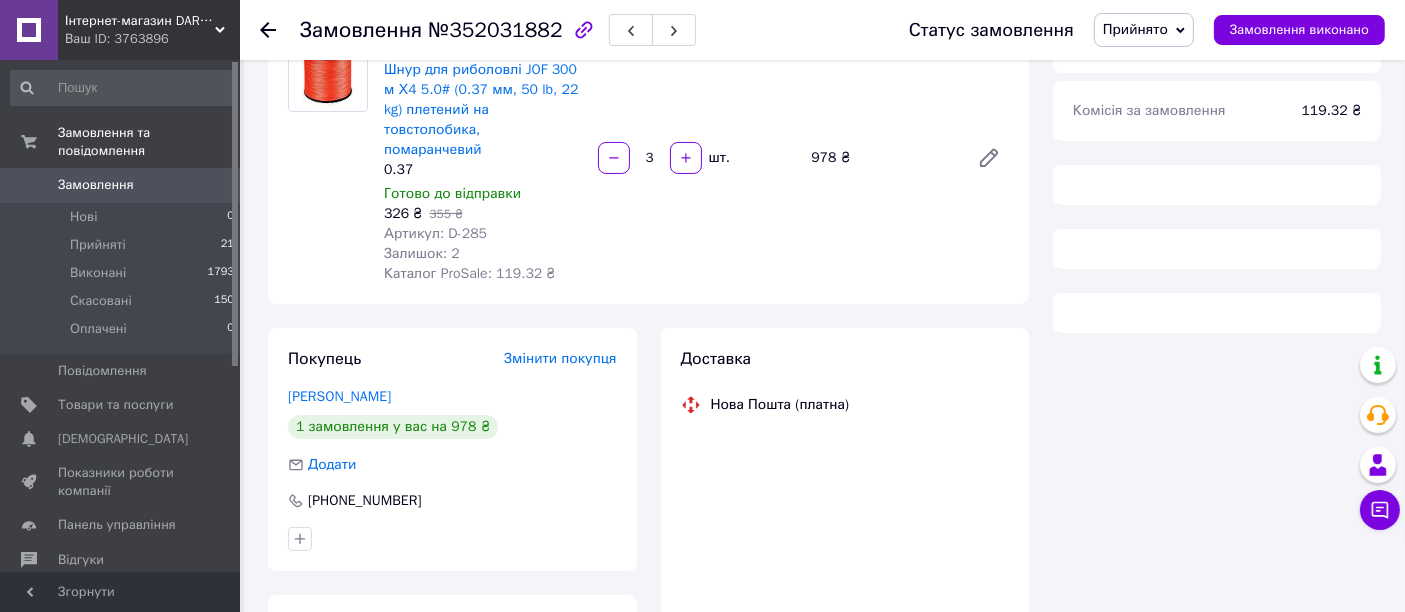 scroll, scrollTop: 222, scrollLeft: 0, axis: vertical 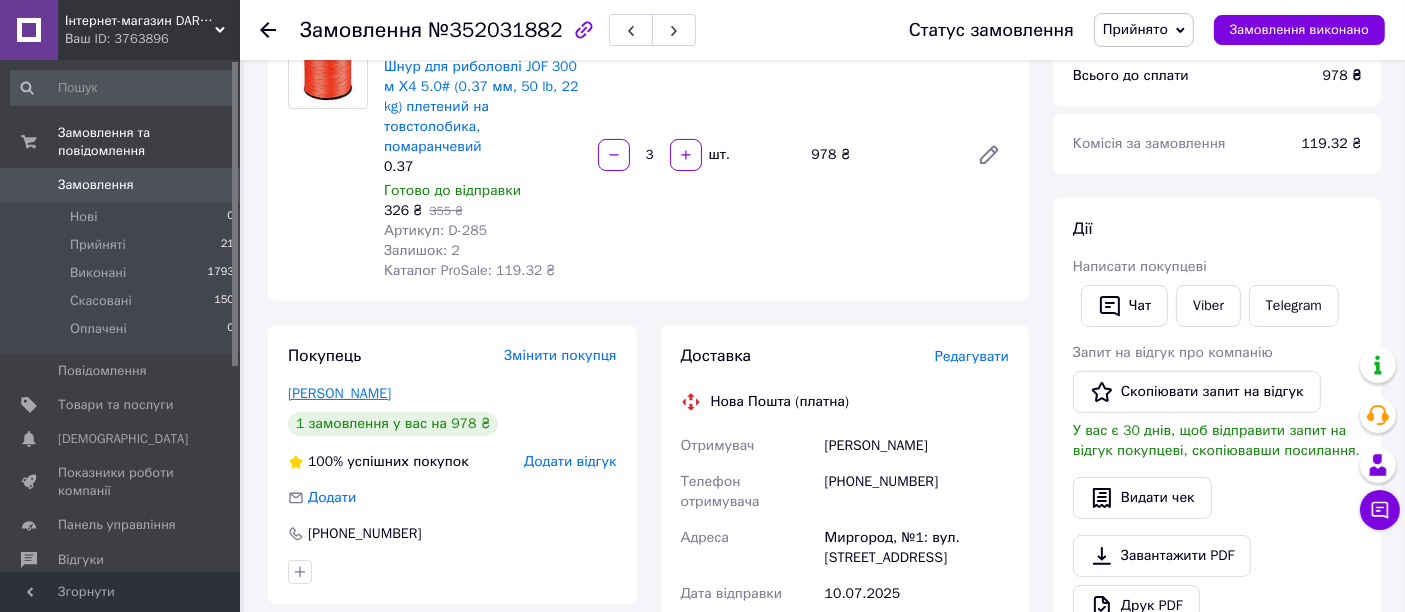 click on "[PERSON_NAME]" at bounding box center [339, 393] 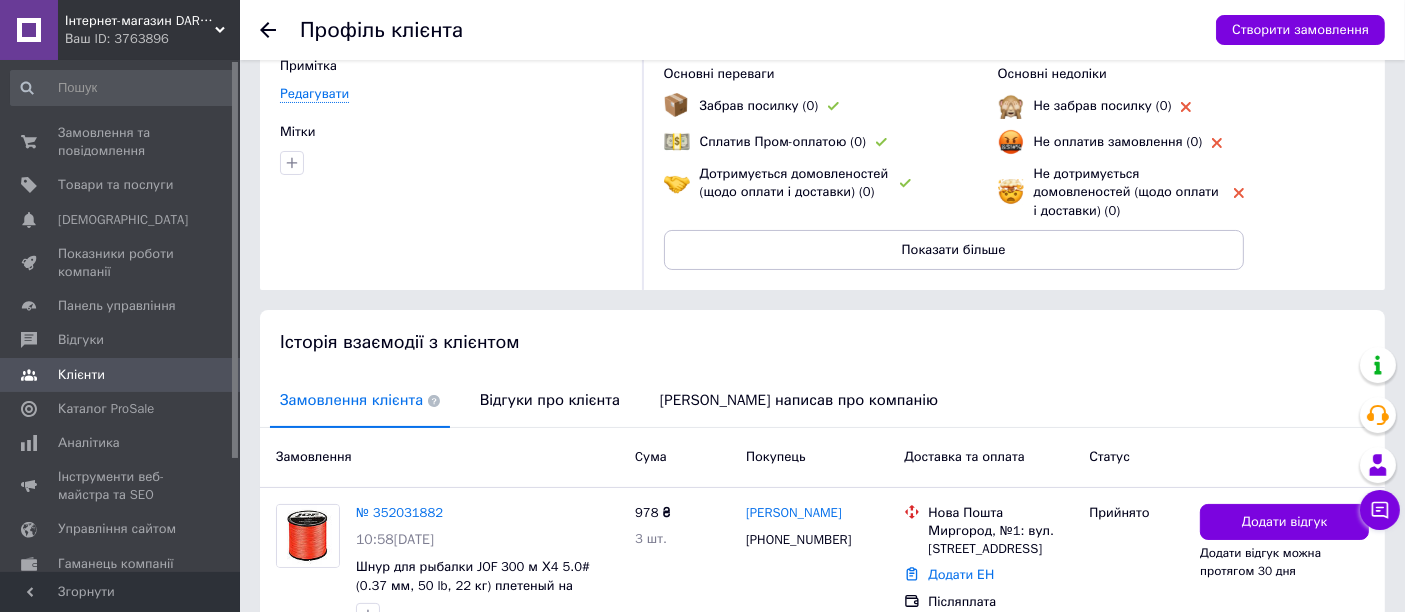 scroll, scrollTop: 275, scrollLeft: 0, axis: vertical 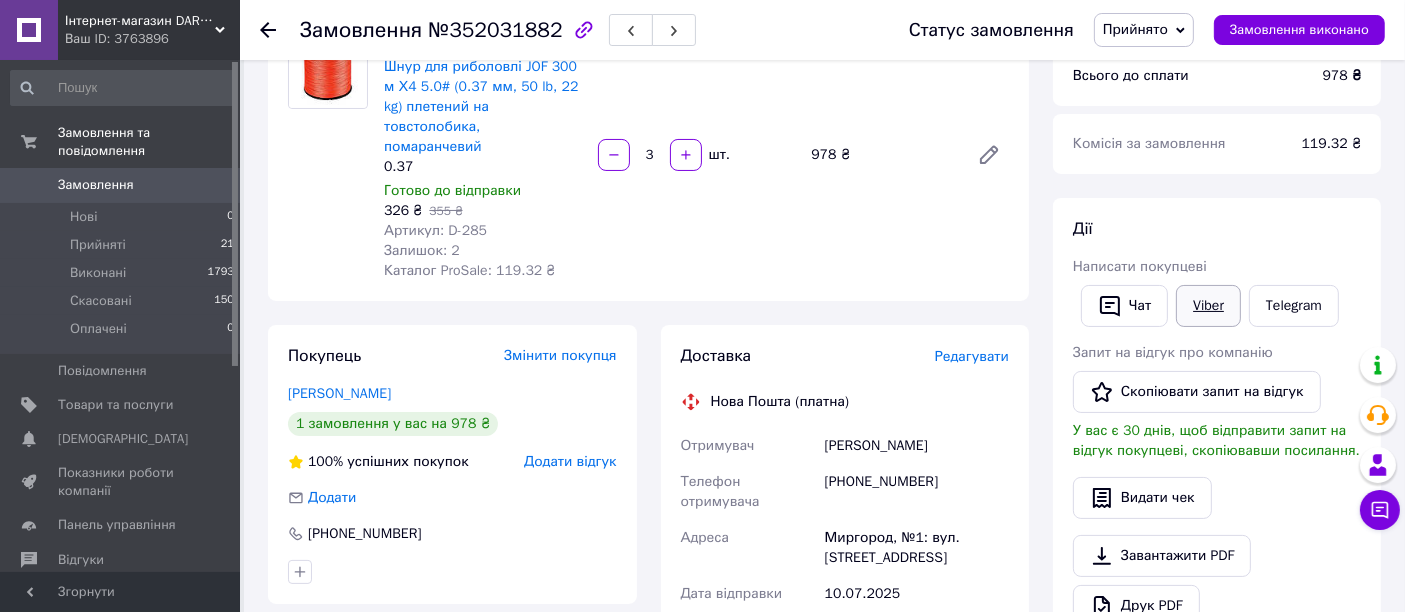 click on "Viber" at bounding box center [1208, 306] 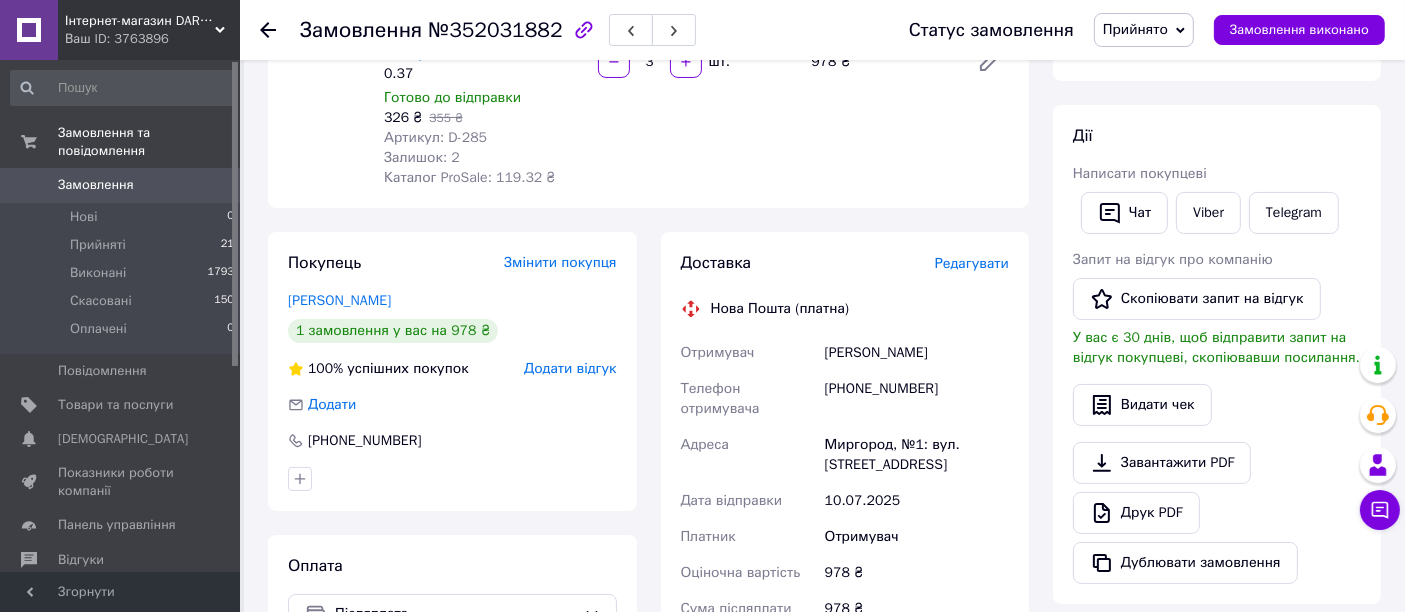 scroll, scrollTop: 333, scrollLeft: 0, axis: vertical 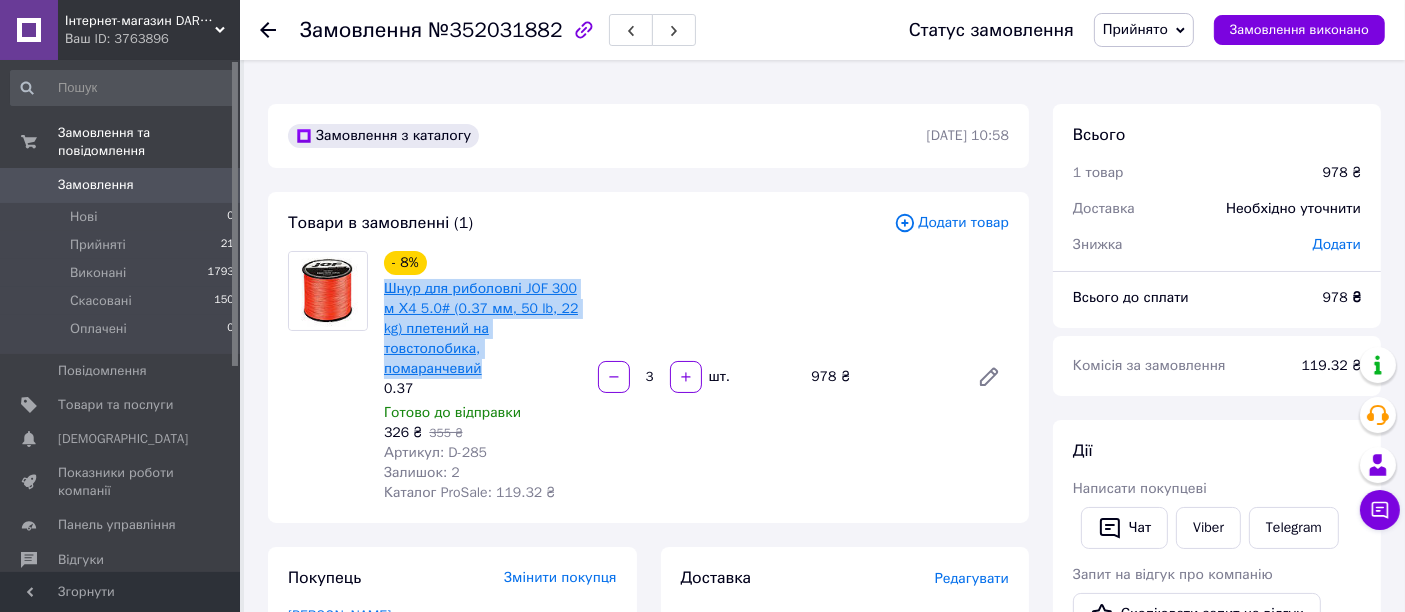 drag, startPoint x: 504, startPoint y: 351, endPoint x: 390, endPoint y: 287, distance: 130.73637 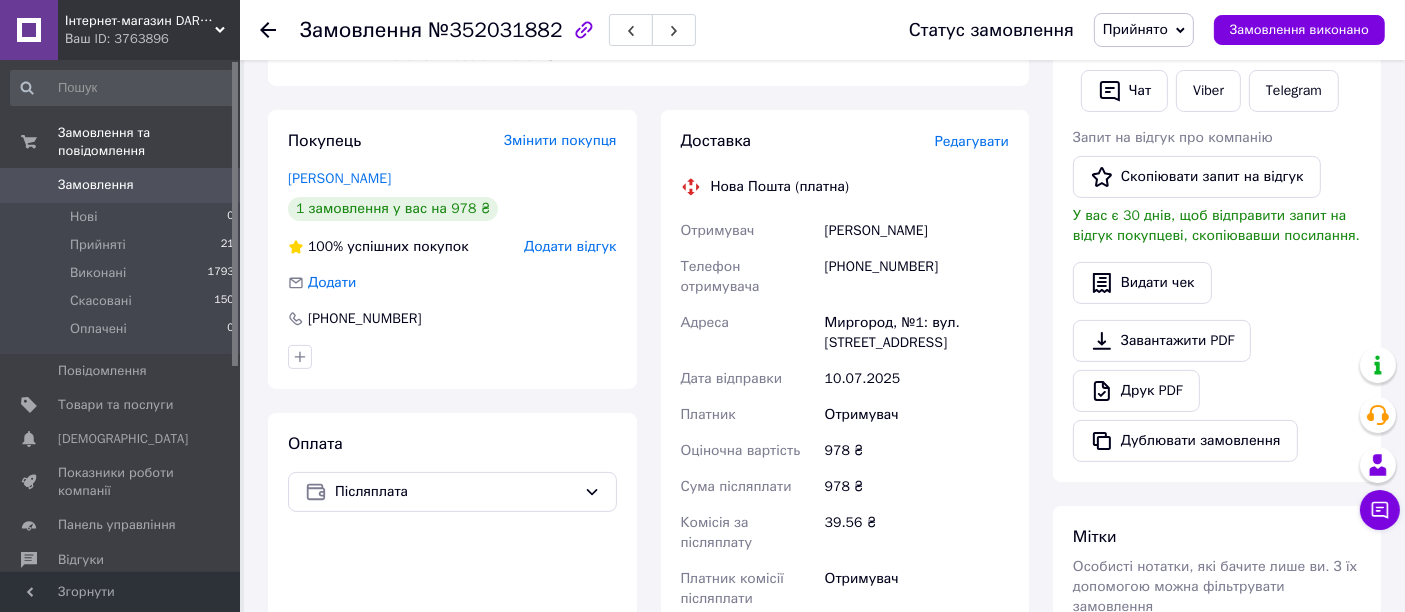 scroll, scrollTop: 444, scrollLeft: 0, axis: vertical 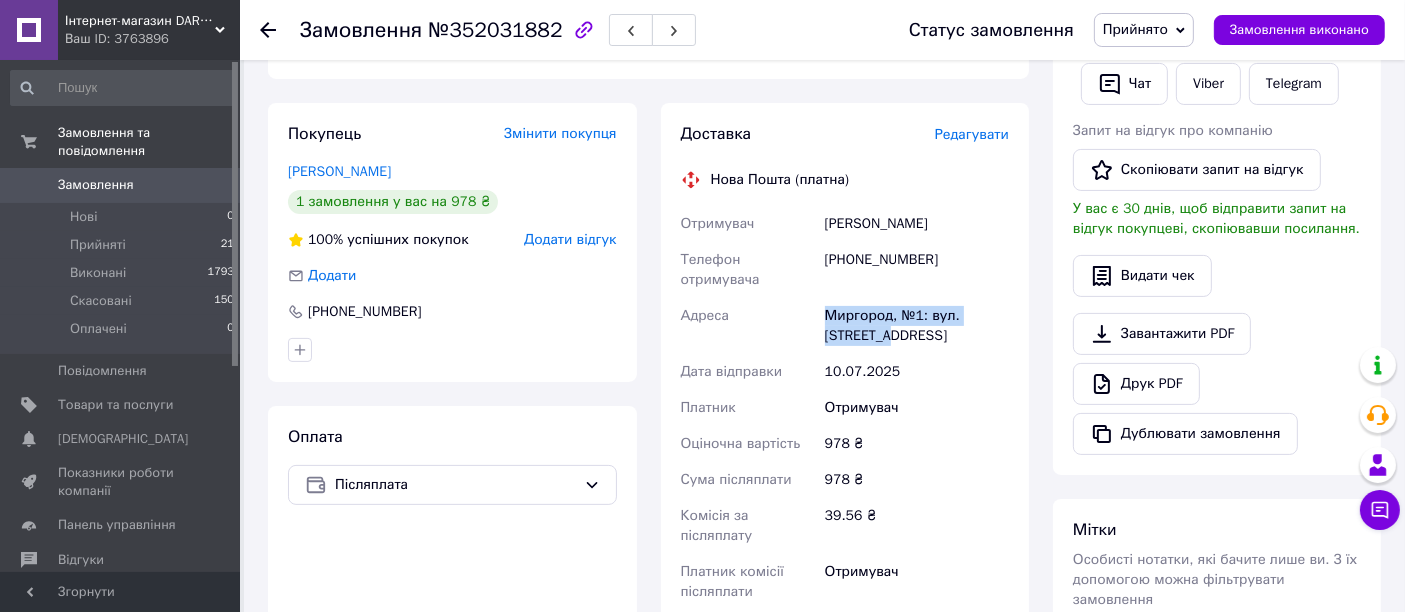 drag, startPoint x: 845, startPoint y: 292, endPoint x: 824, endPoint y: 274, distance: 27.658634 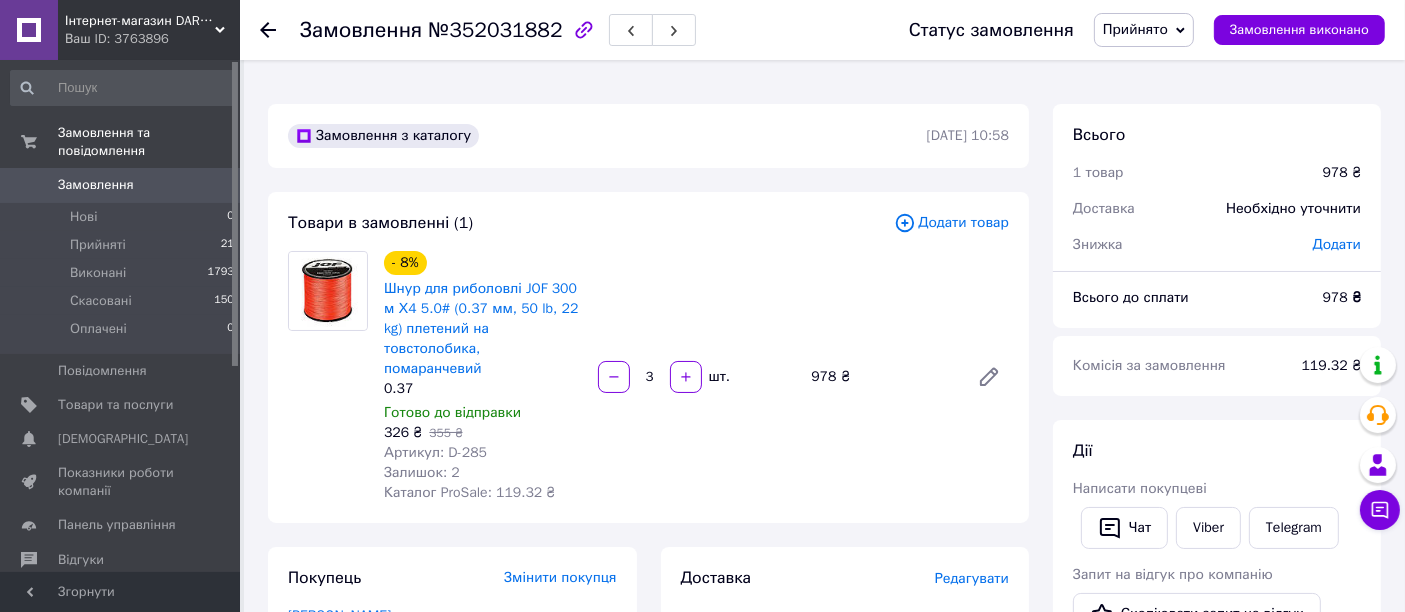 scroll, scrollTop: 444, scrollLeft: 0, axis: vertical 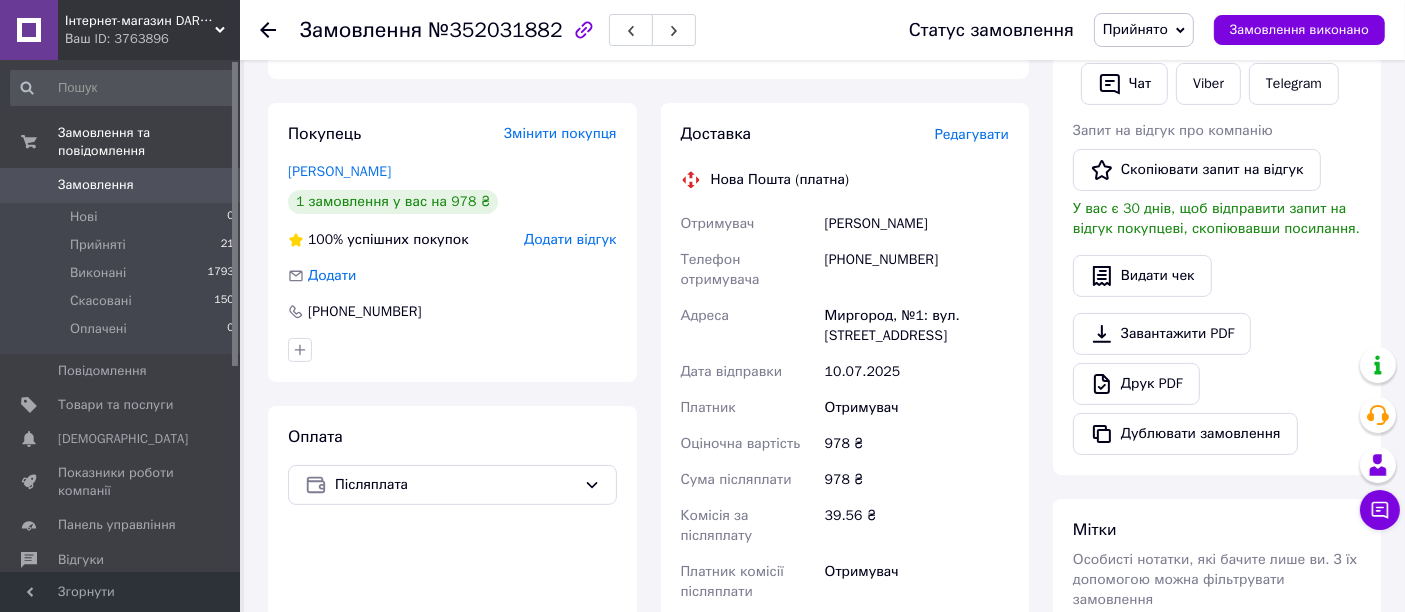 click on "[PHONE_NUMBER]" at bounding box center (917, 270) 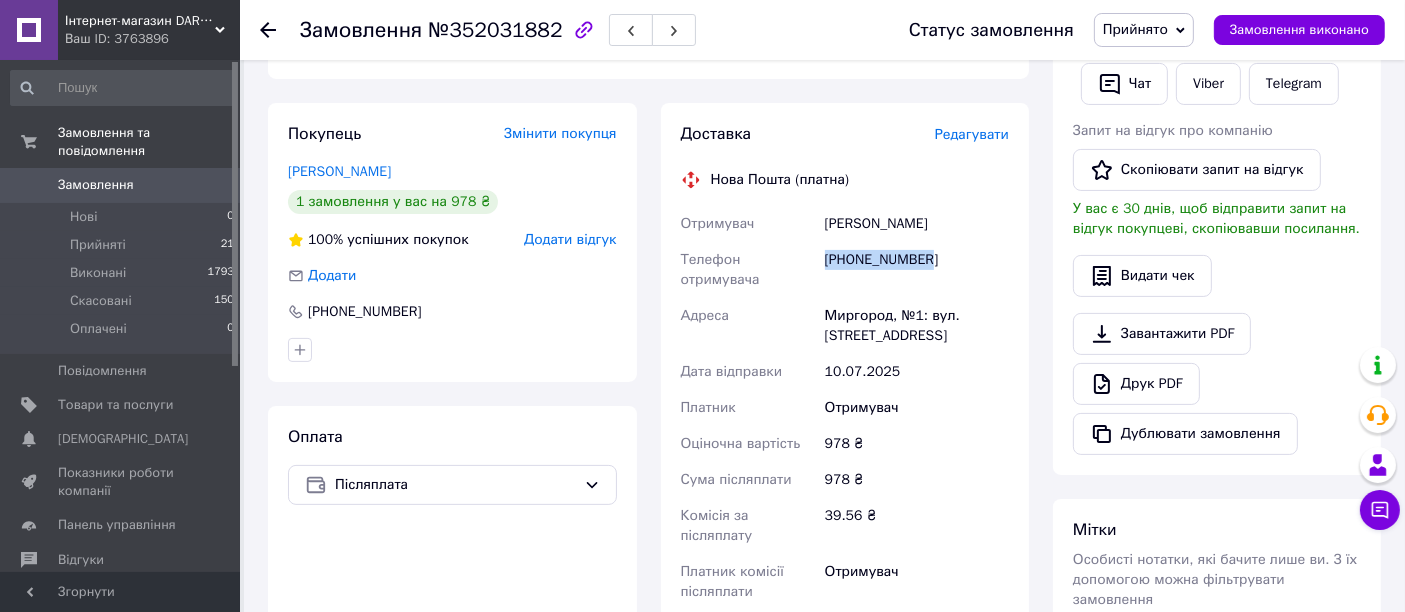 drag, startPoint x: 940, startPoint y: 238, endPoint x: 827, endPoint y: 240, distance: 113.0177 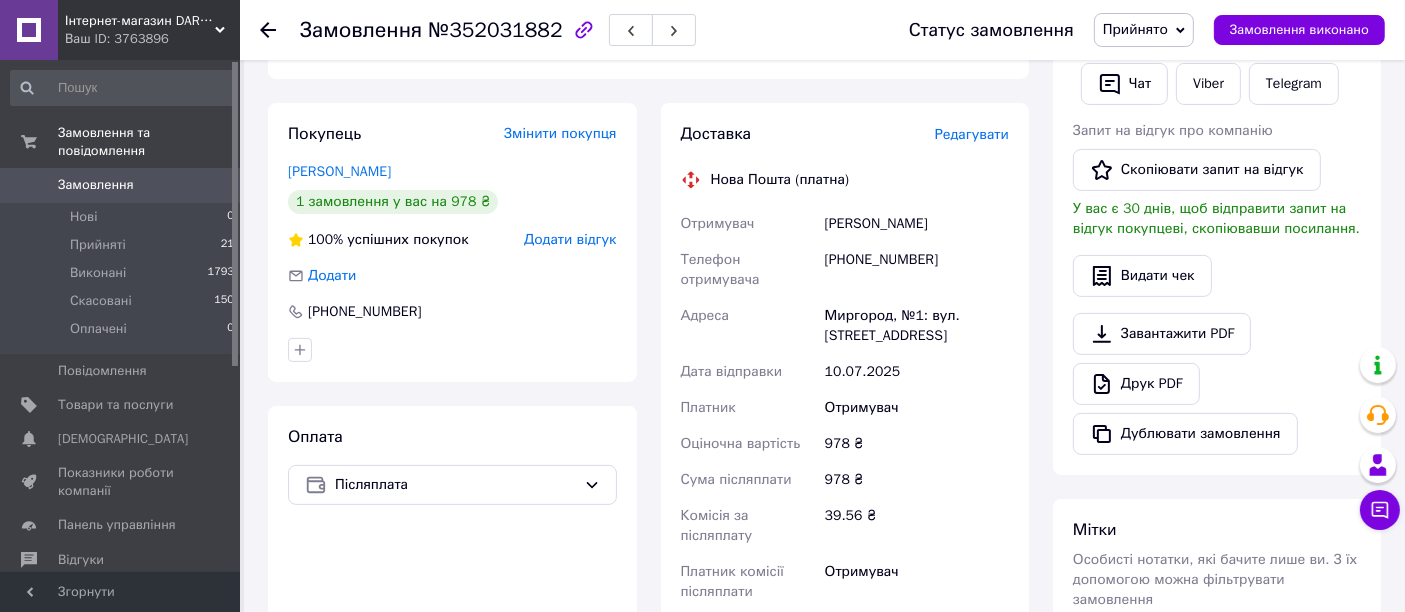 click 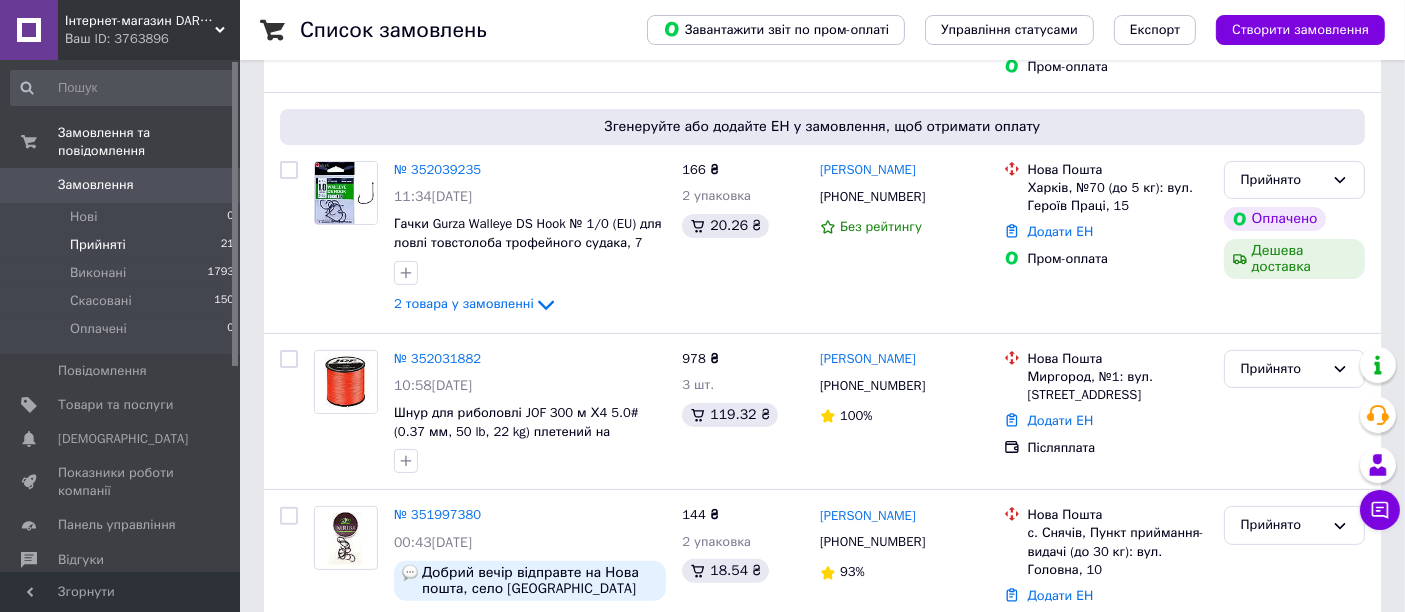 scroll, scrollTop: 444, scrollLeft: 0, axis: vertical 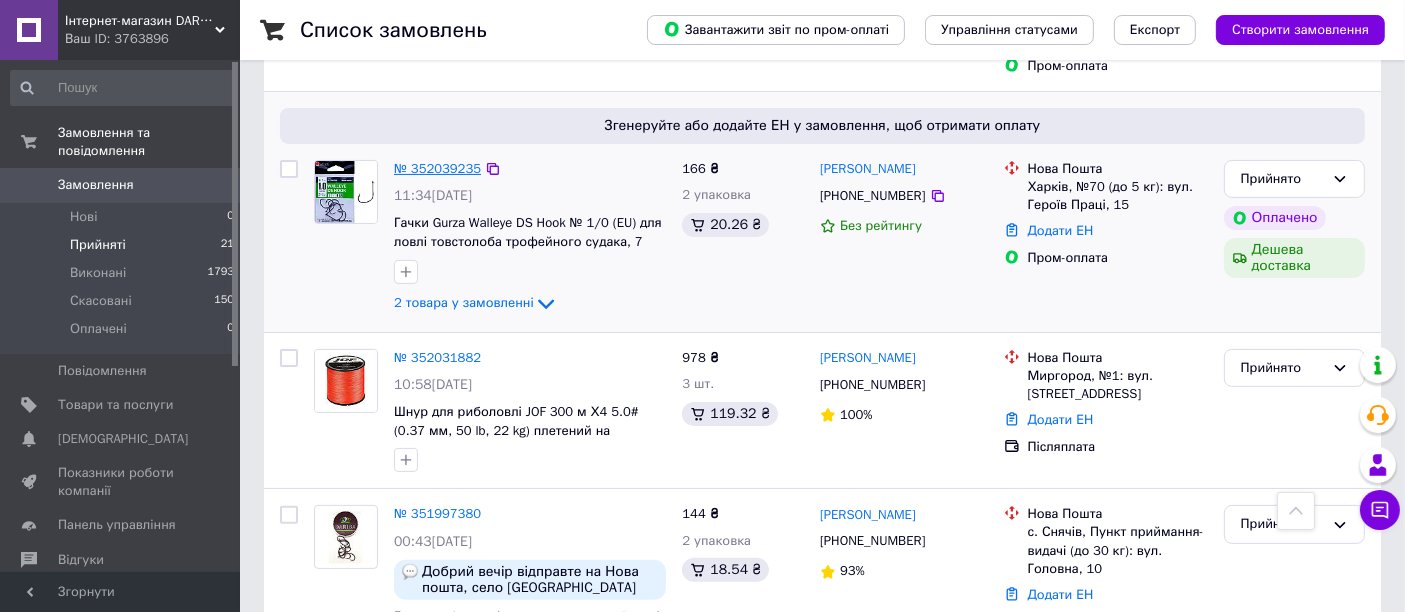 click on "№ 352039235" at bounding box center (437, 168) 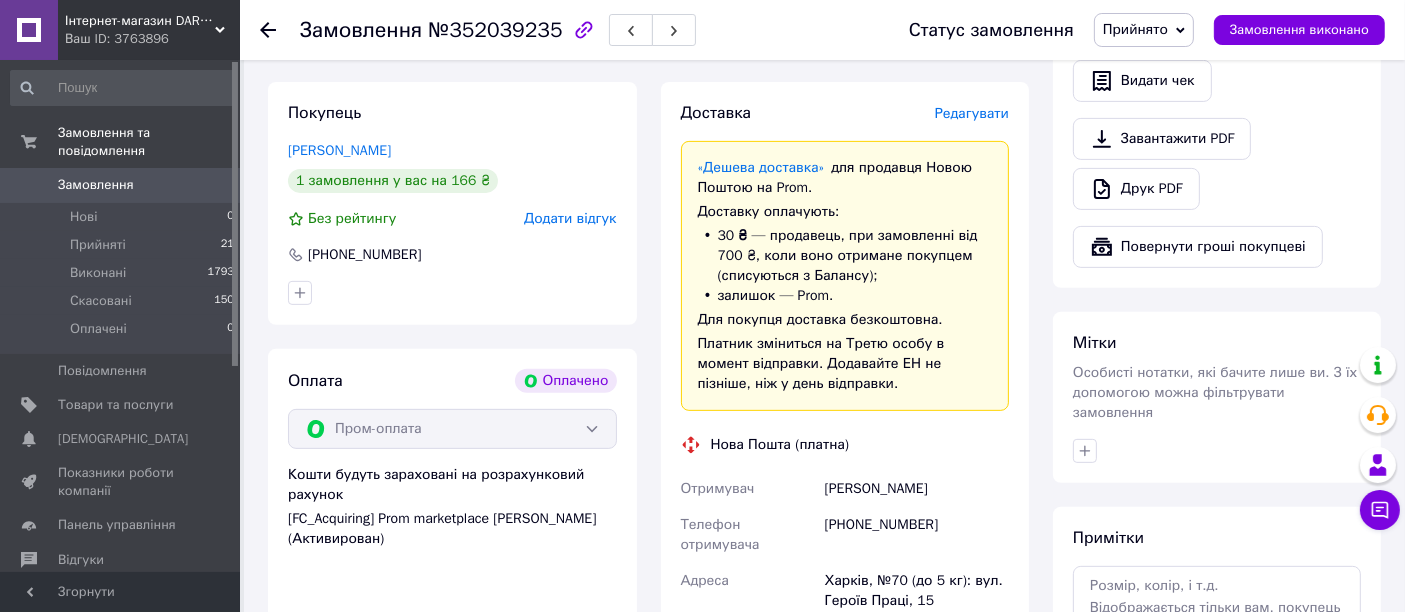 scroll, scrollTop: 555, scrollLeft: 0, axis: vertical 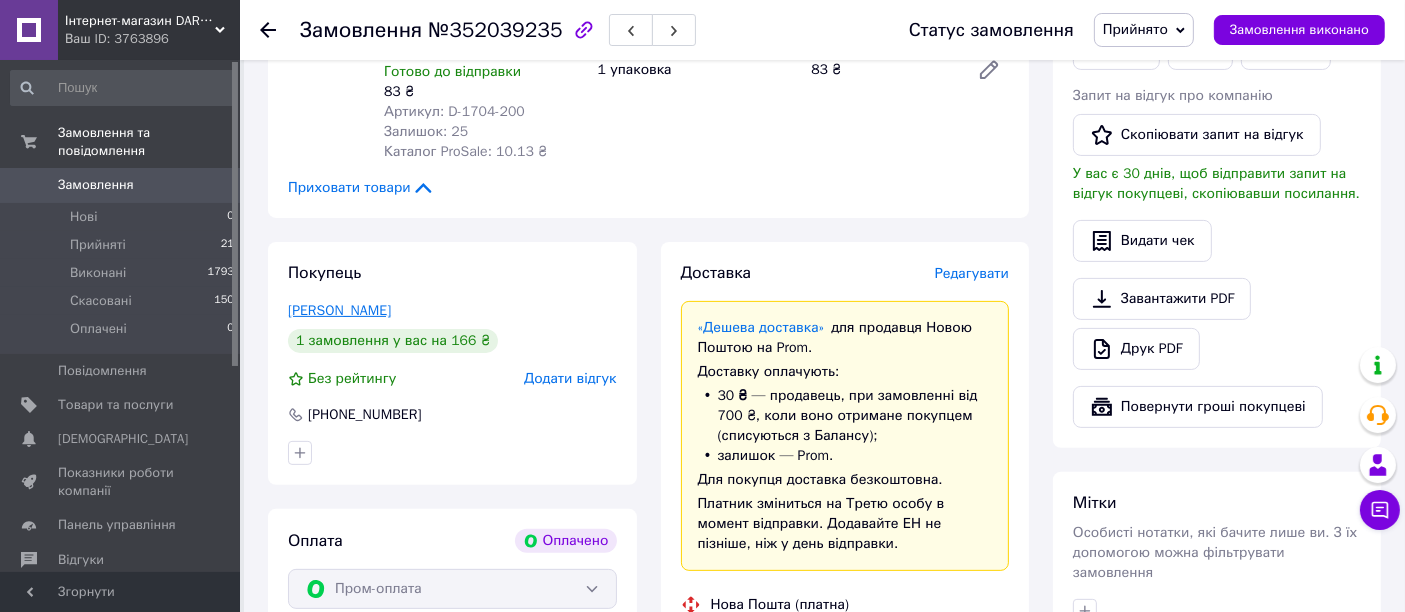 click on "[PERSON_NAME]" at bounding box center [339, 310] 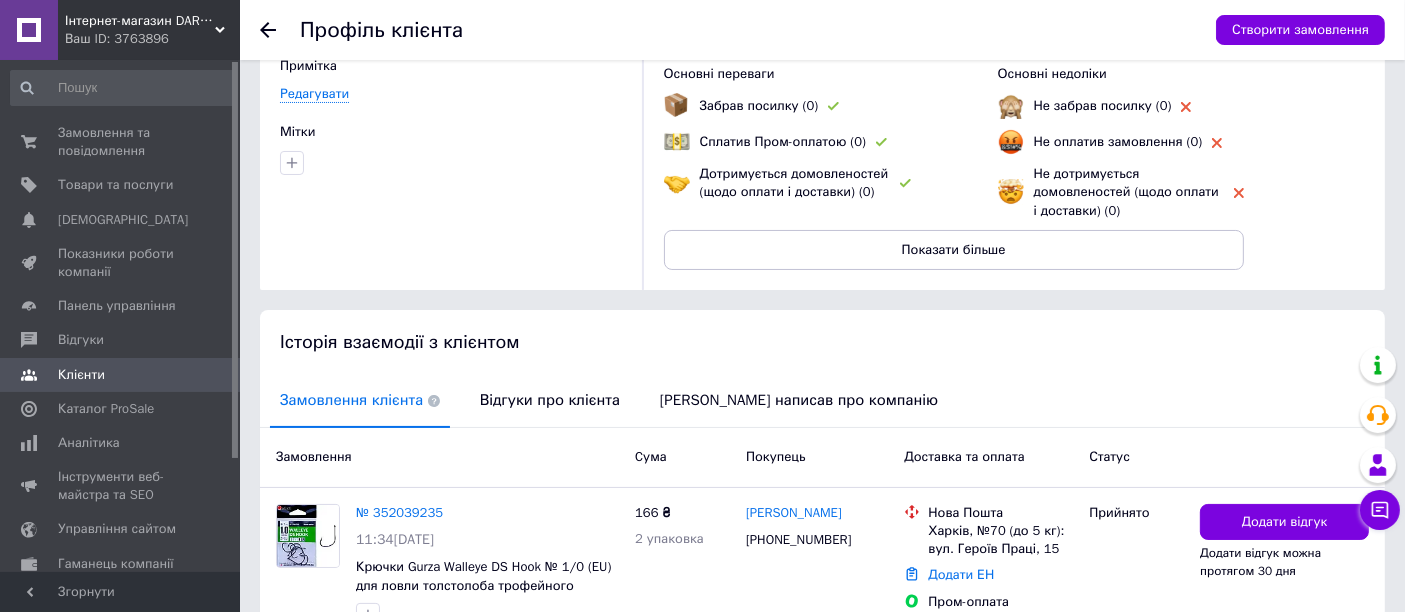 scroll, scrollTop: 307, scrollLeft: 0, axis: vertical 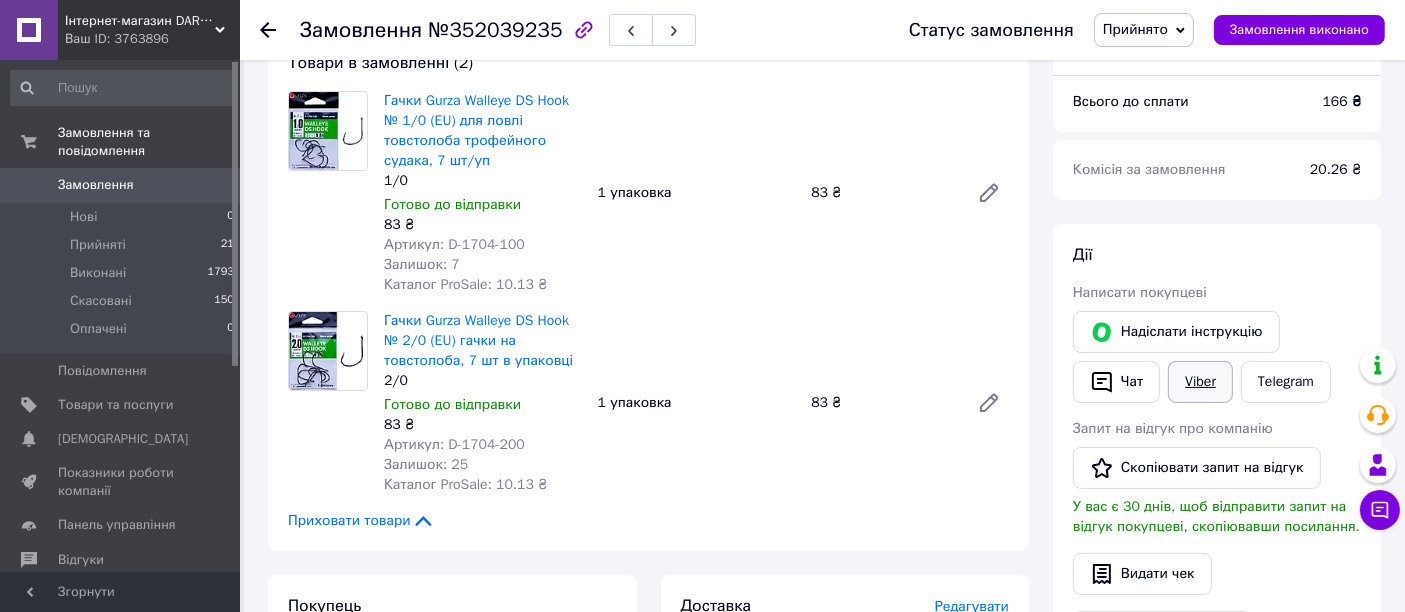 click on "Viber" at bounding box center [1200, 382] 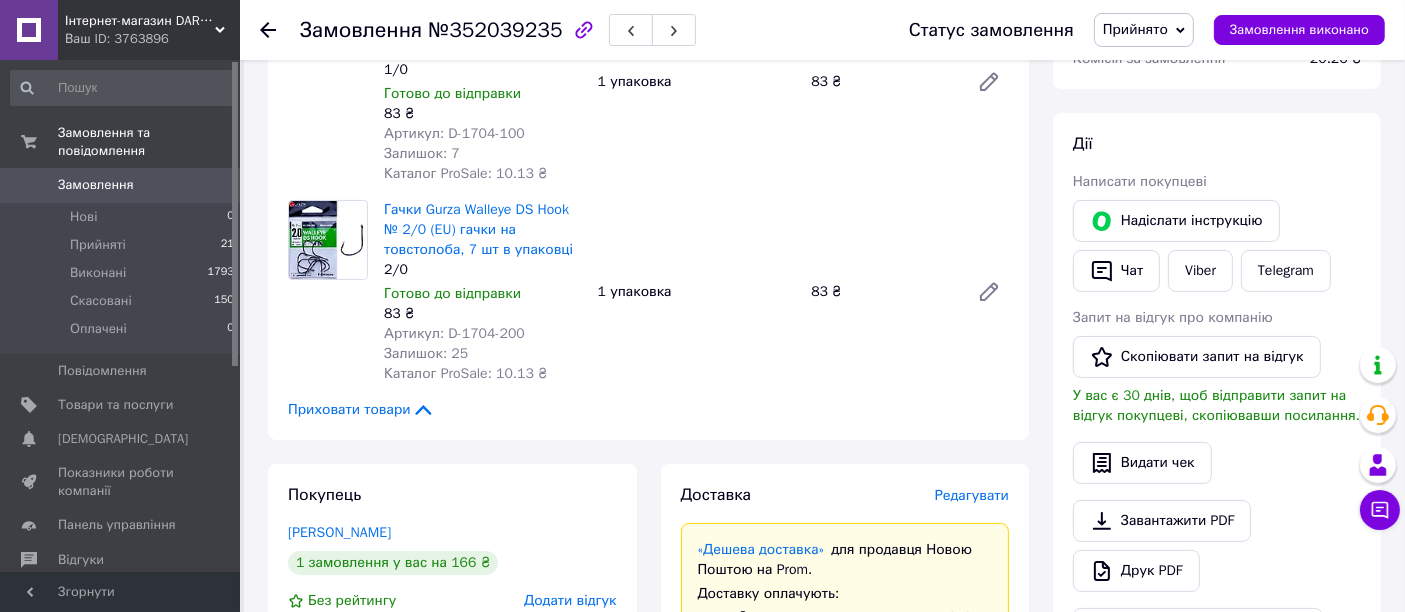 scroll, scrollTop: 0, scrollLeft: 0, axis: both 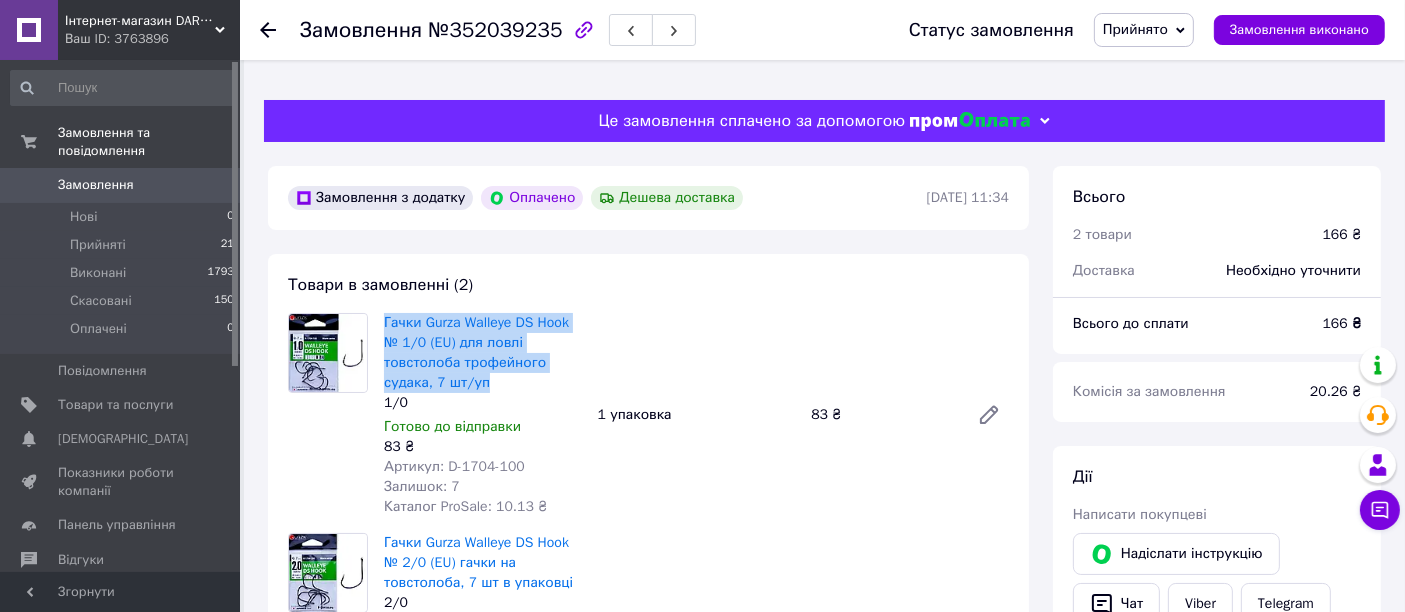 drag, startPoint x: 494, startPoint y: 384, endPoint x: 377, endPoint y: 331, distance: 128.44453 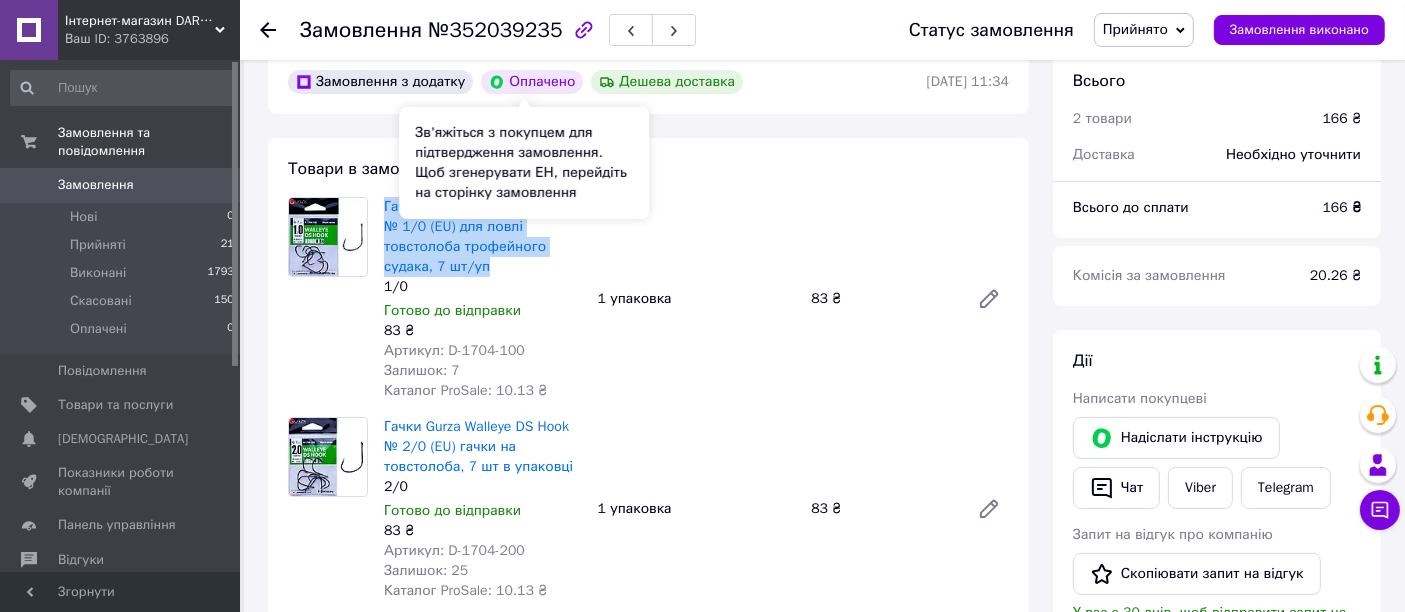 scroll, scrollTop: 222, scrollLeft: 0, axis: vertical 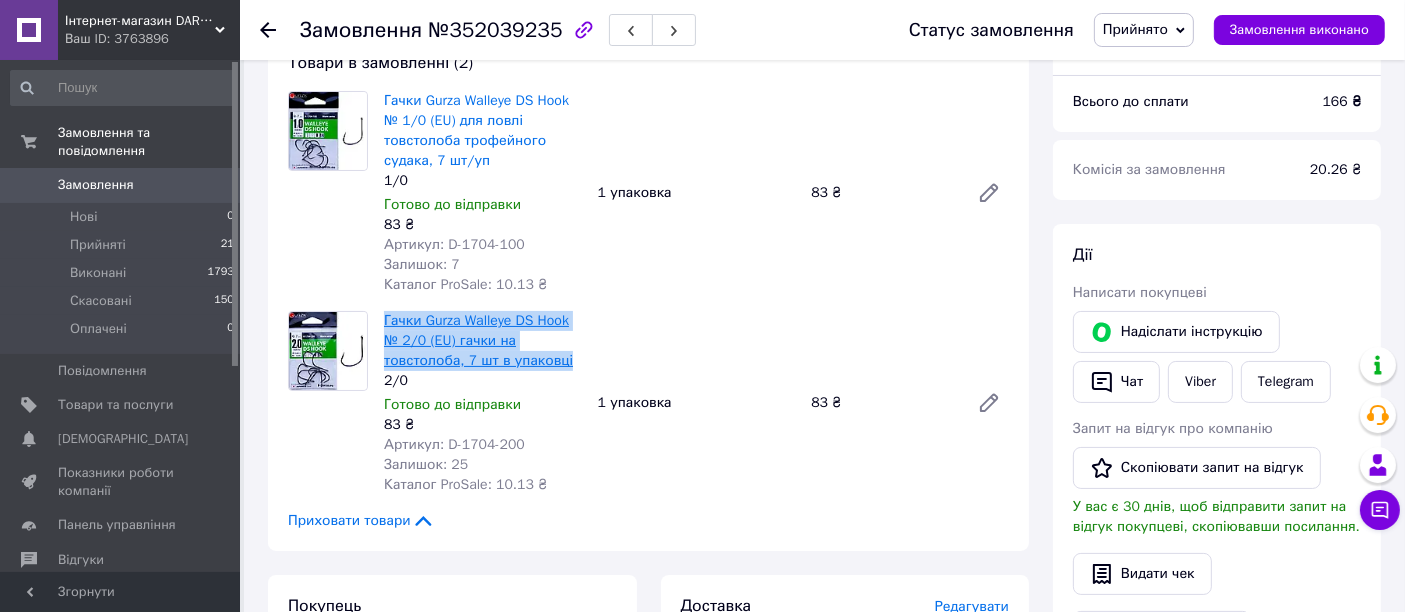 drag, startPoint x: 577, startPoint y: 364, endPoint x: 385, endPoint y: 324, distance: 196.1224 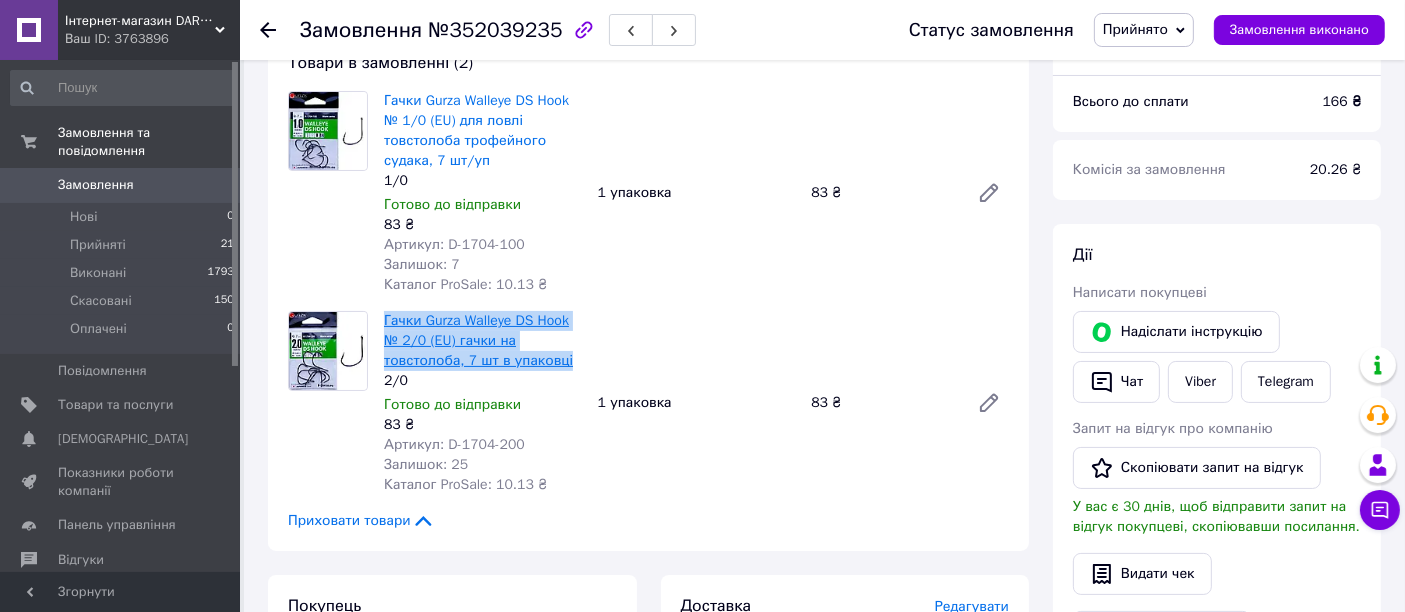 copy on "Гачки Gurza Walleye DS Hook № 2/0 (EU) гачки на товстолоба, 7 шт в упаковці" 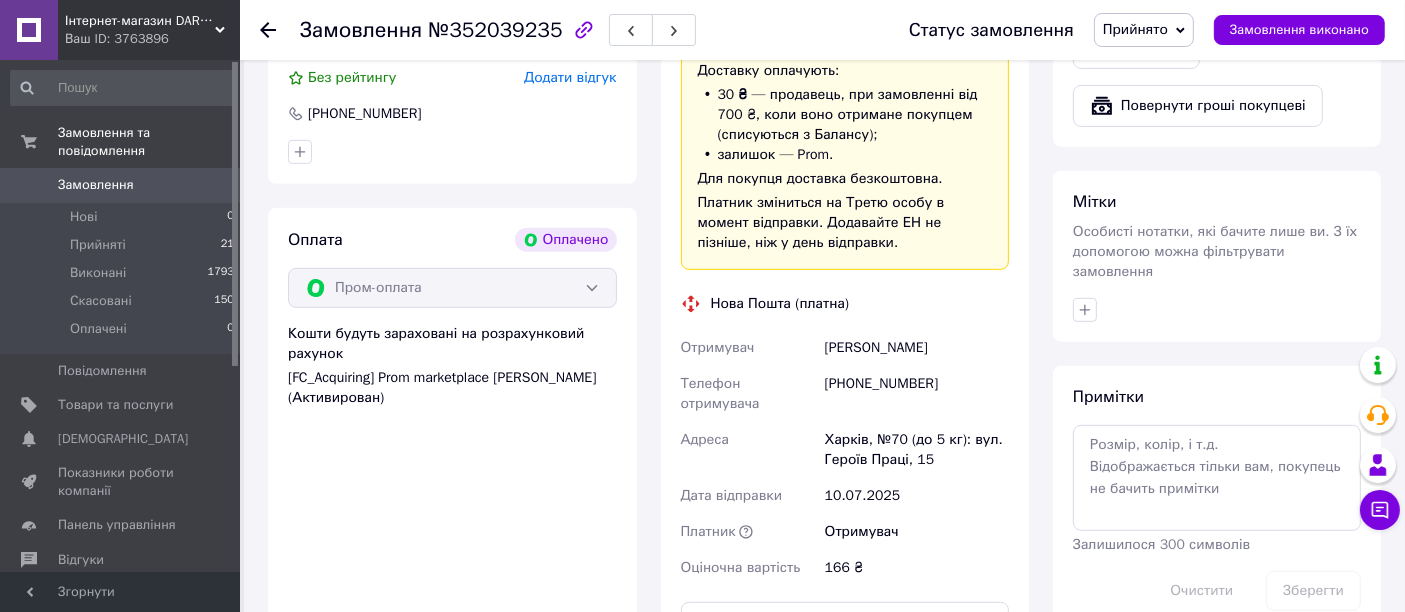 scroll, scrollTop: 888, scrollLeft: 0, axis: vertical 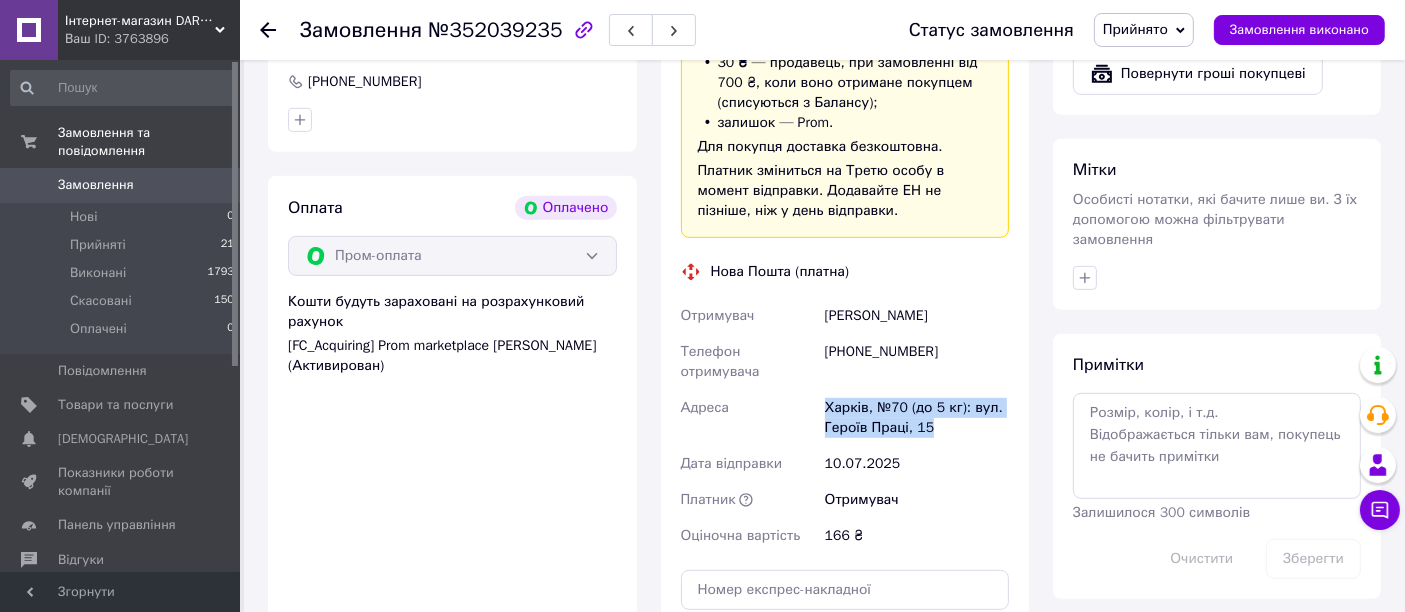 drag, startPoint x: 871, startPoint y: 400, endPoint x: 810, endPoint y: 387, distance: 62.369865 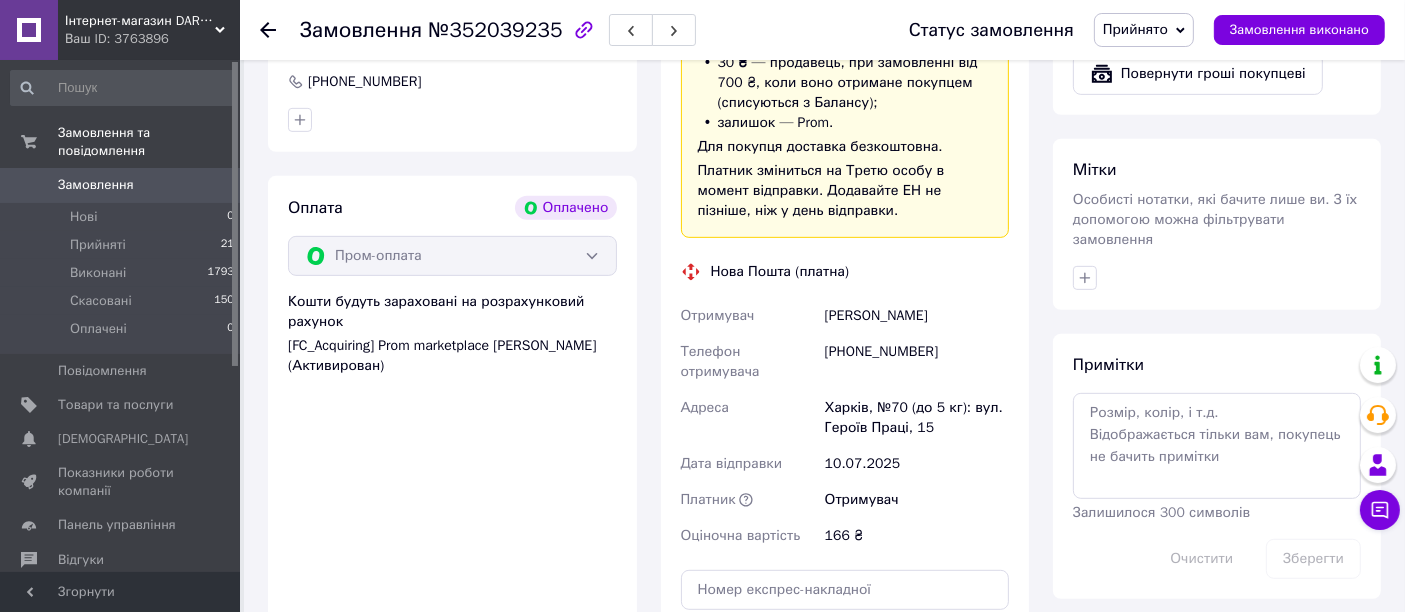 click 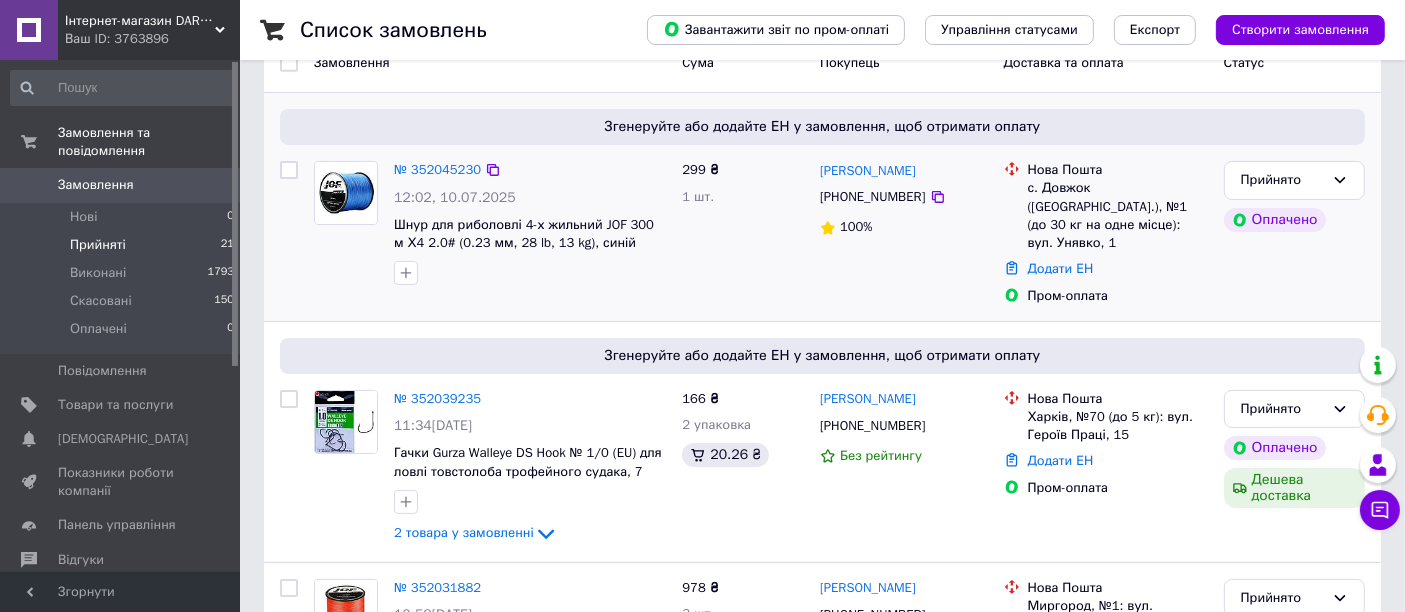 scroll, scrollTop: 222, scrollLeft: 0, axis: vertical 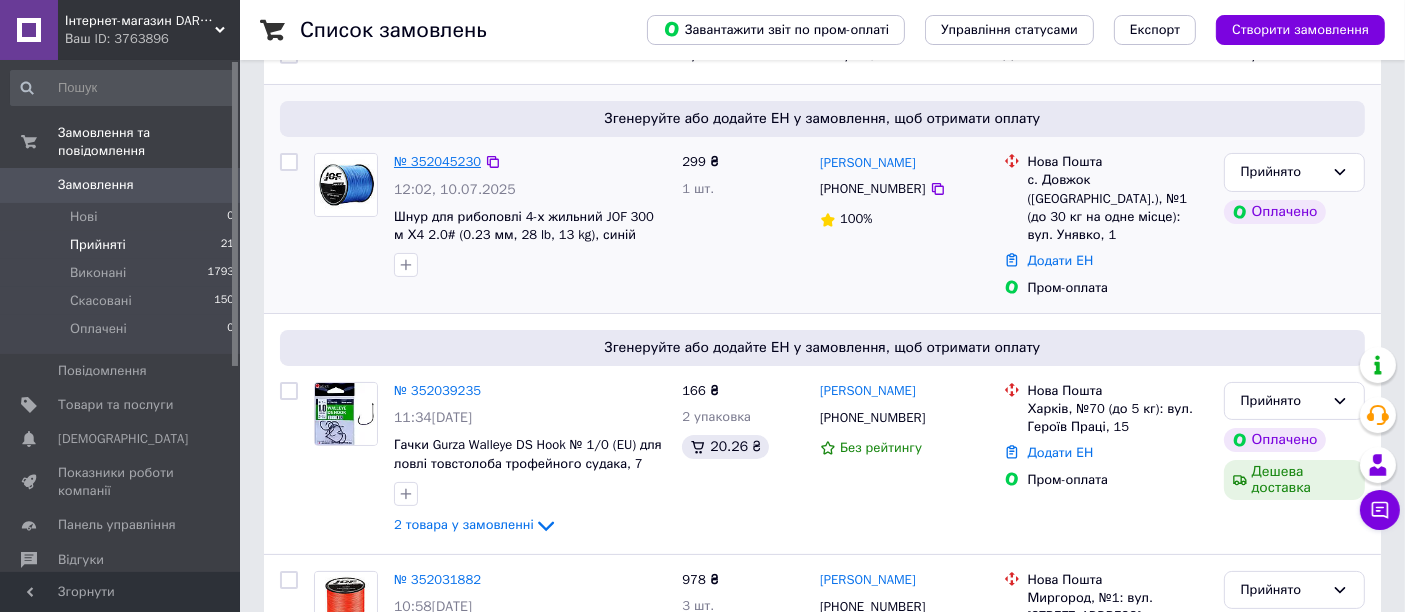 click on "№ 352045230" at bounding box center (437, 161) 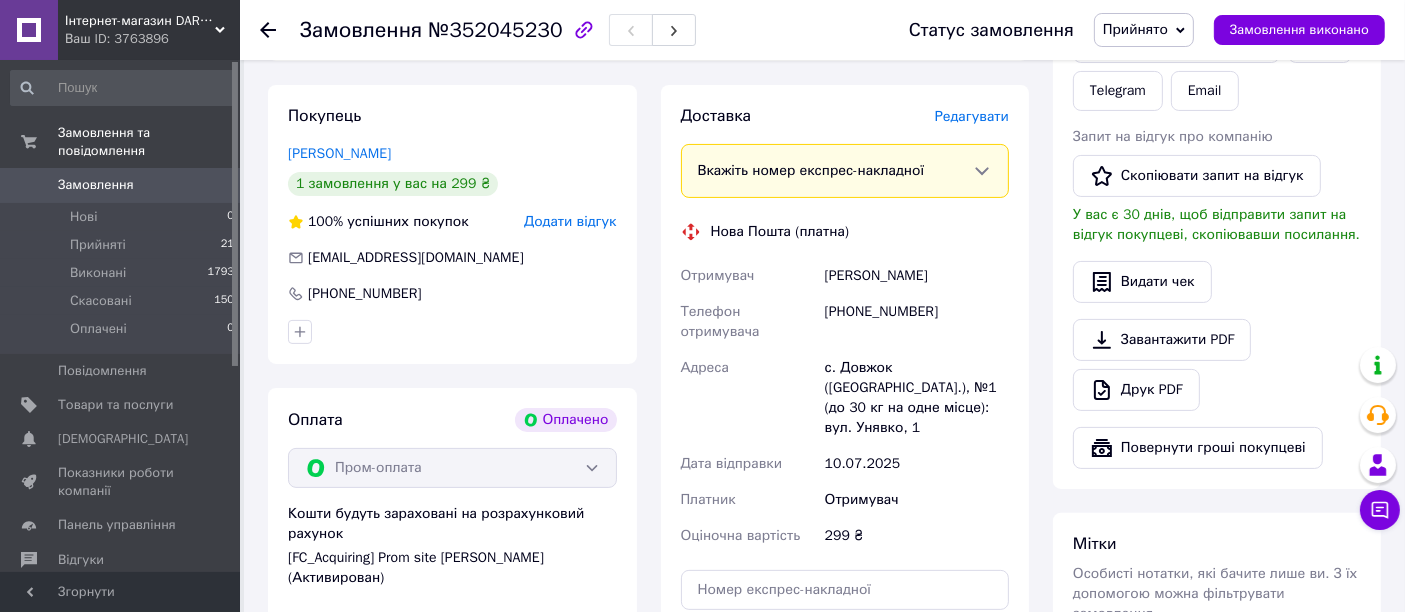 scroll, scrollTop: 333, scrollLeft: 0, axis: vertical 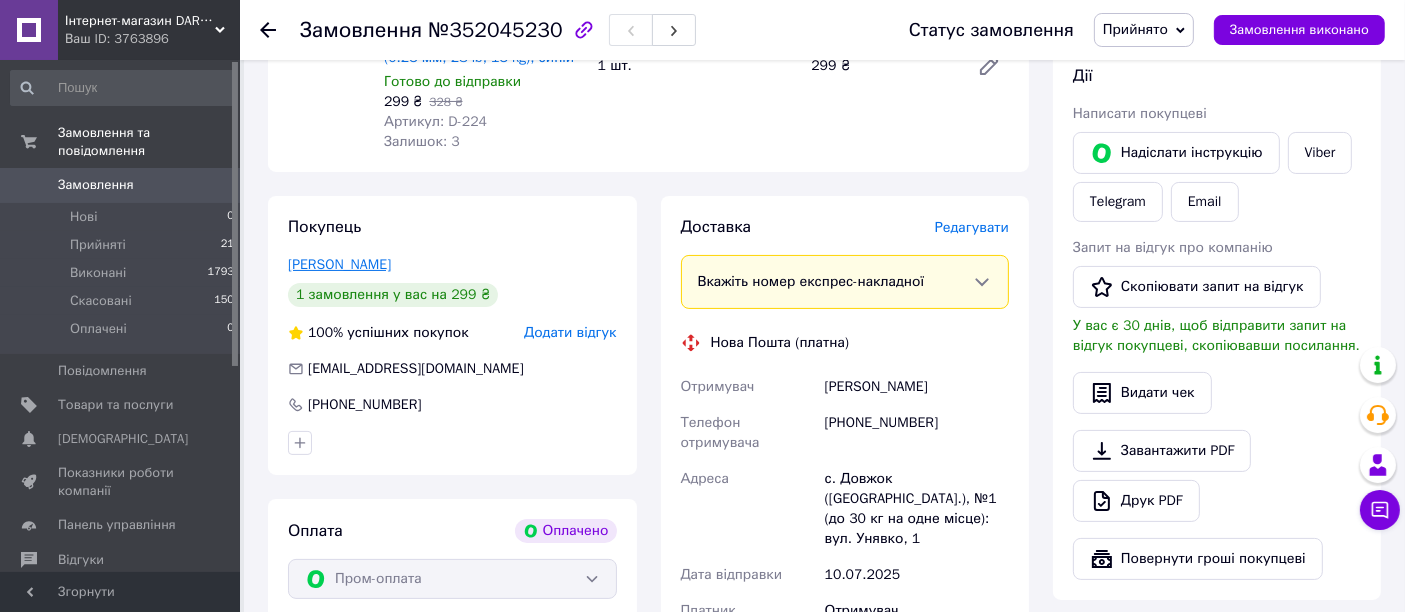 click on "[PERSON_NAME]" at bounding box center (339, 264) 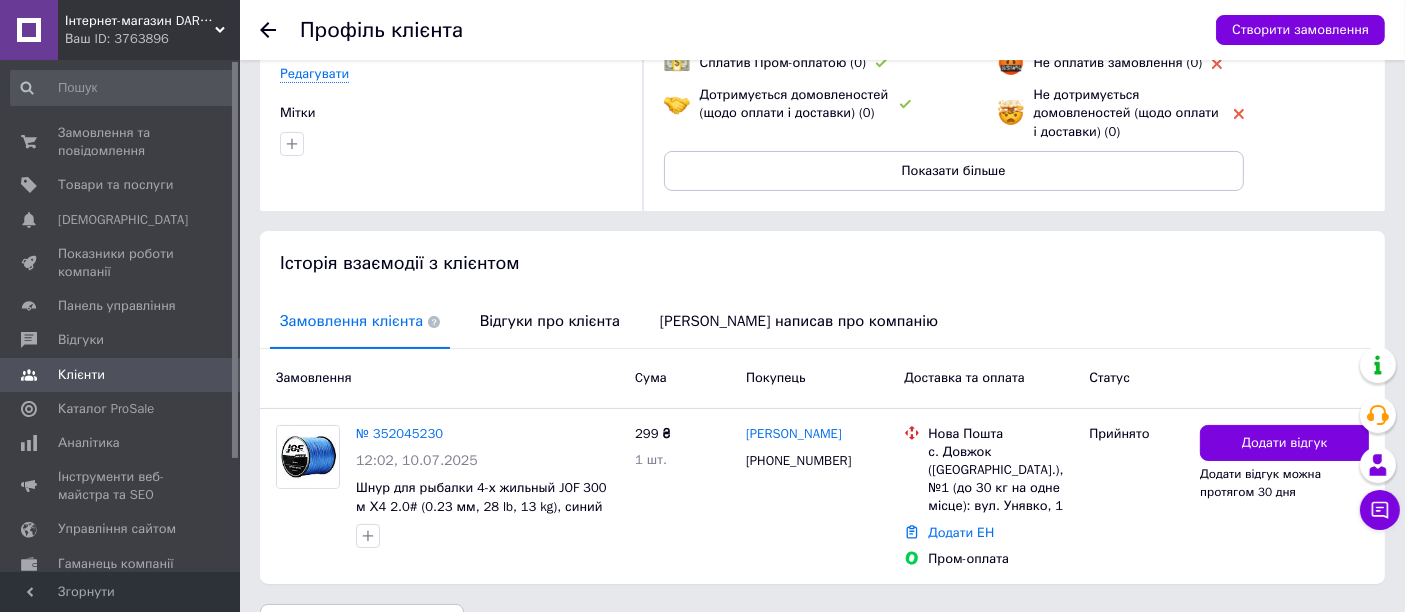 scroll, scrollTop: 295, scrollLeft: 0, axis: vertical 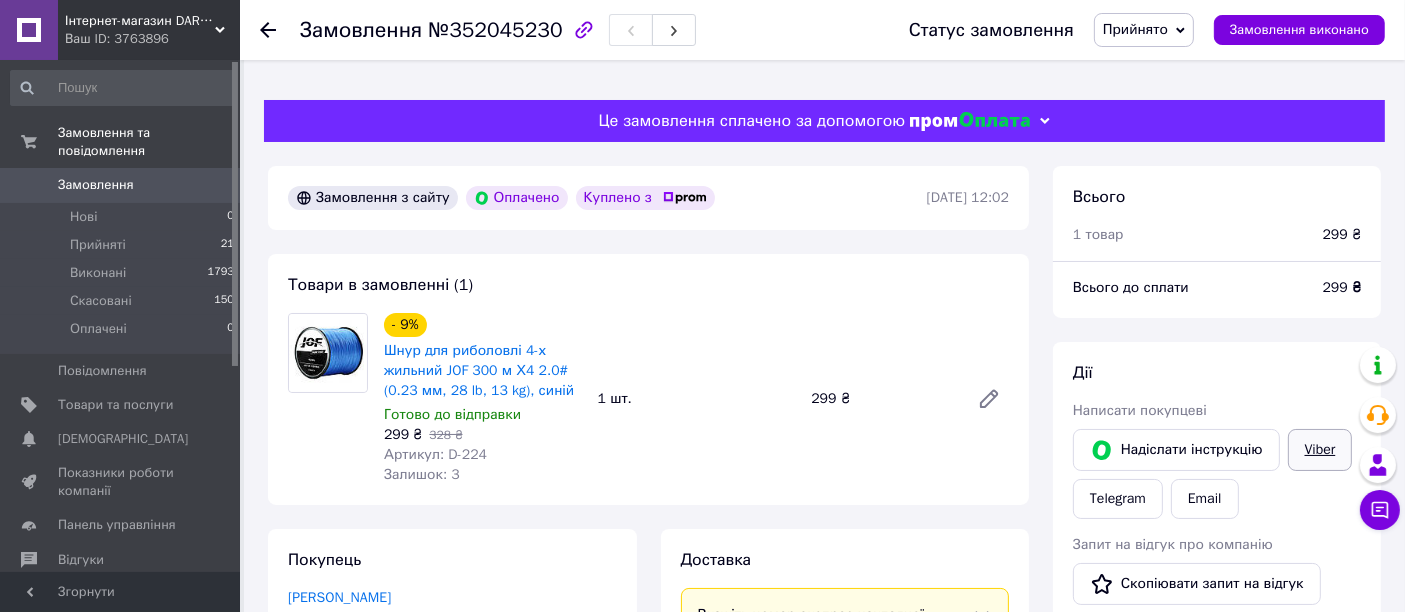 click on "Viber" at bounding box center [1320, 450] 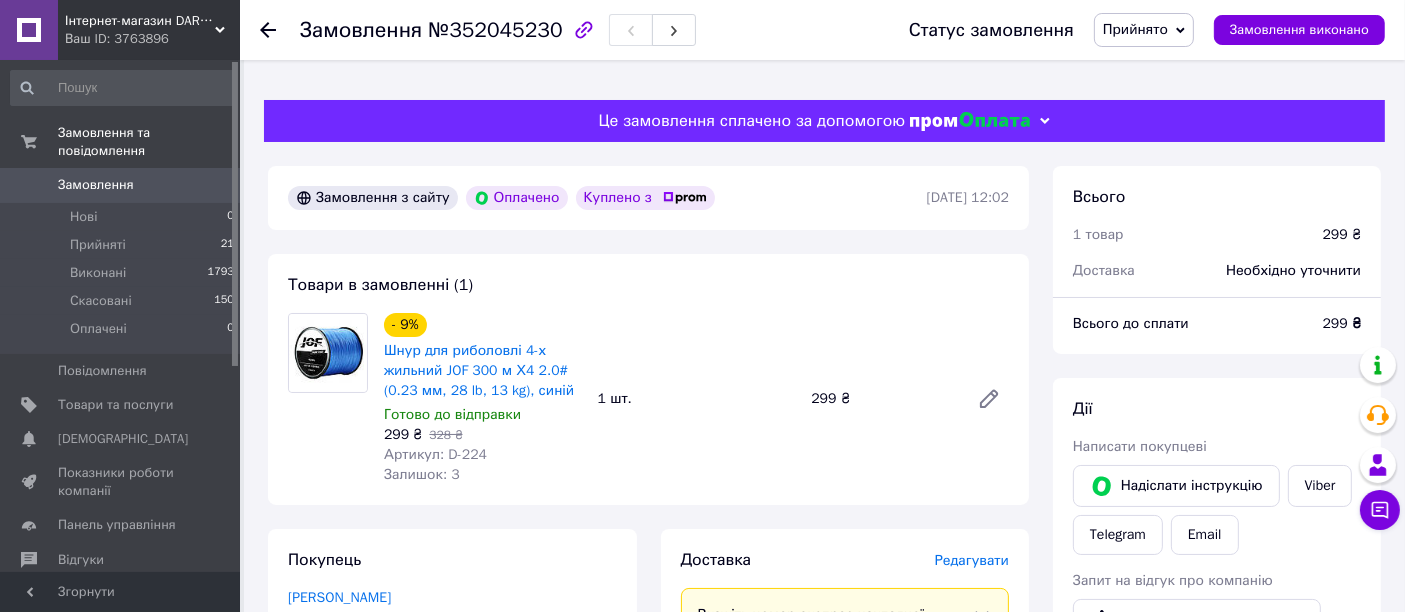 click on "- 9% Шнур для риболовлі 4-х жильний JOF 300 м Х4 2.0# (0.23 мм, 28 lb, 13 kg), синій Готово до відправки 299 ₴   328 ₴ Артикул: D-224 Залишок: 3 1 шт. 299 ₴" at bounding box center [696, 399] 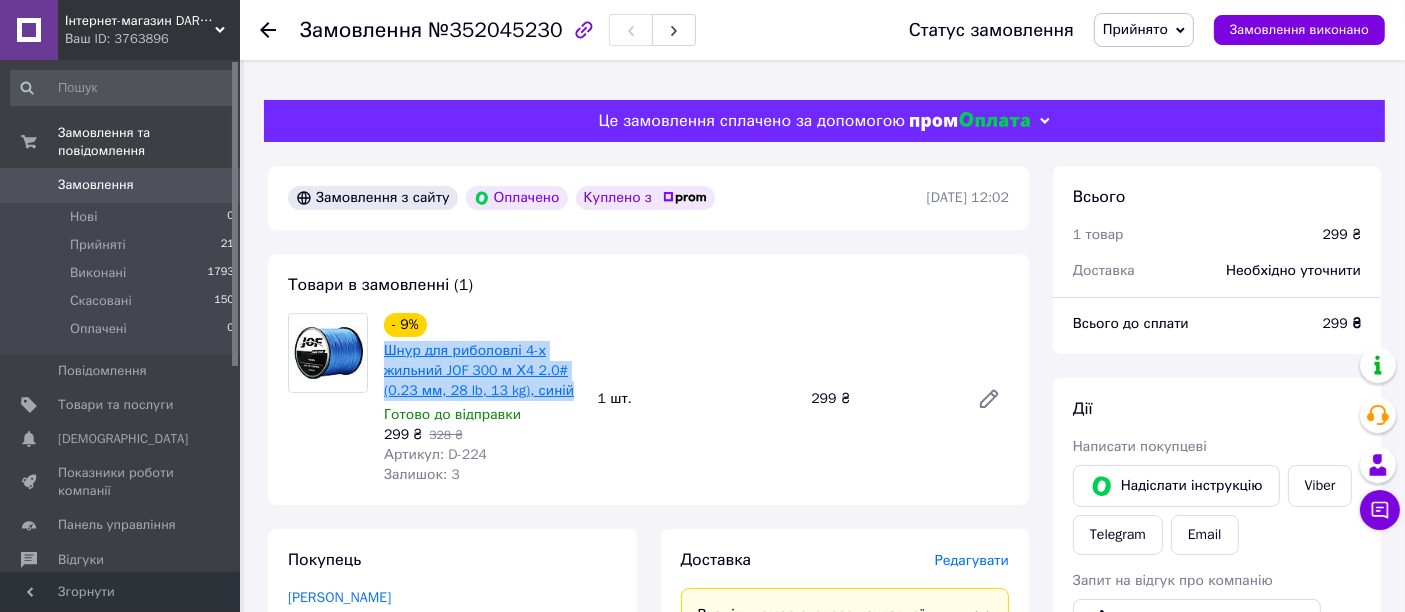 drag, startPoint x: 572, startPoint y: 395, endPoint x: 387, endPoint y: 357, distance: 188.86238 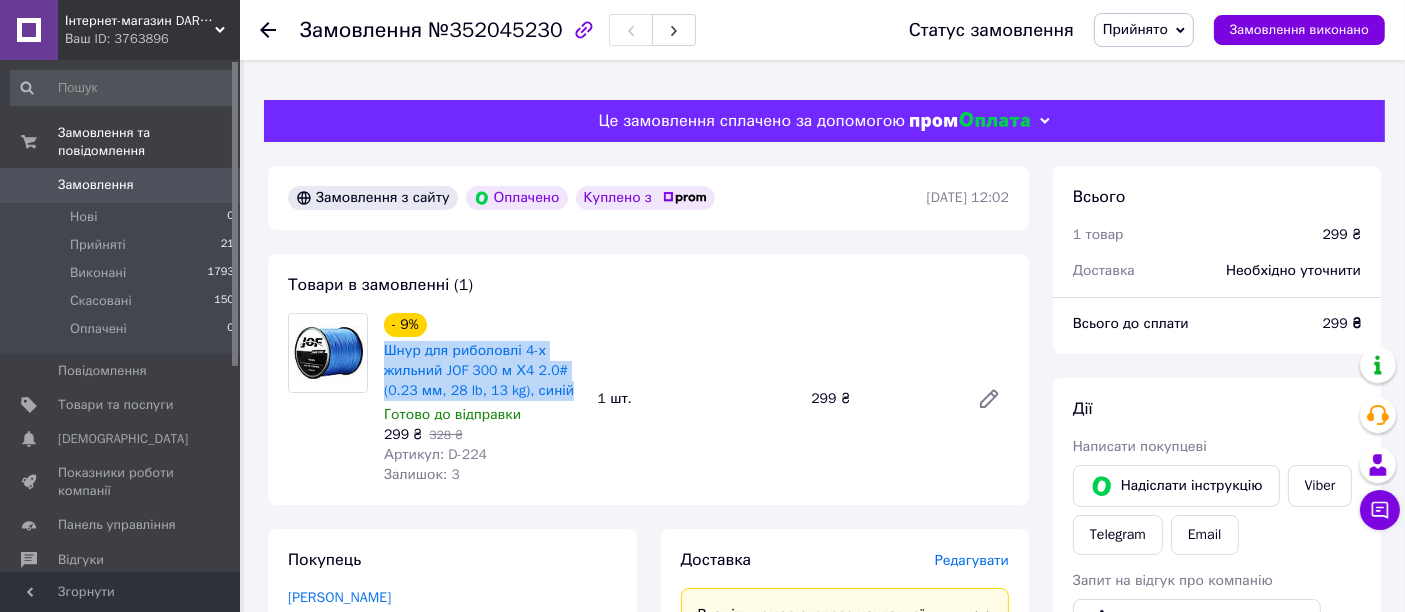 copy on "Шнур для риболовлі 4-х жильний JOF 300 м Х4 2.0# (0.23 мм, 28 lb, 13 kg), синій" 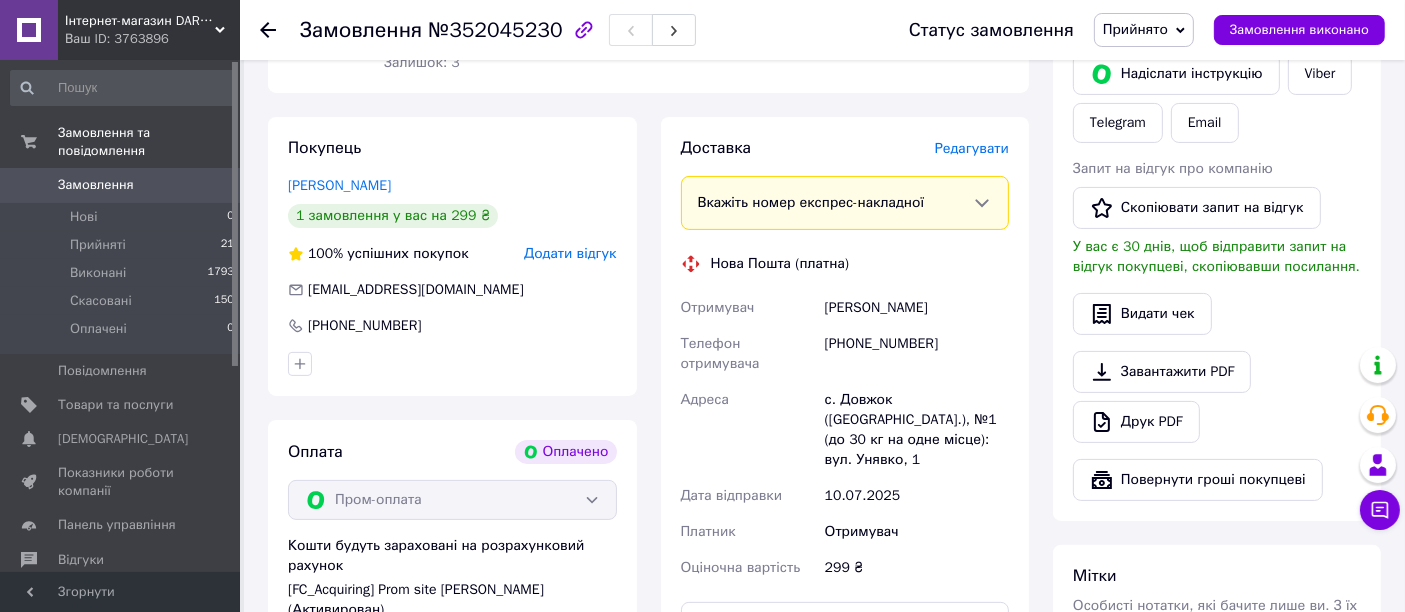scroll, scrollTop: 444, scrollLeft: 0, axis: vertical 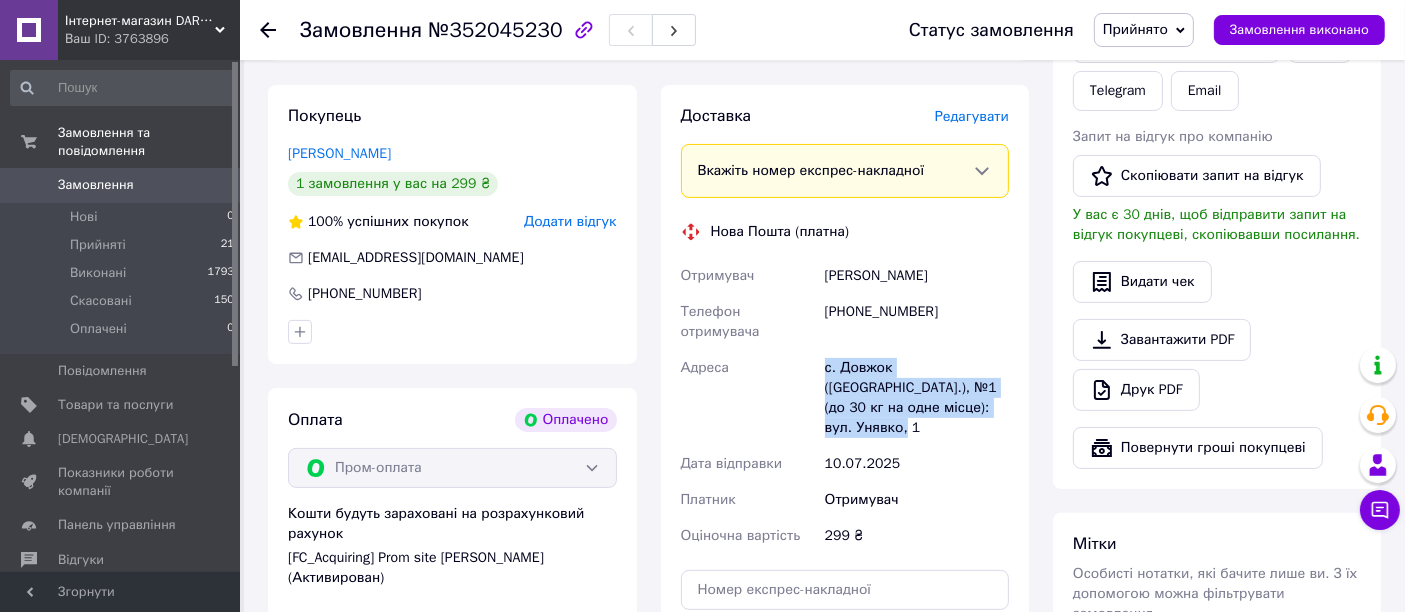 drag, startPoint x: 979, startPoint y: 390, endPoint x: 804, endPoint y: 355, distance: 178.46568 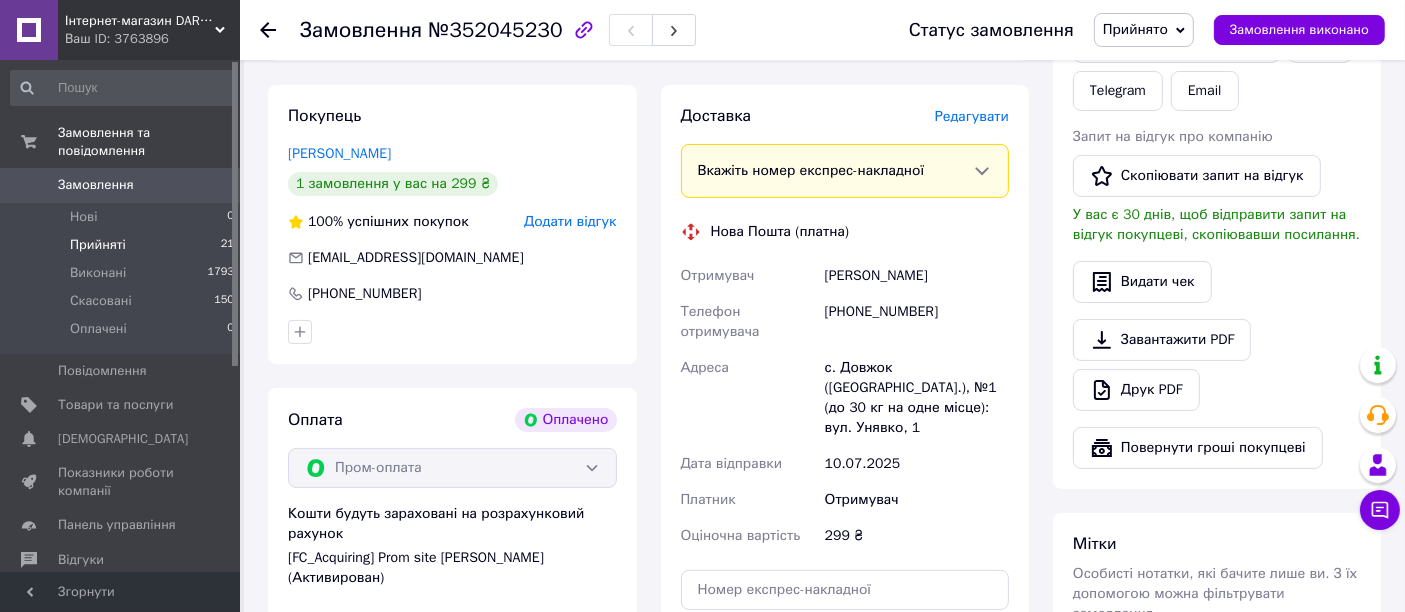 click on "Прийняті" at bounding box center (98, 245) 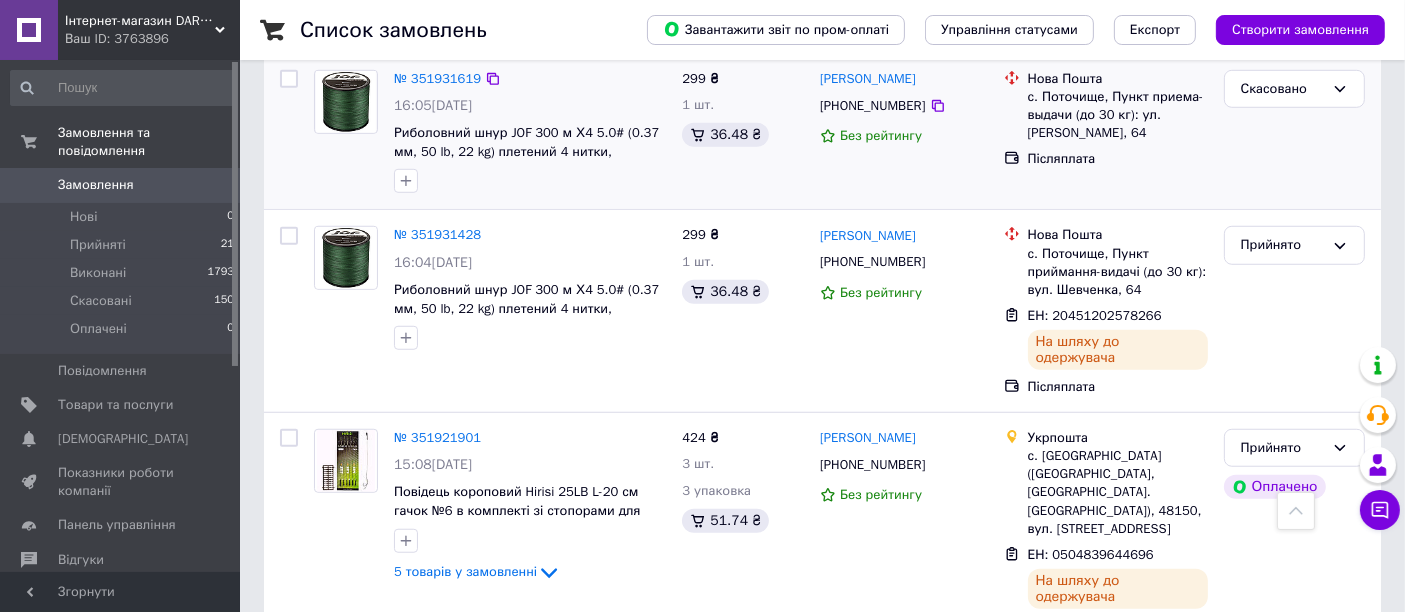 scroll, scrollTop: 1333, scrollLeft: 0, axis: vertical 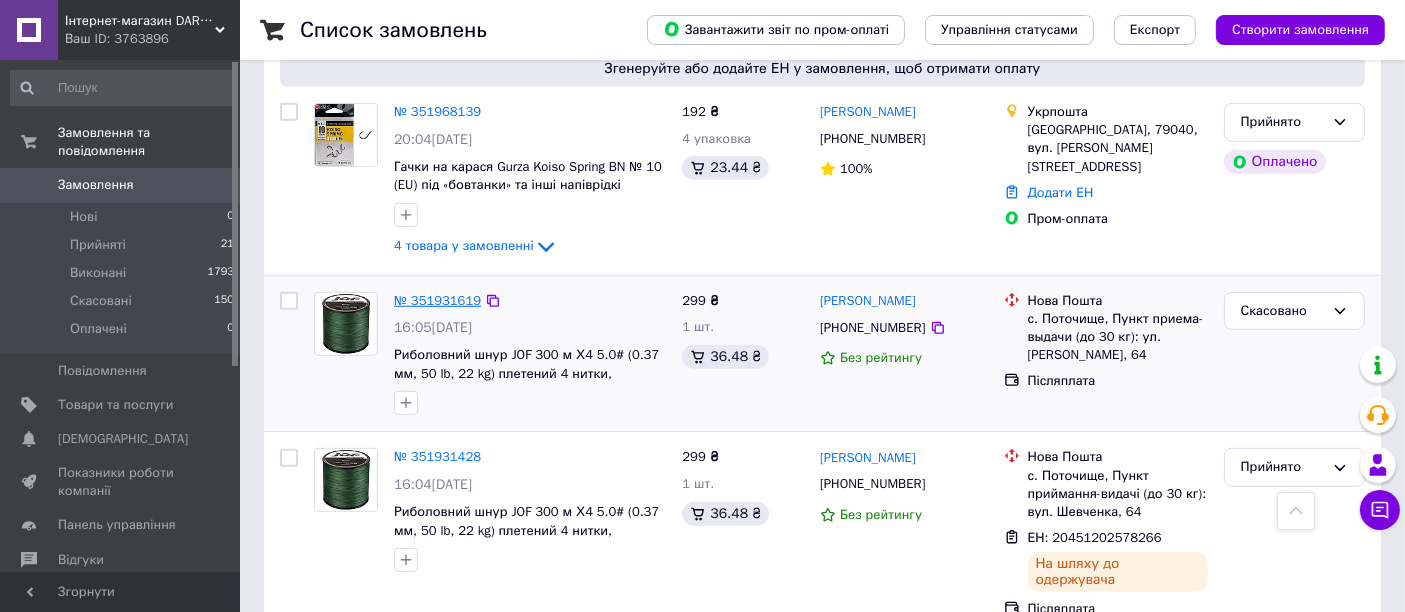 click on "№ 351931619" at bounding box center (437, 300) 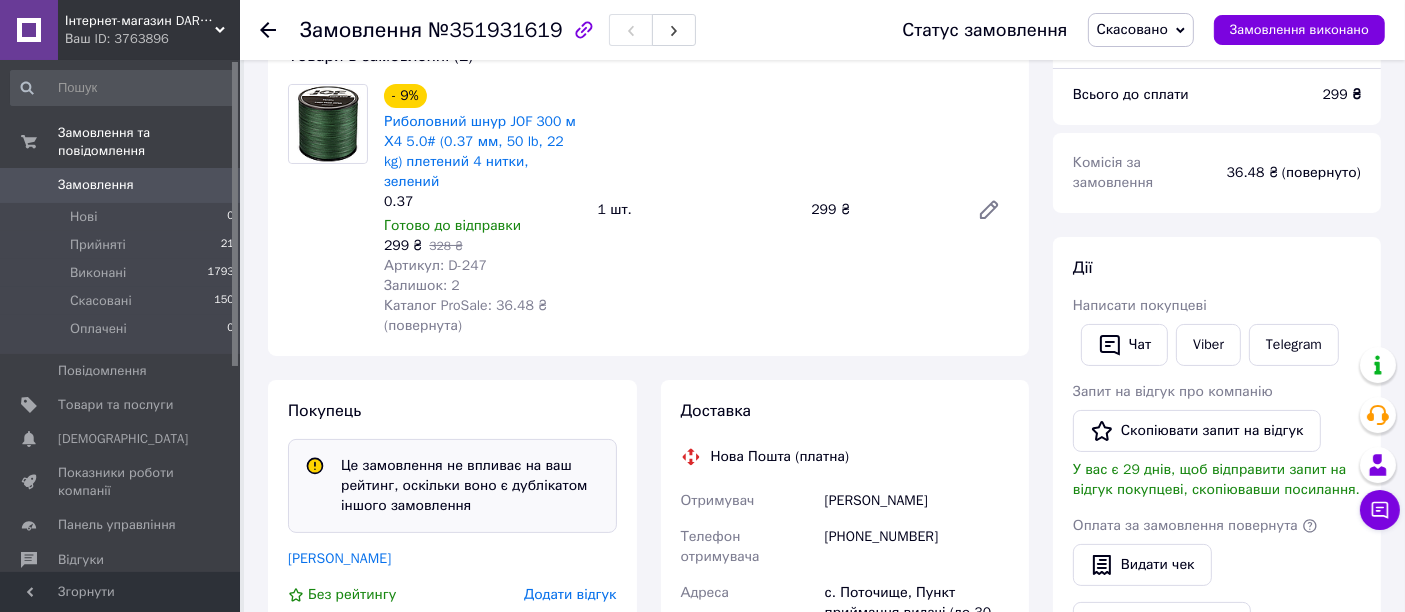 scroll, scrollTop: 333, scrollLeft: 0, axis: vertical 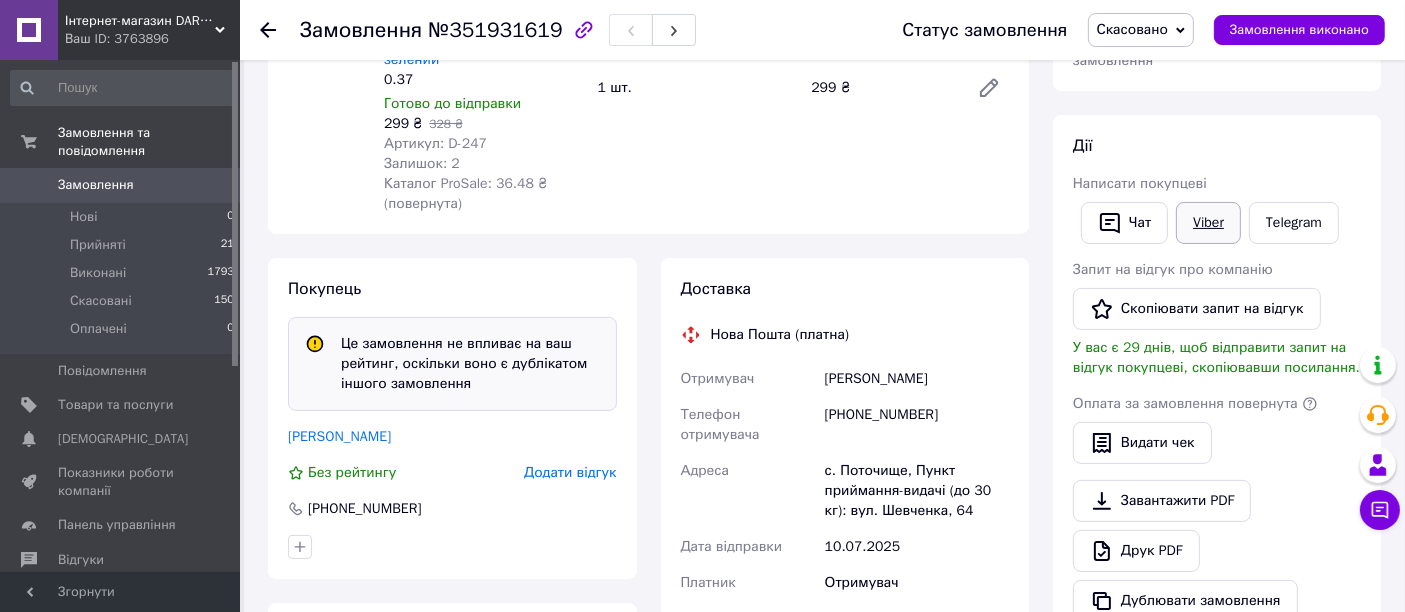 click on "Viber" at bounding box center [1208, 223] 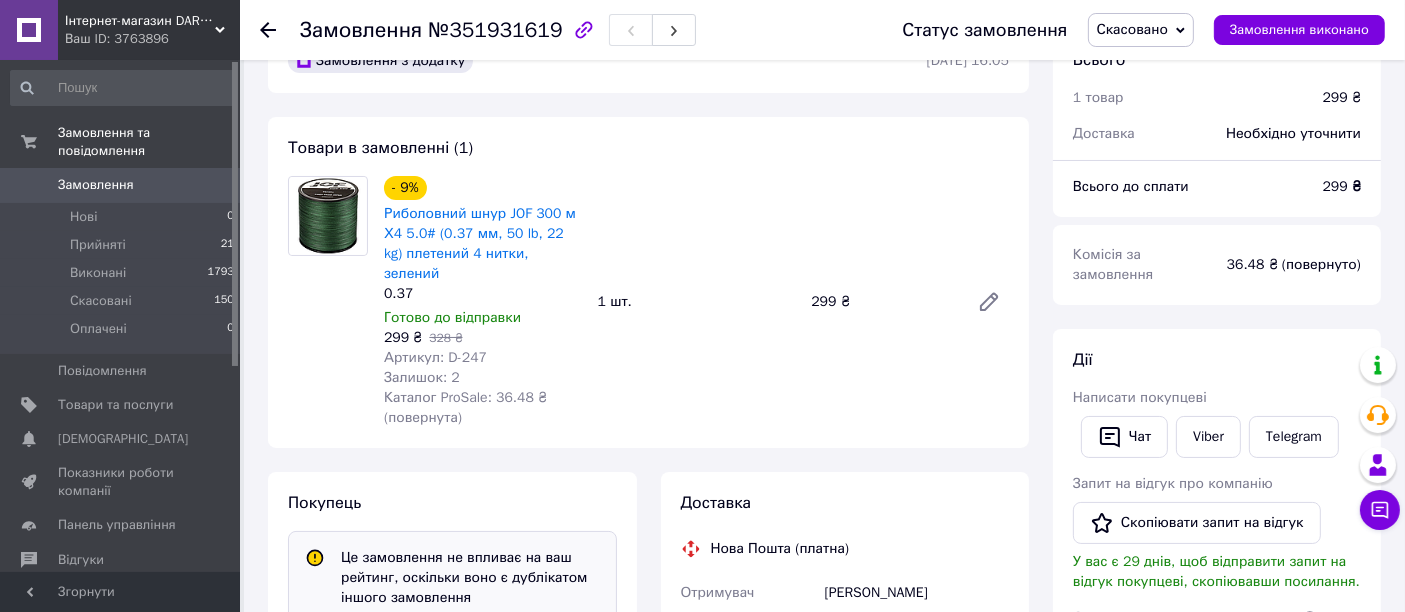 scroll, scrollTop: 0, scrollLeft: 0, axis: both 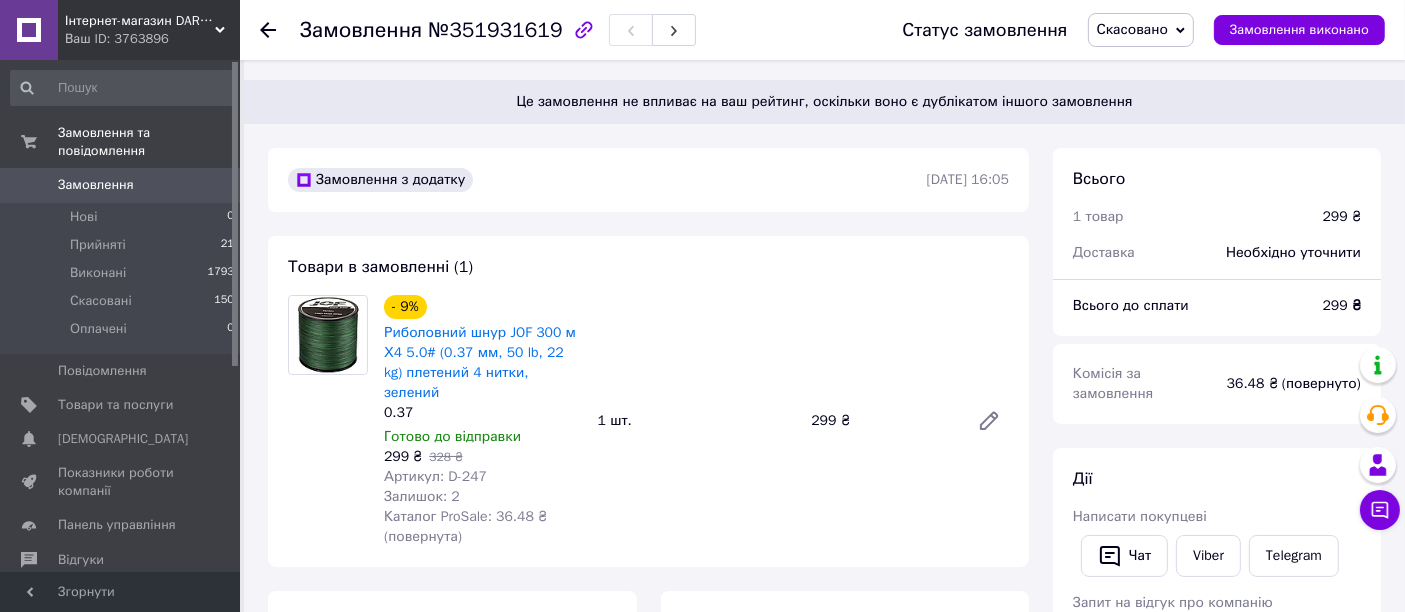 click 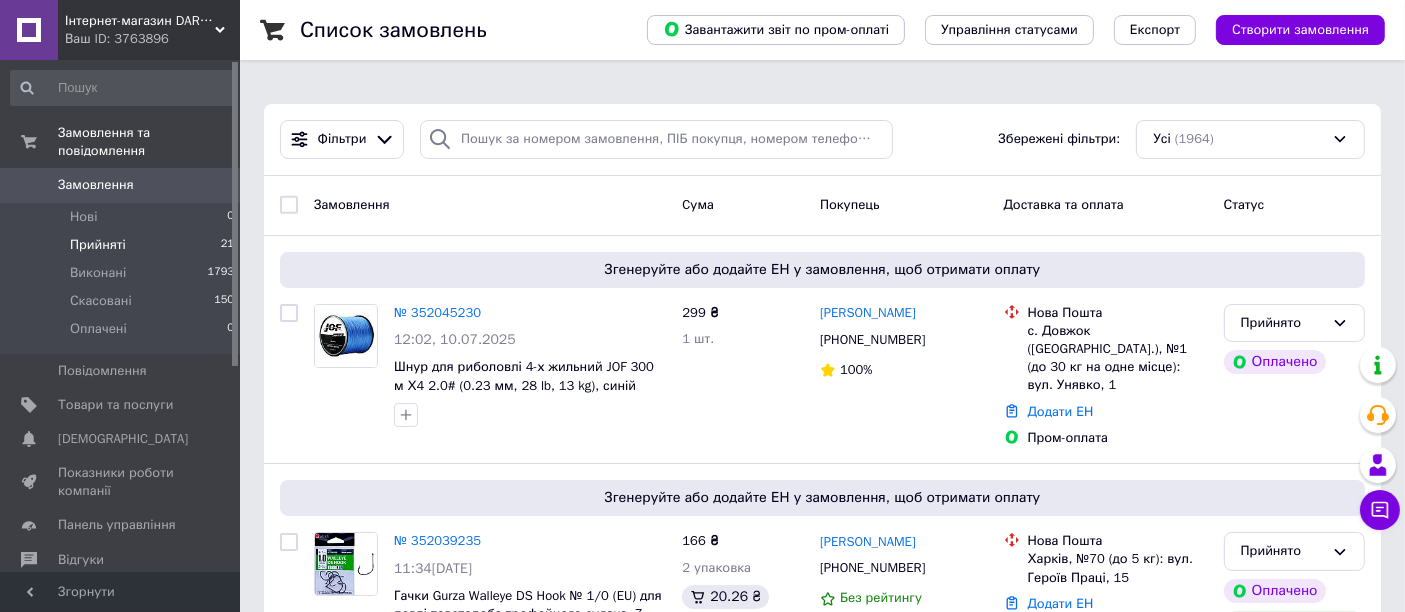 click on "Прийняті" at bounding box center [98, 245] 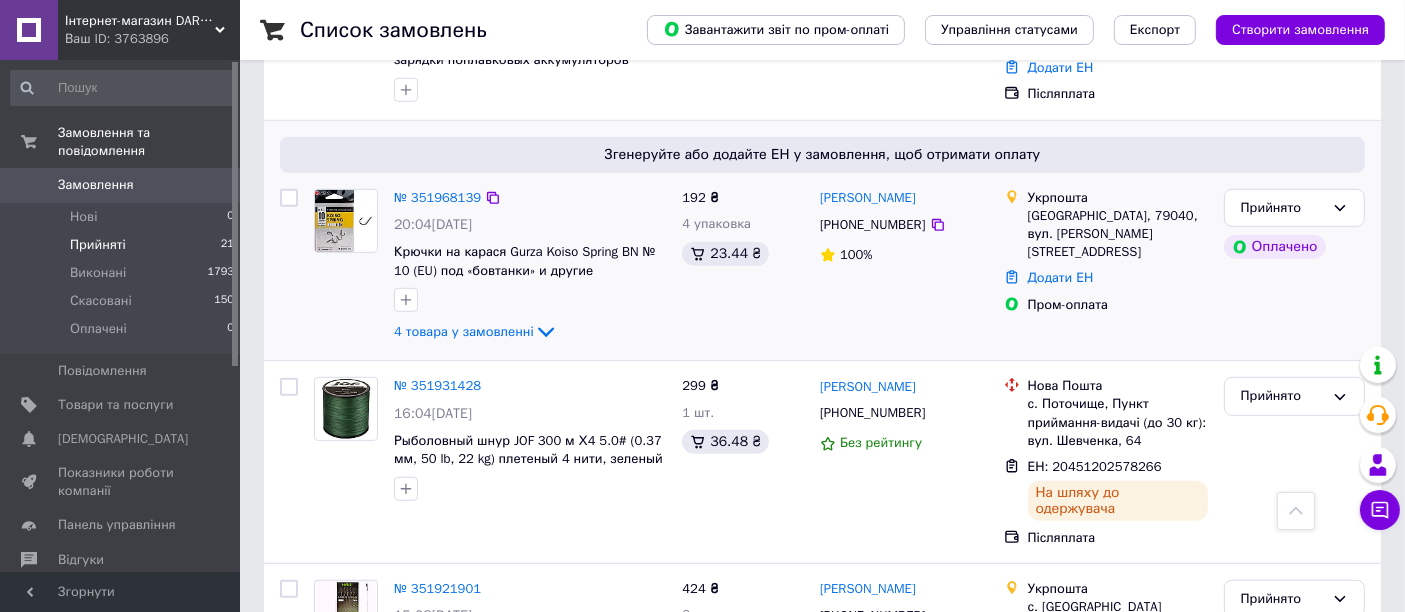 scroll, scrollTop: 1222, scrollLeft: 0, axis: vertical 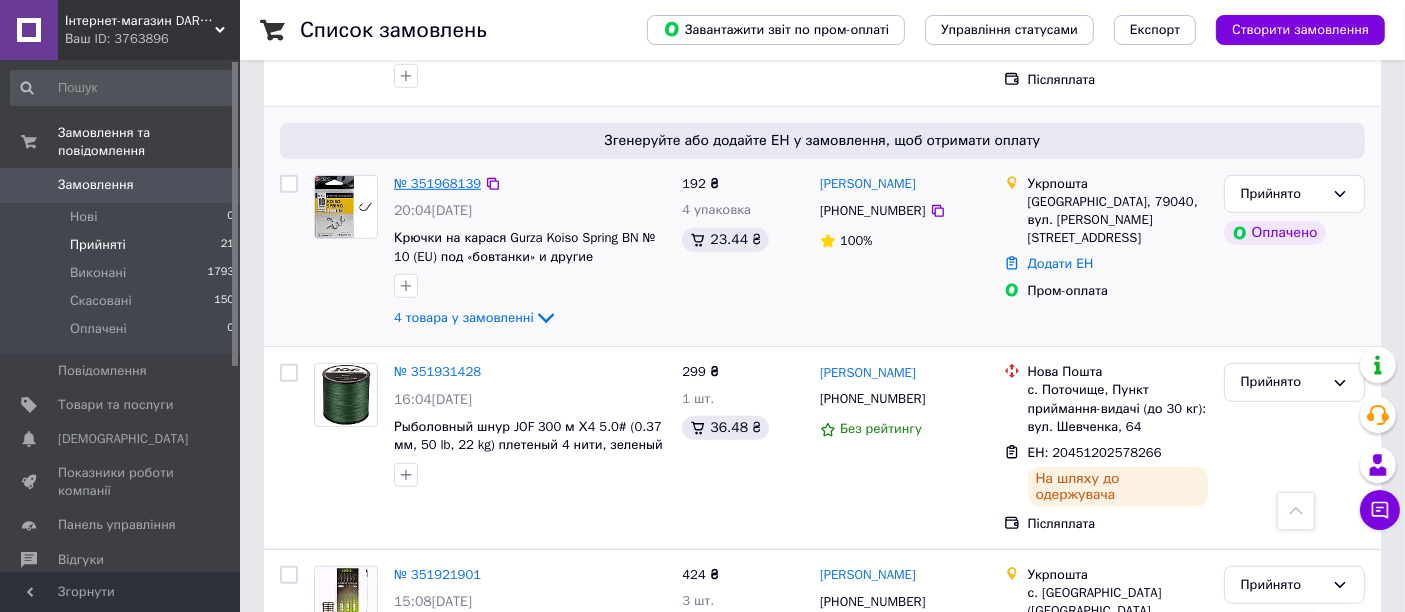 click on "№ 351968139" at bounding box center (437, 183) 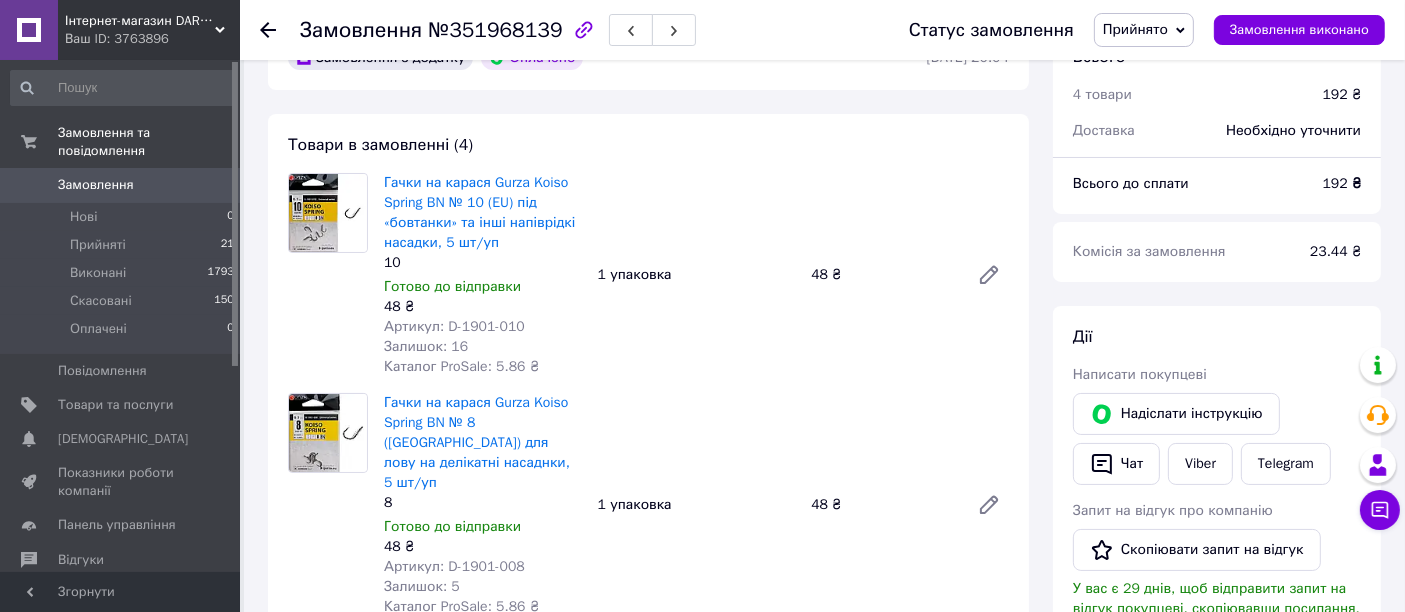 scroll, scrollTop: 135, scrollLeft: 0, axis: vertical 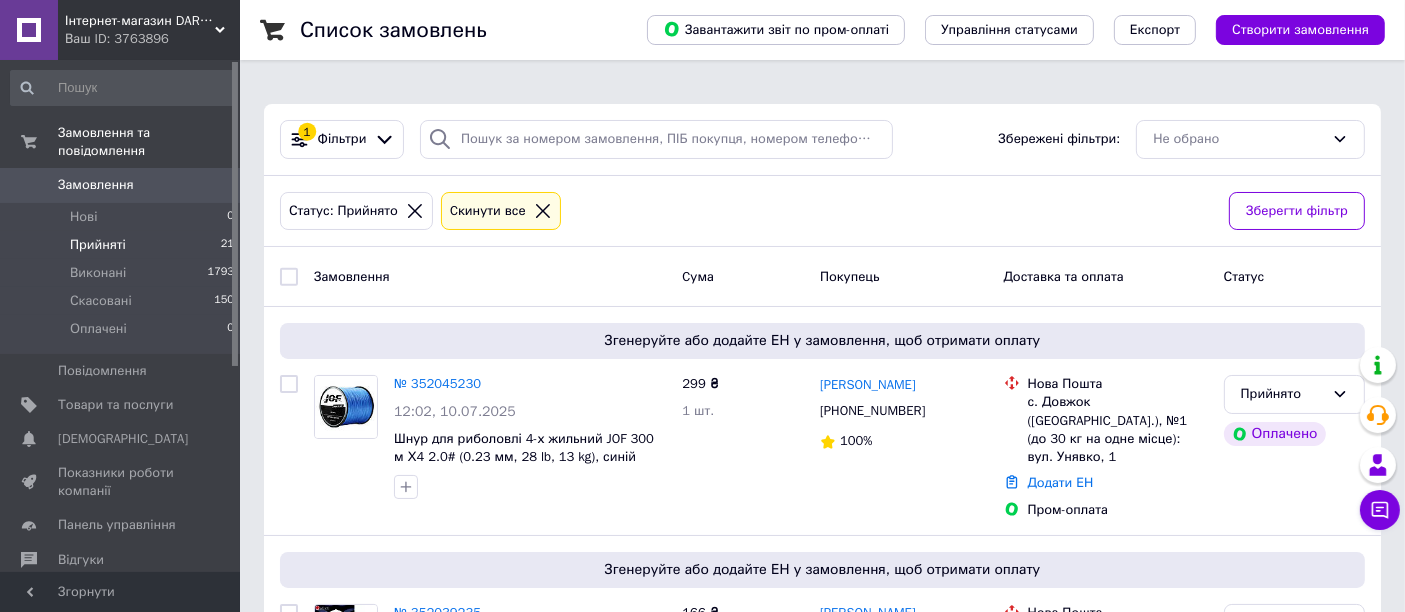 click on "Прийняті" at bounding box center [98, 245] 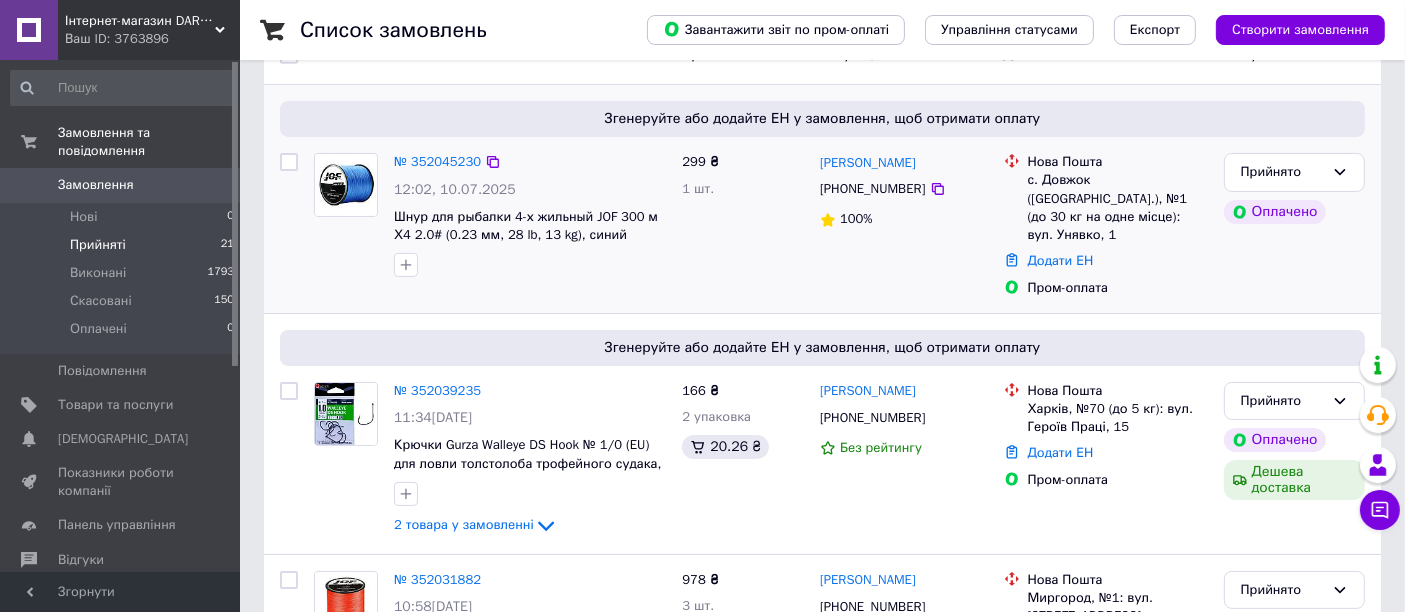 scroll, scrollTop: 333, scrollLeft: 0, axis: vertical 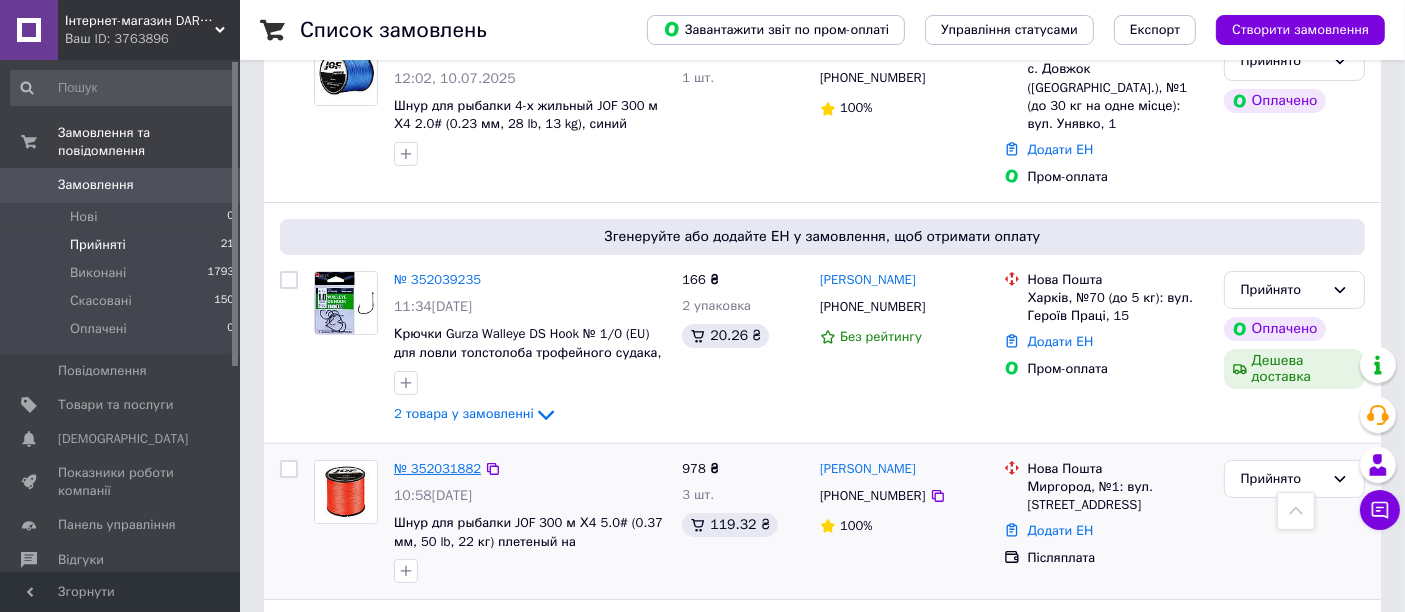 click on "№ 352031882" at bounding box center (437, 468) 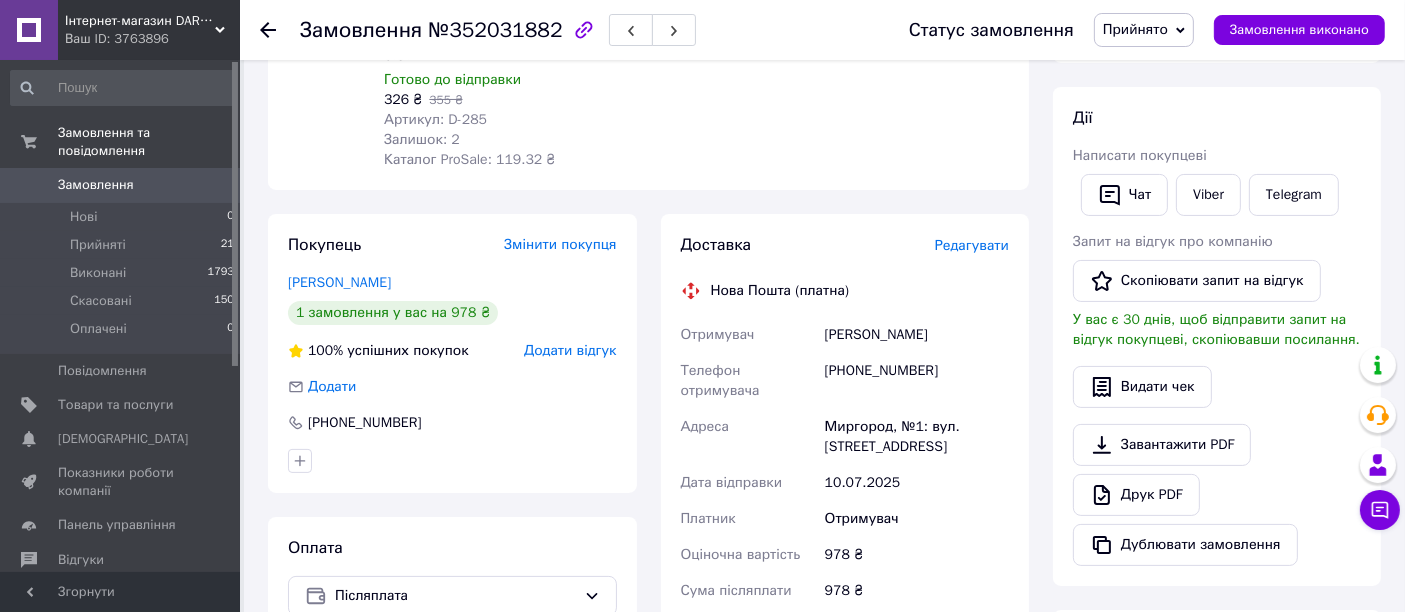 scroll, scrollTop: 0, scrollLeft: 0, axis: both 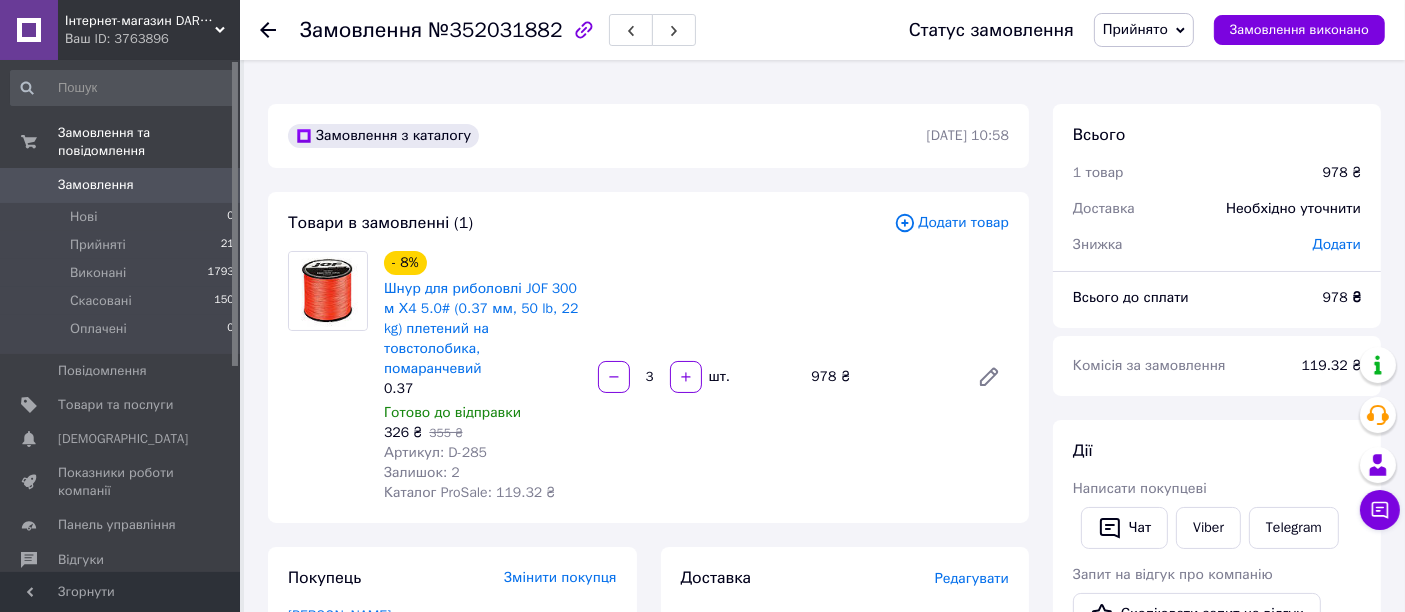 click 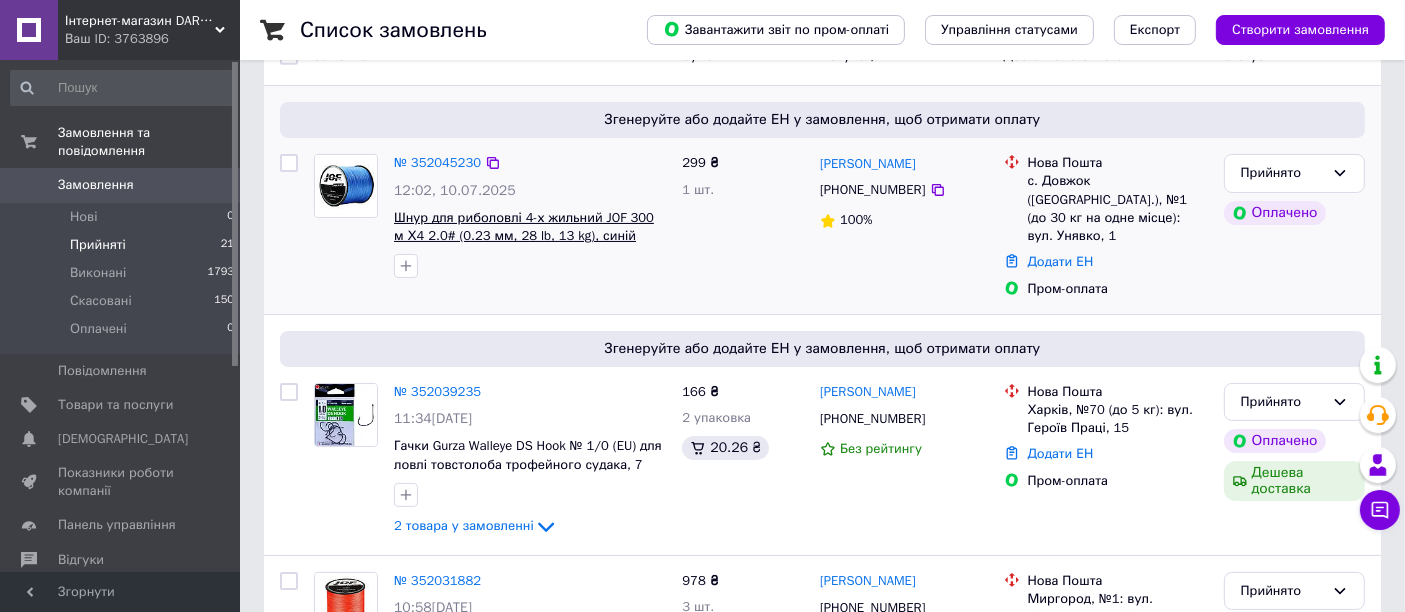 scroll, scrollTop: 222, scrollLeft: 0, axis: vertical 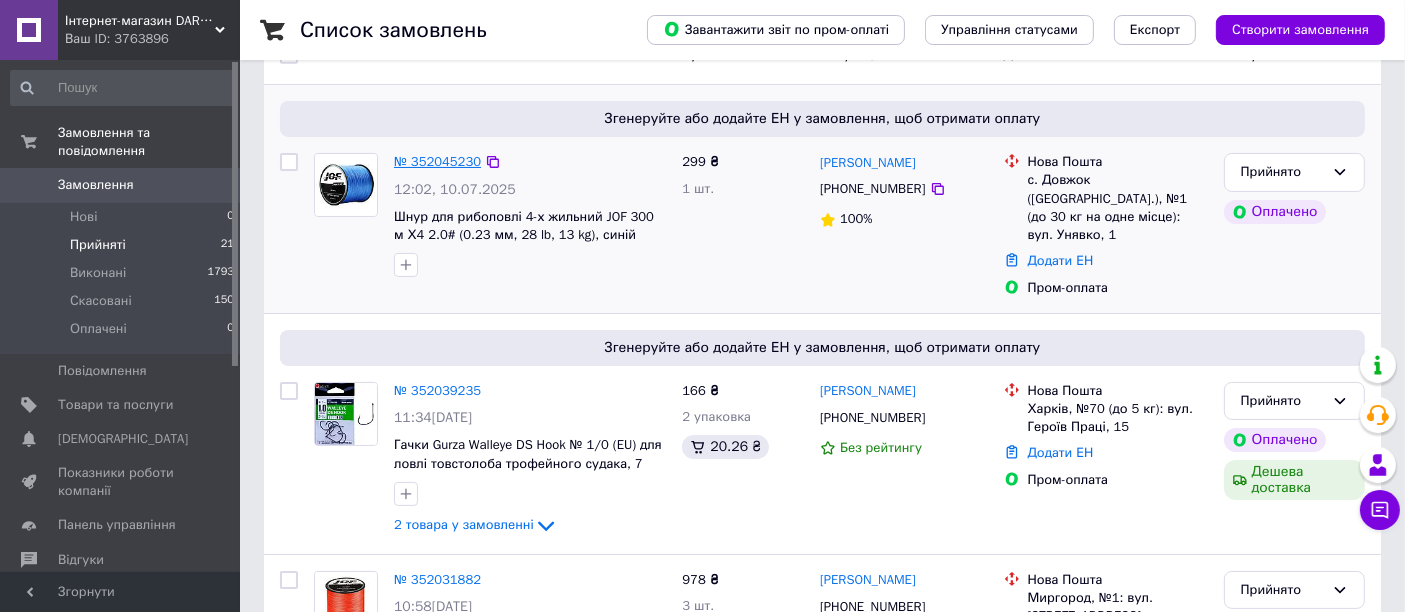 click on "№ 352045230" at bounding box center [437, 161] 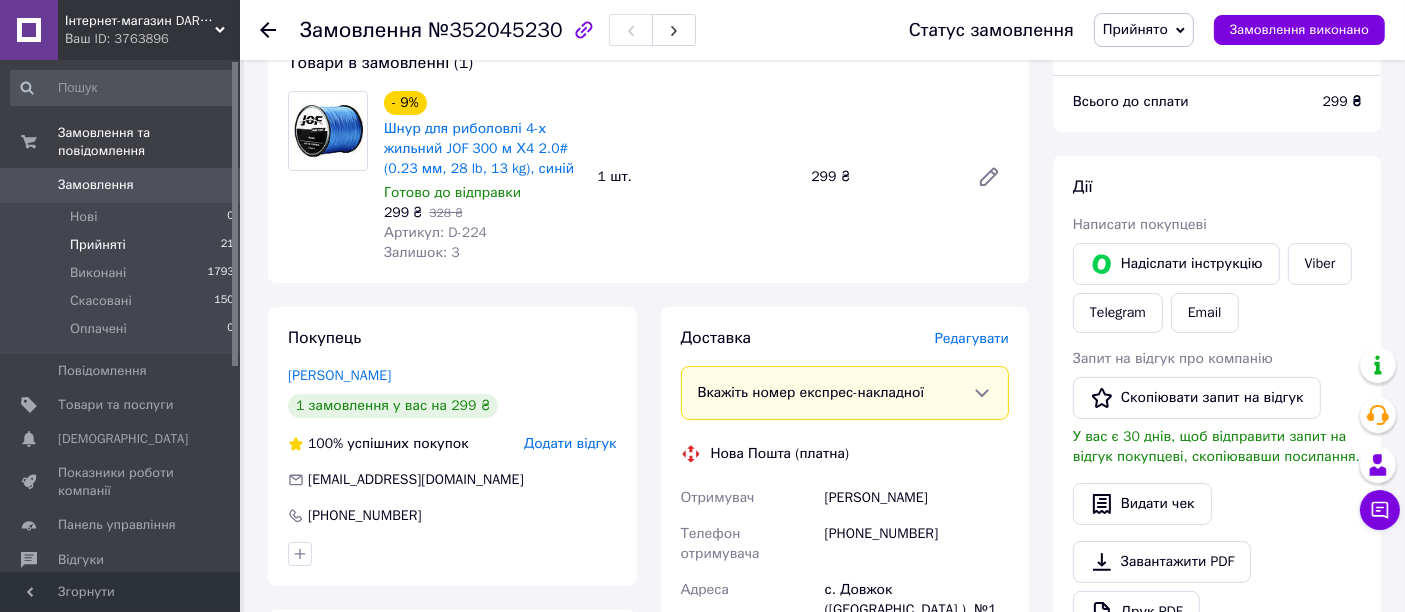 click on "Прийняті" at bounding box center [98, 245] 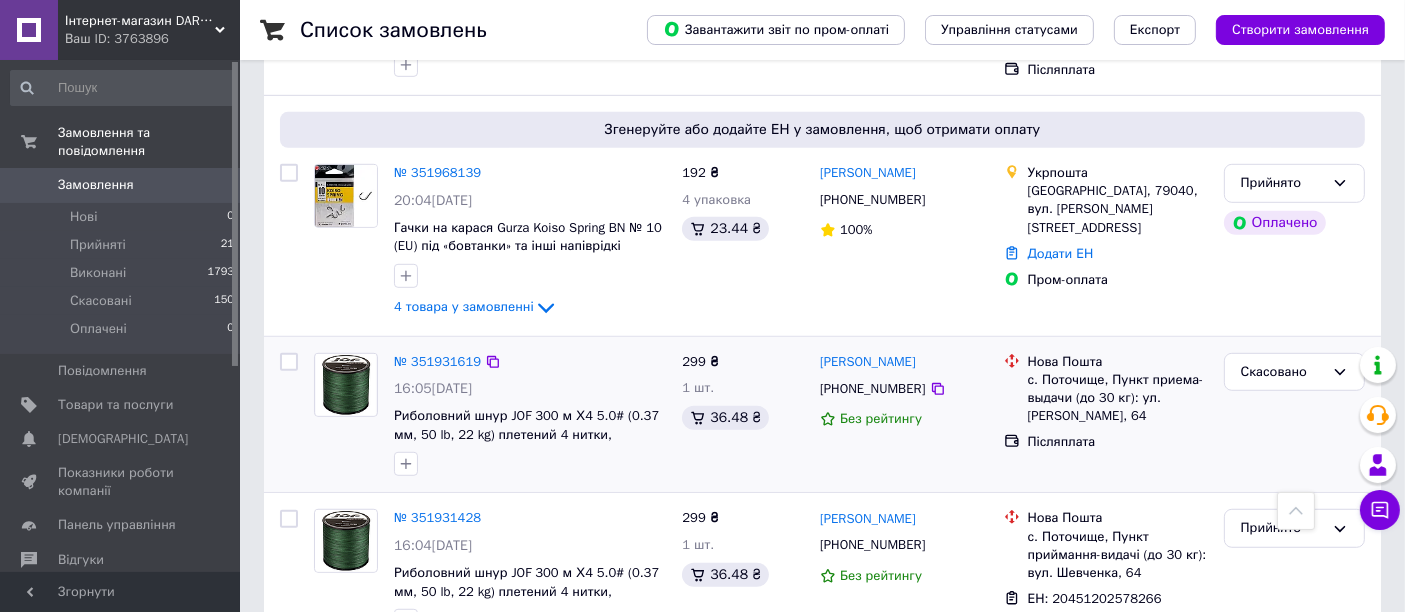 scroll, scrollTop: 1222, scrollLeft: 0, axis: vertical 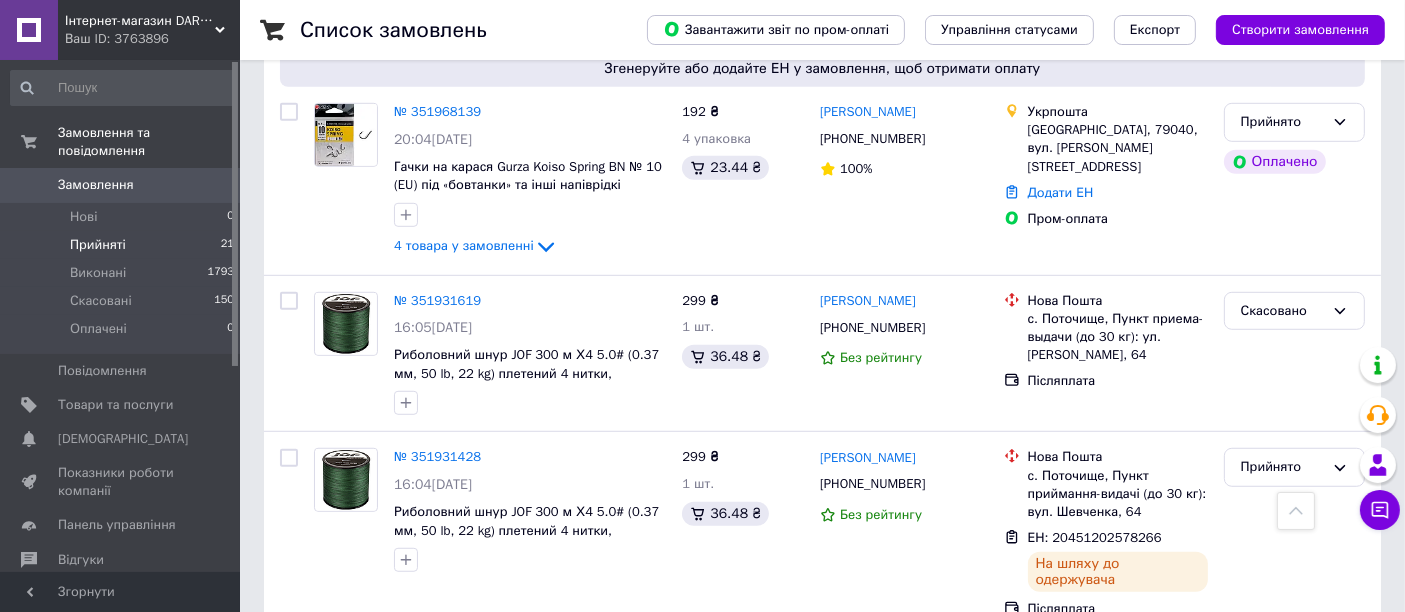 click on "Прийняті" at bounding box center (98, 245) 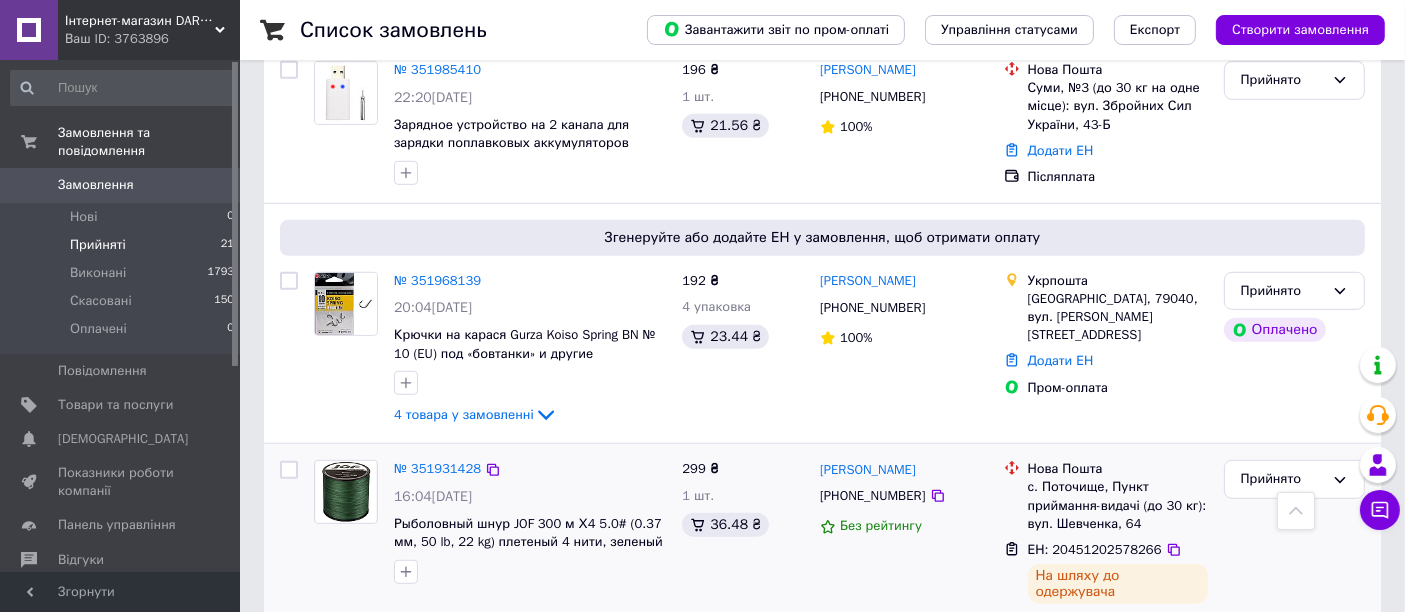 scroll, scrollTop: 1111, scrollLeft: 0, axis: vertical 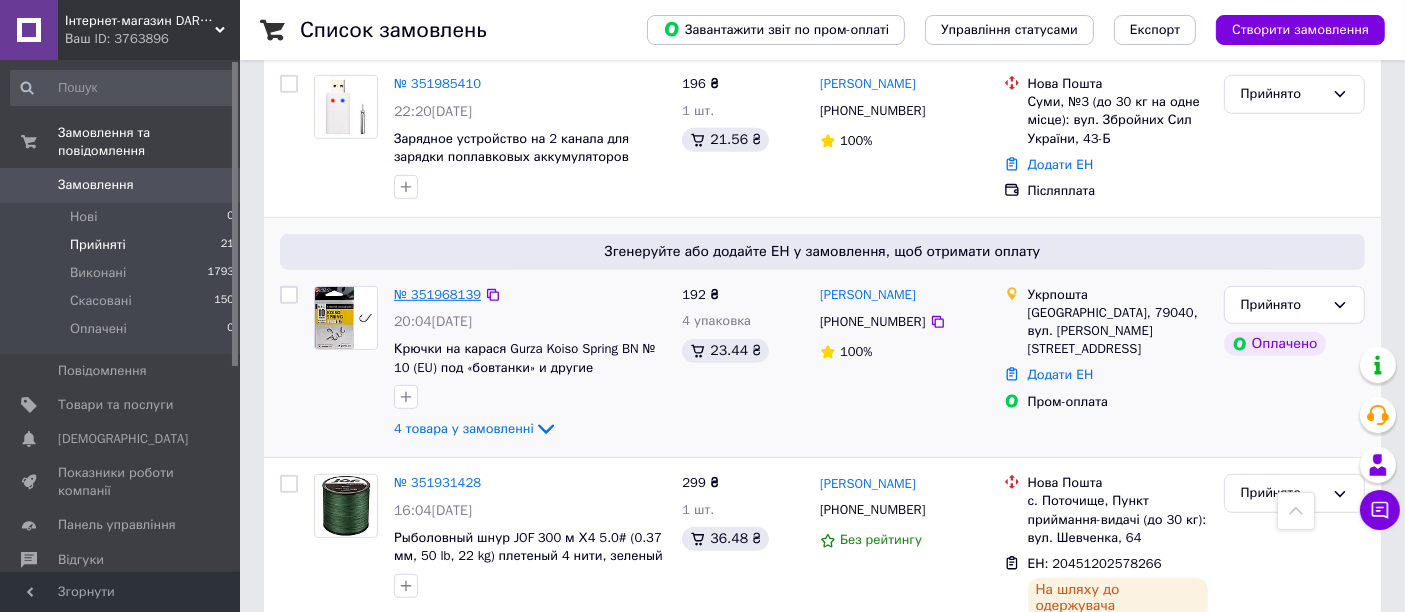 click on "№ 351968139" at bounding box center (437, 294) 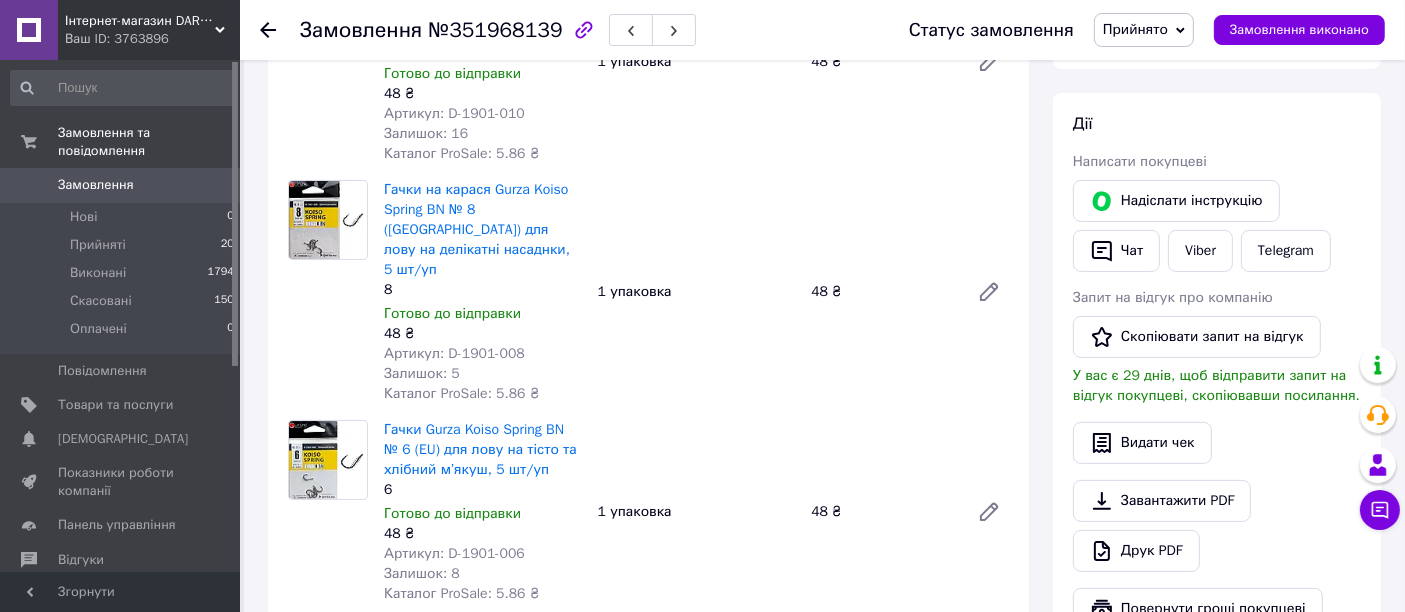 scroll, scrollTop: 111, scrollLeft: 0, axis: vertical 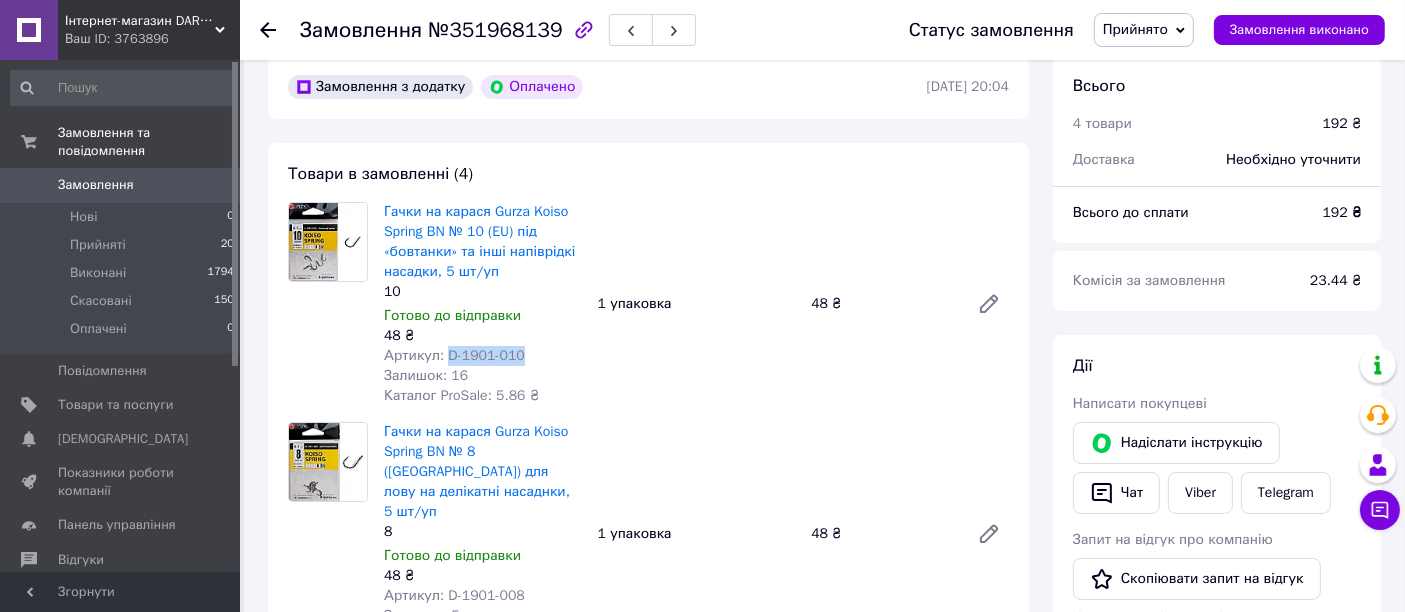 drag, startPoint x: 528, startPoint y: 353, endPoint x: 444, endPoint y: 355, distance: 84.0238 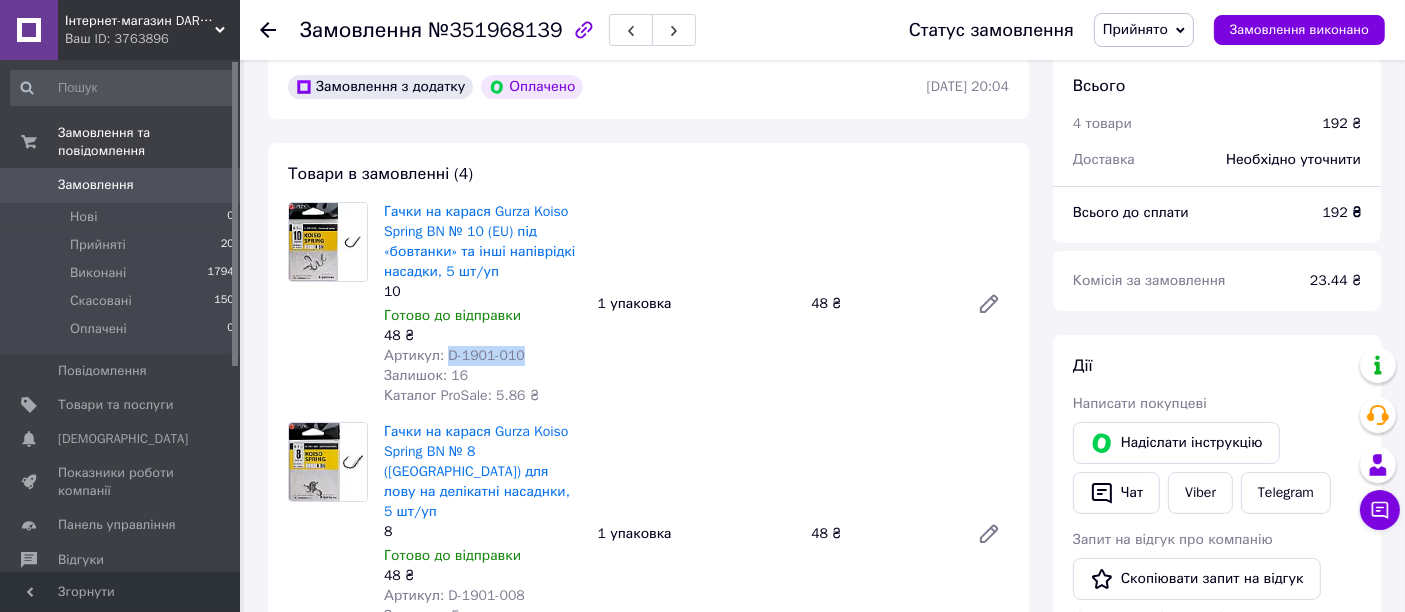 click on "Артикул: D-1901-010" at bounding box center [483, 356] 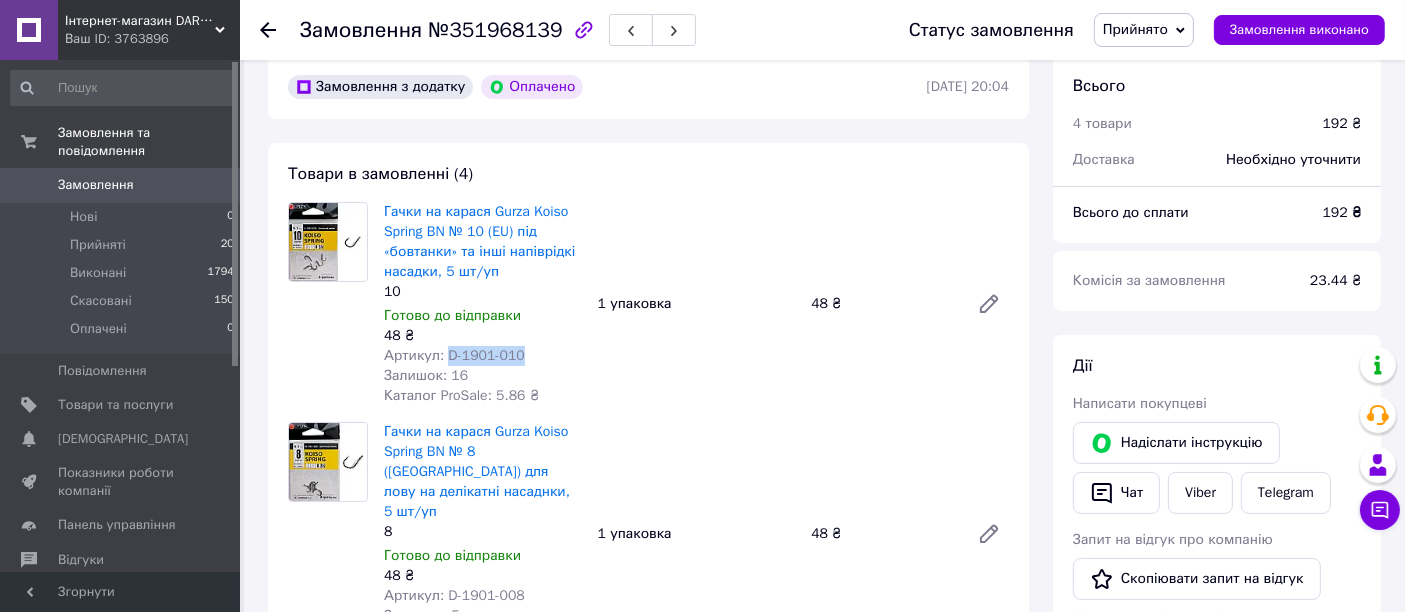 scroll, scrollTop: 333, scrollLeft: 0, axis: vertical 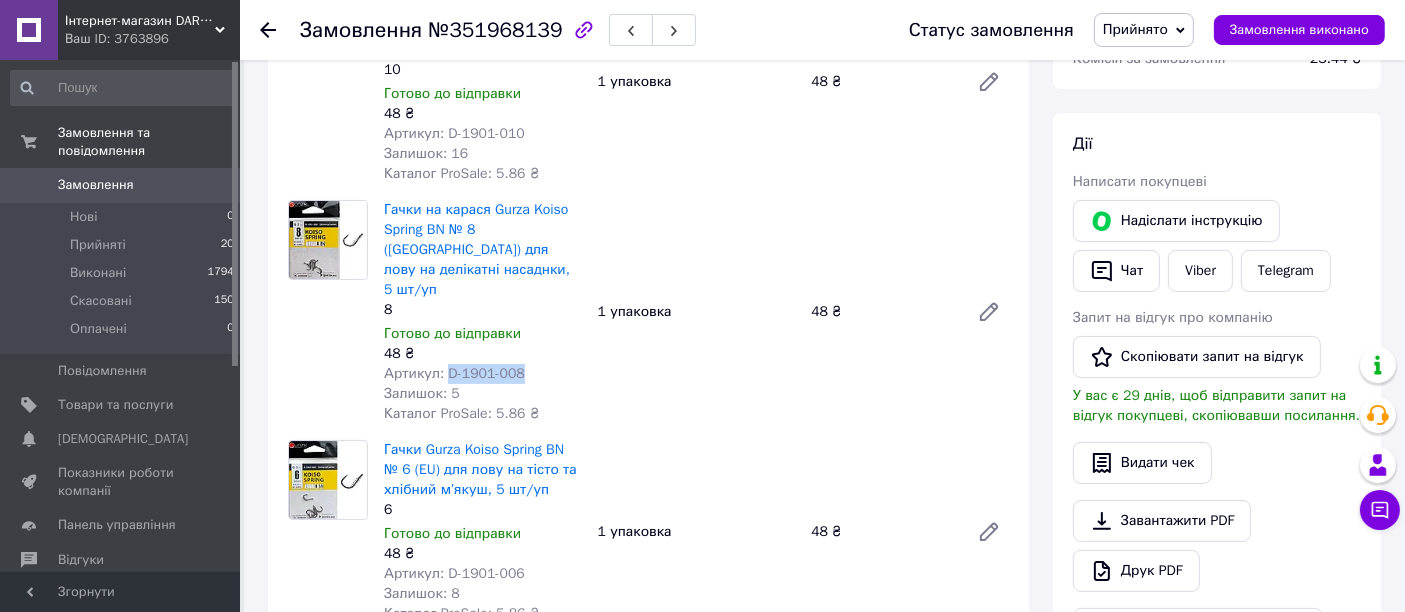 drag, startPoint x: 532, startPoint y: 337, endPoint x: 446, endPoint y: 338, distance: 86.00581 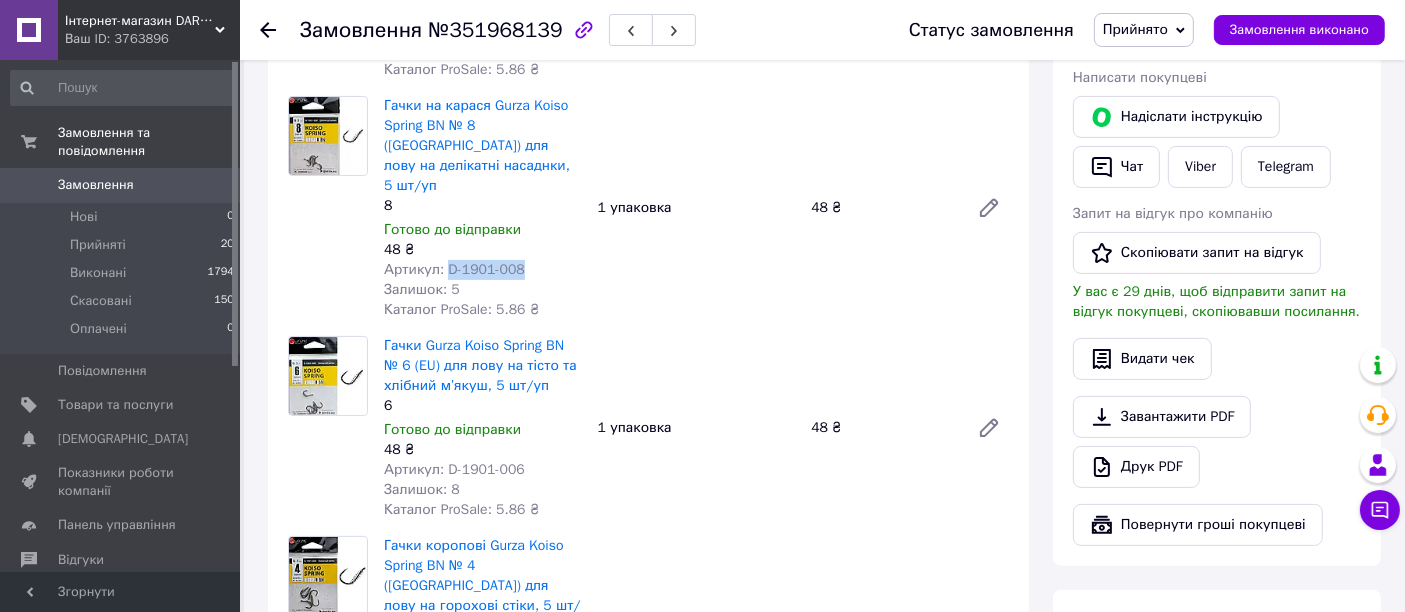 scroll, scrollTop: 555, scrollLeft: 0, axis: vertical 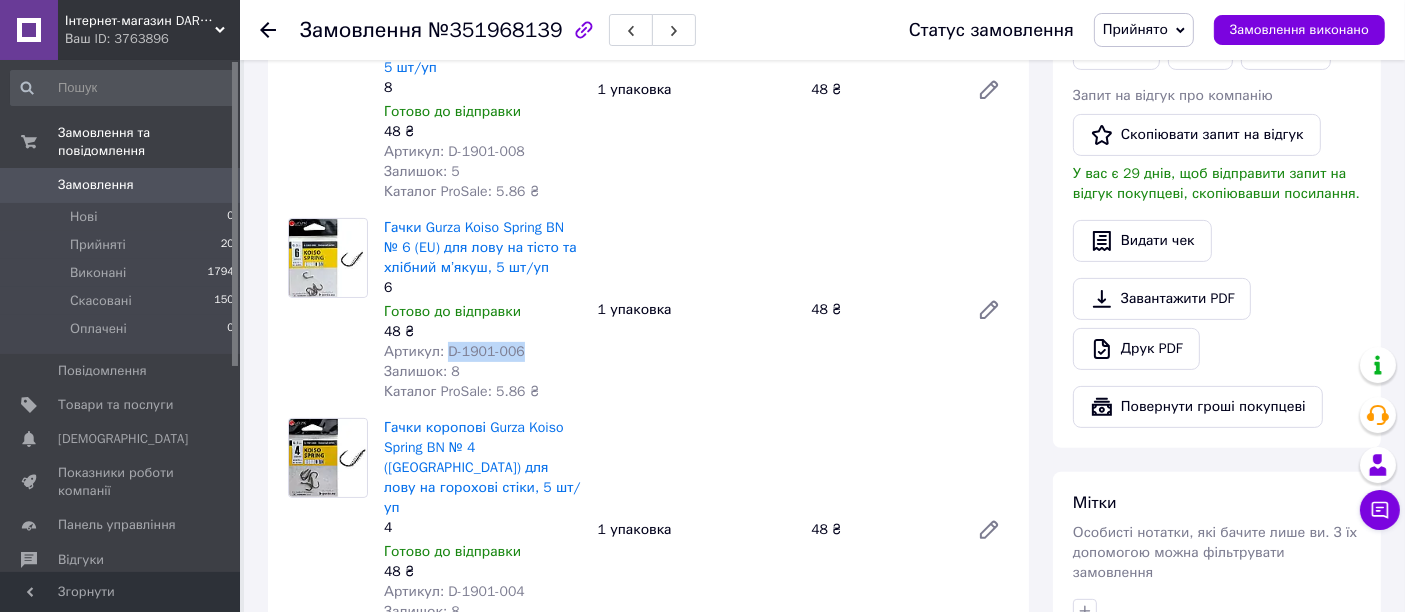 drag, startPoint x: 529, startPoint y: 311, endPoint x: 445, endPoint y: 310, distance: 84.00595 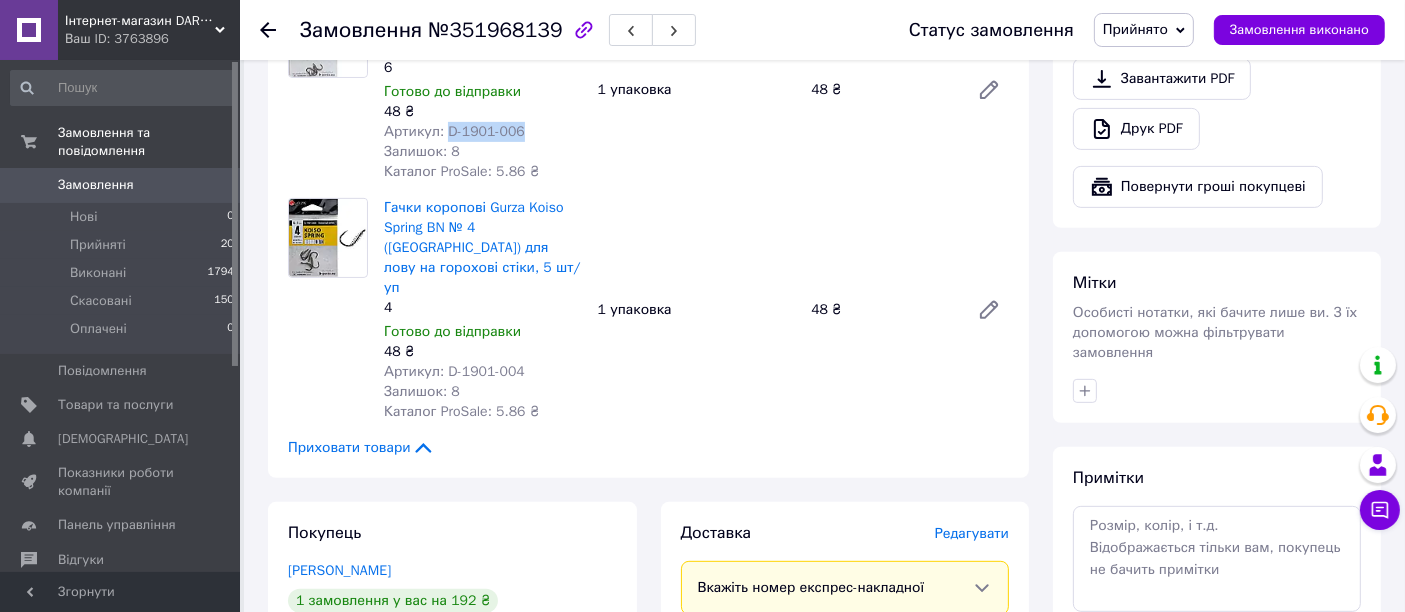 scroll, scrollTop: 777, scrollLeft: 0, axis: vertical 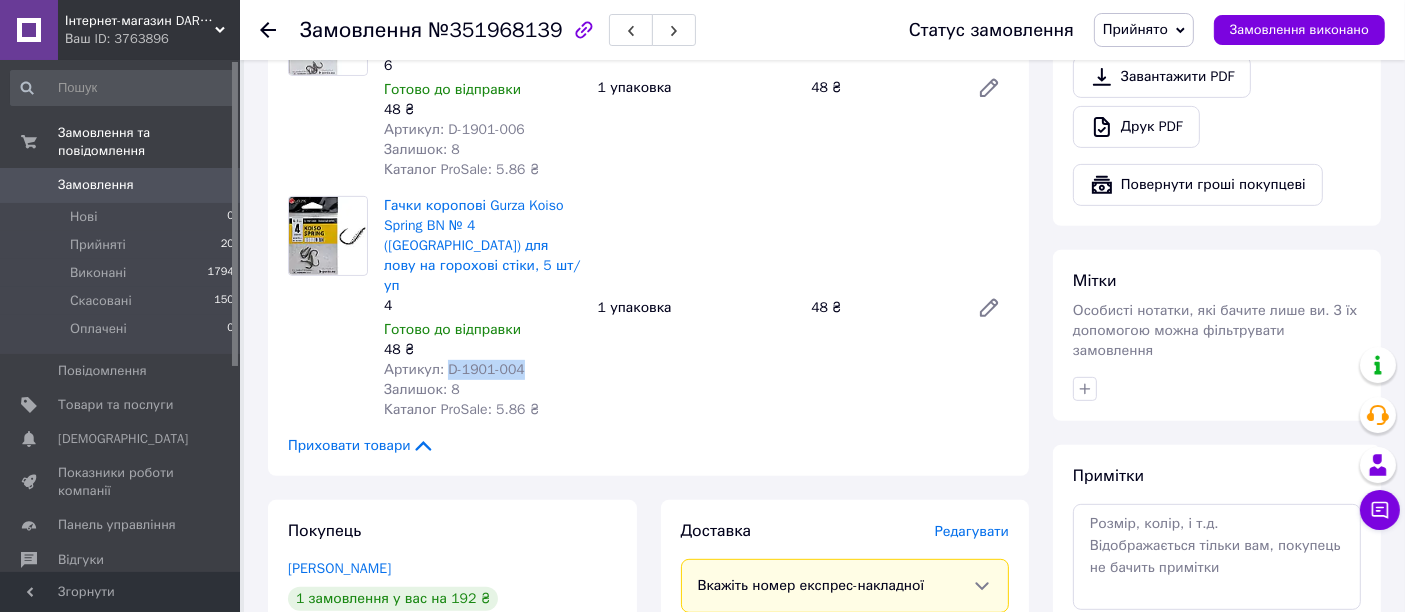 drag, startPoint x: 540, startPoint y: 290, endPoint x: 445, endPoint y: 292, distance: 95.02105 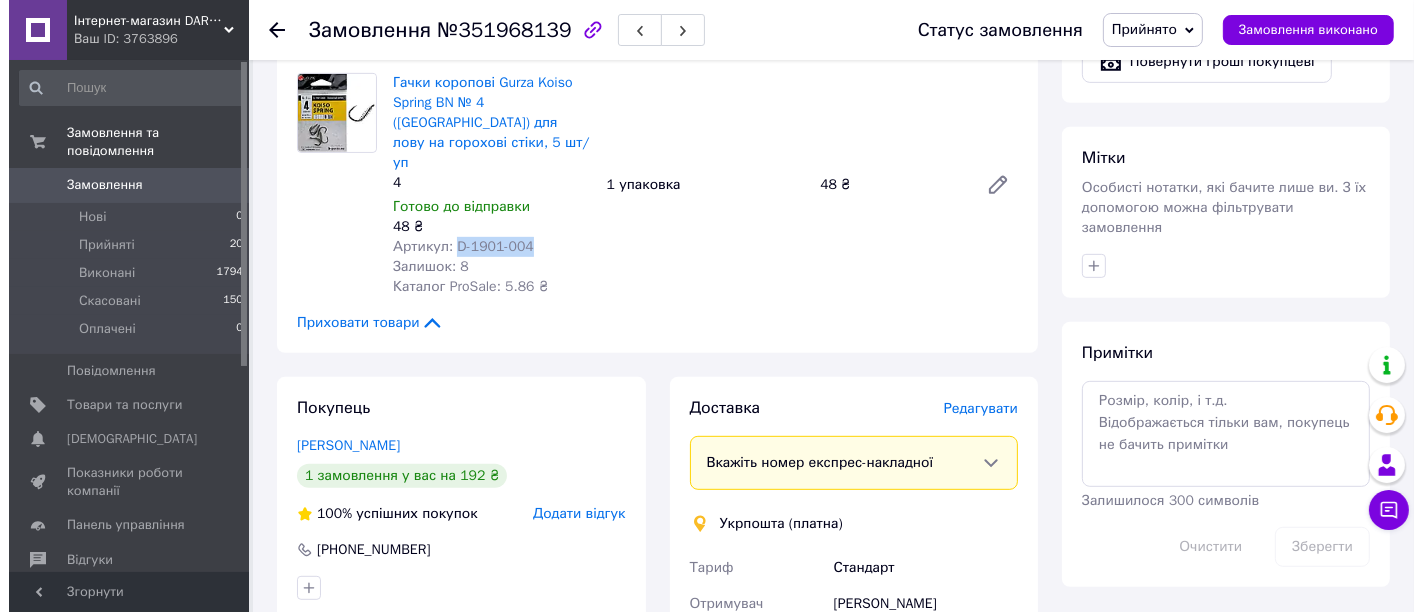 scroll, scrollTop: 1000, scrollLeft: 0, axis: vertical 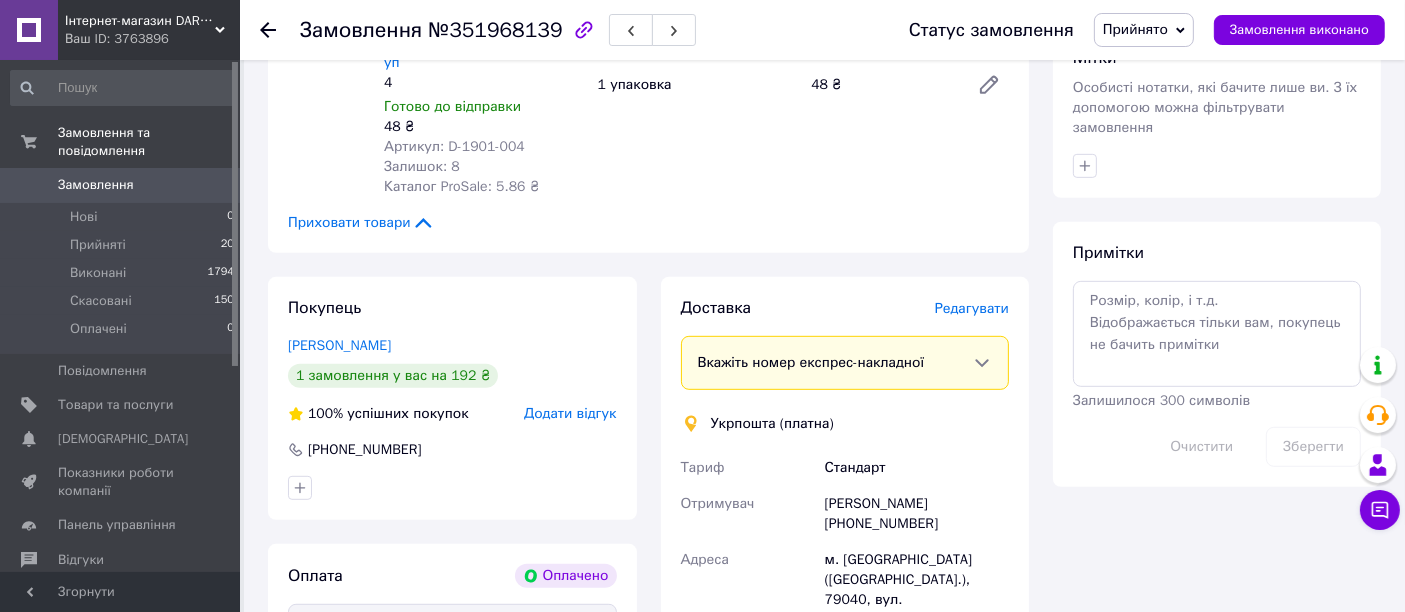 click on "Редагувати" at bounding box center [972, 308] 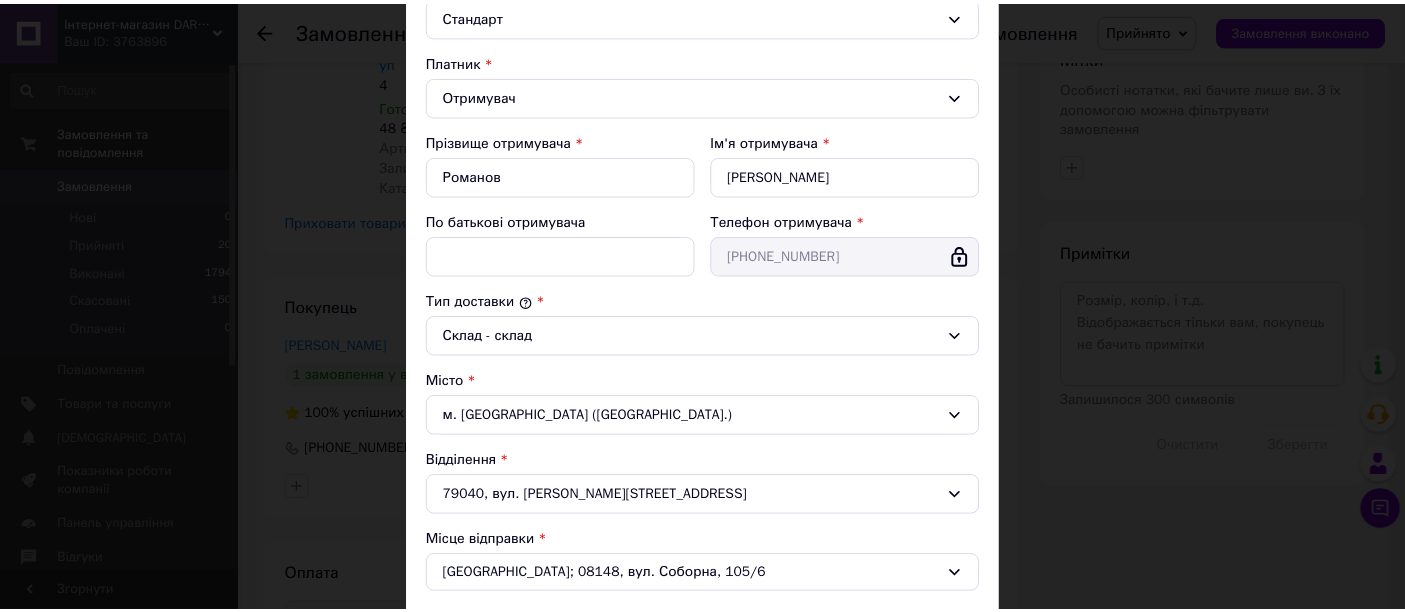 scroll, scrollTop: 631, scrollLeft: 0, axis: vertical 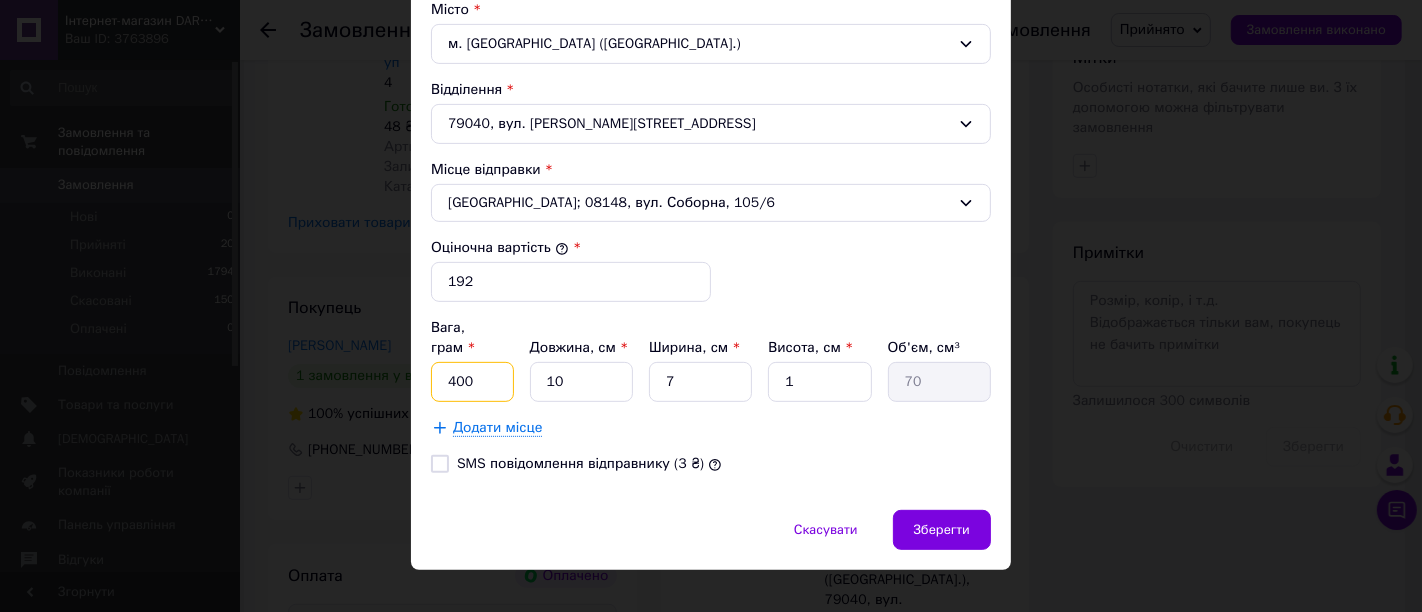 drag, startPoint x: 500, startPoint y: 351, endPoint x: 427, endPoint y: 362, distance: 73.82411 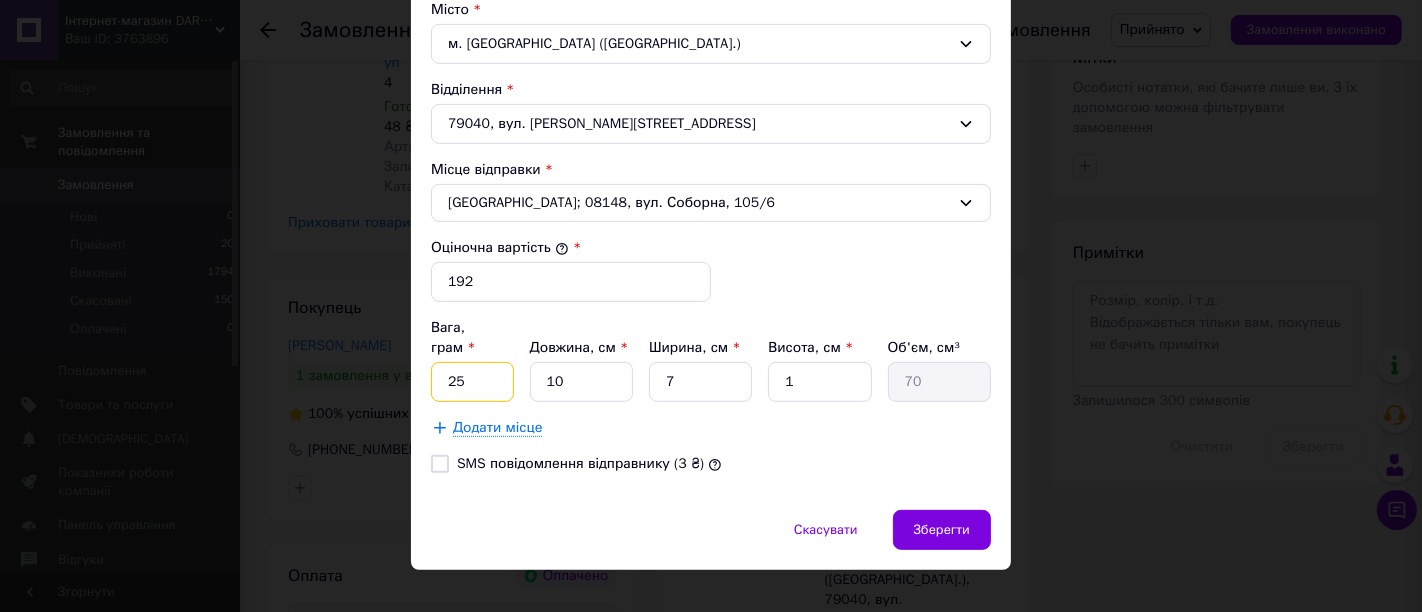 type on "25" 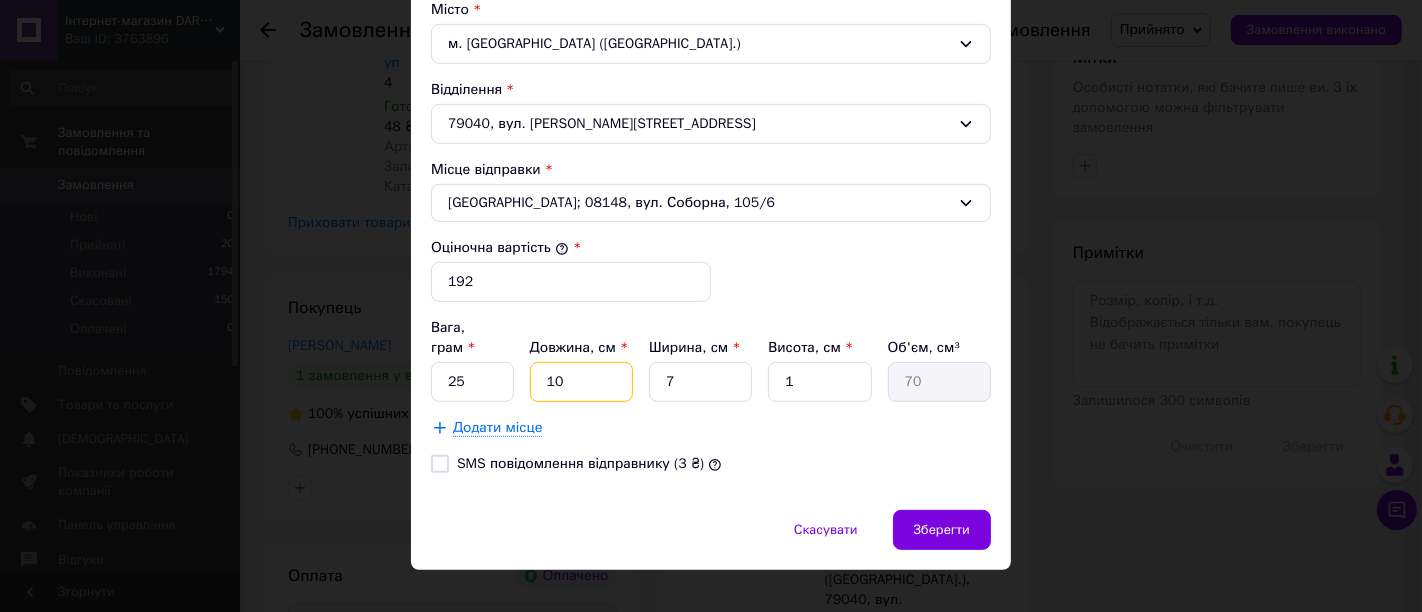 click on "10" at bounding box center (581, 382) 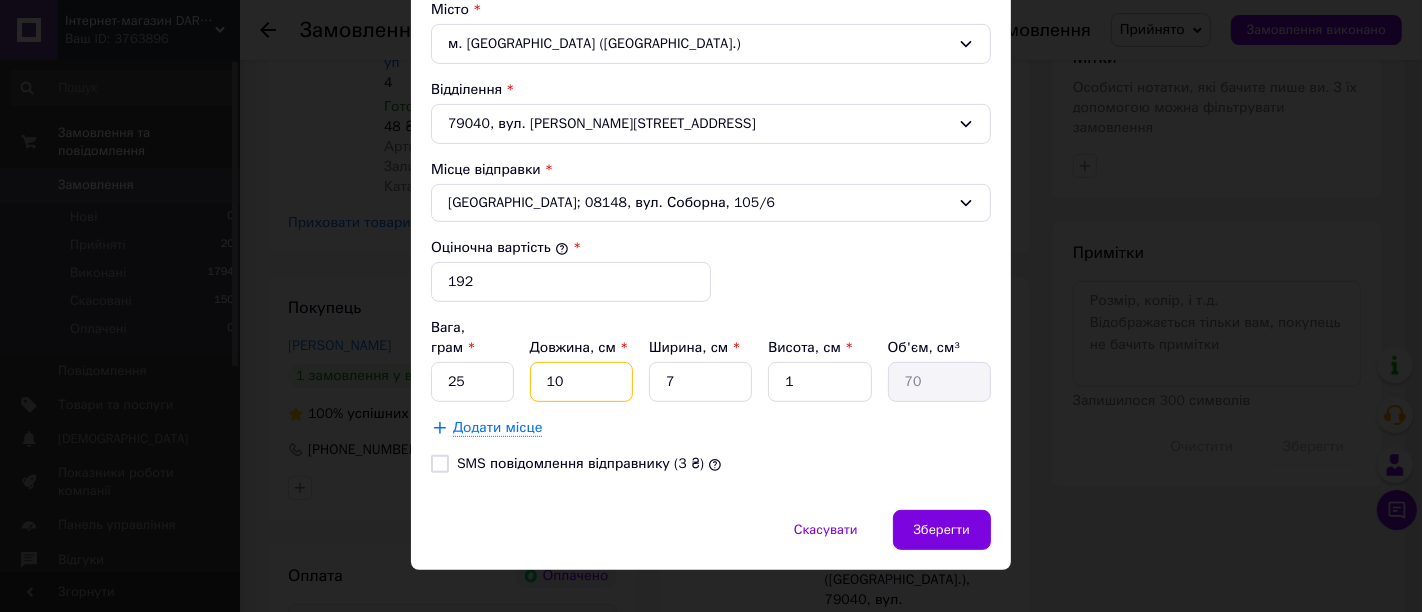 type on "1" 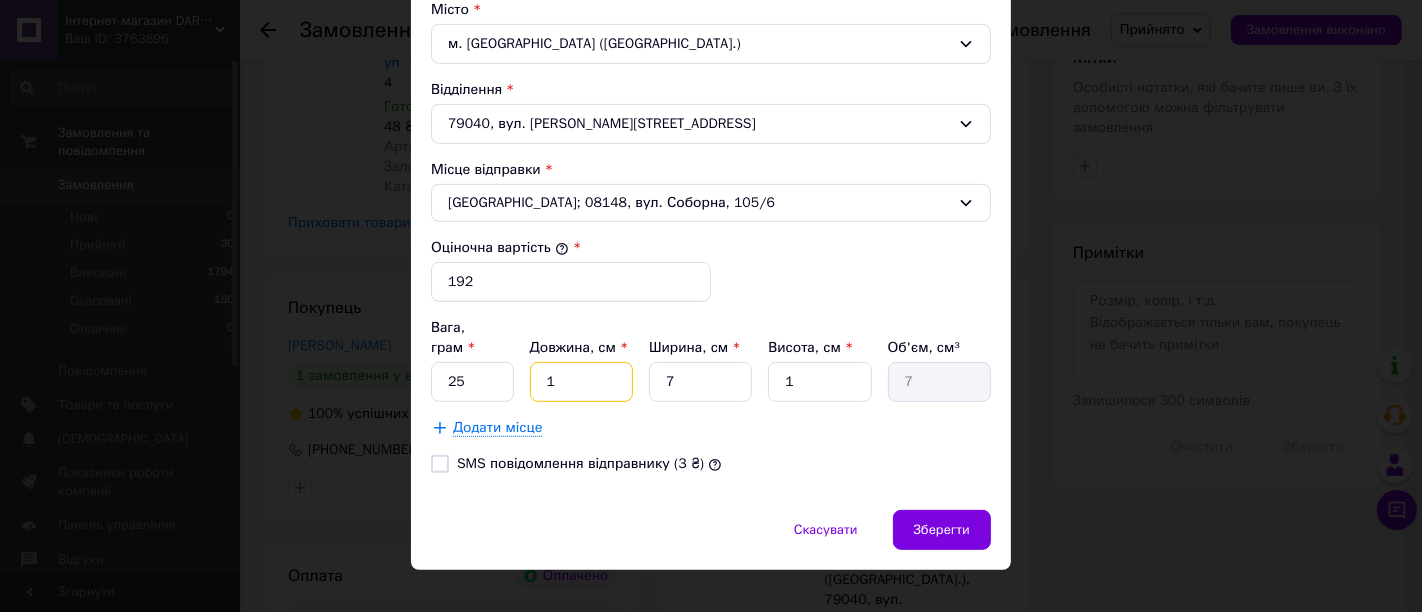 type on "18" 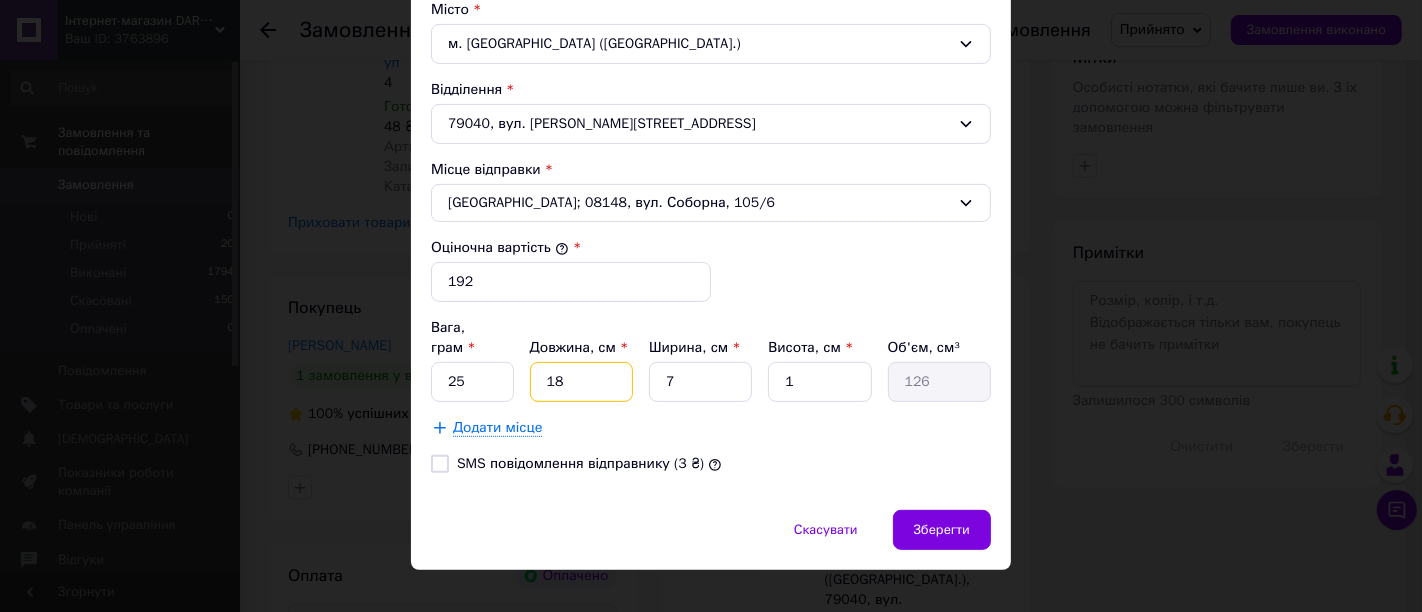 type on "18" 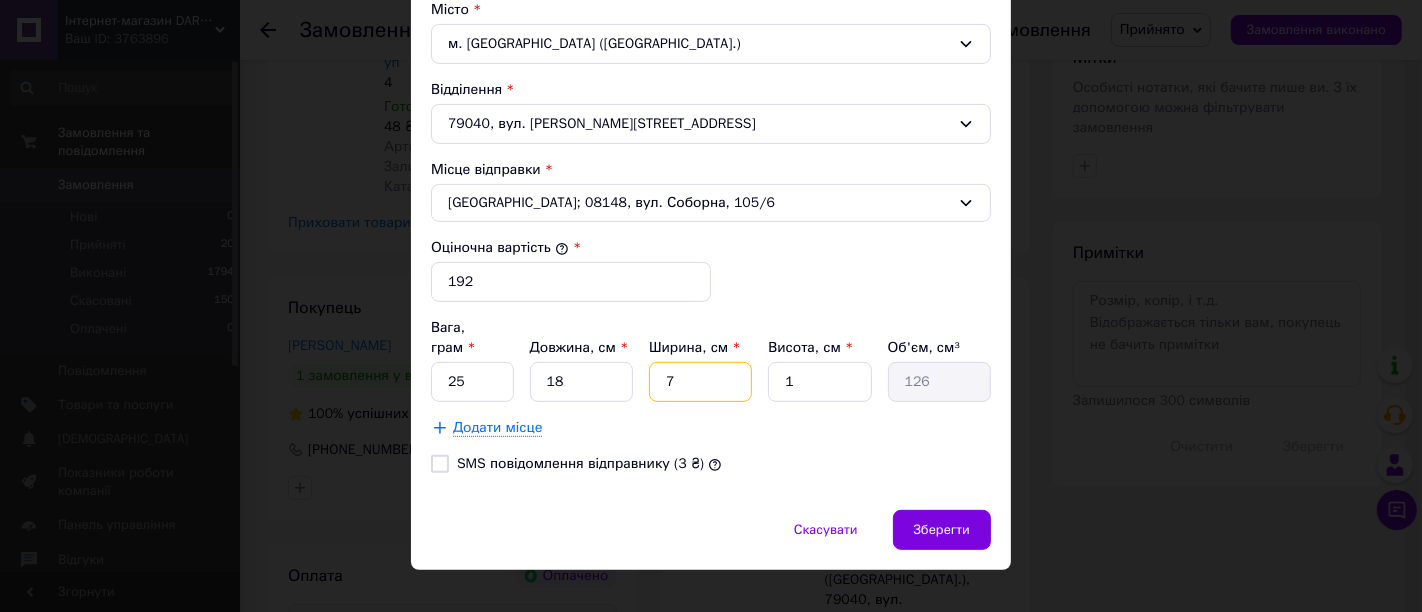 drag, startPoint x: 665, startPoint y: 352, endPoint x: 645, endPoint y: 358, distance: 20.880613 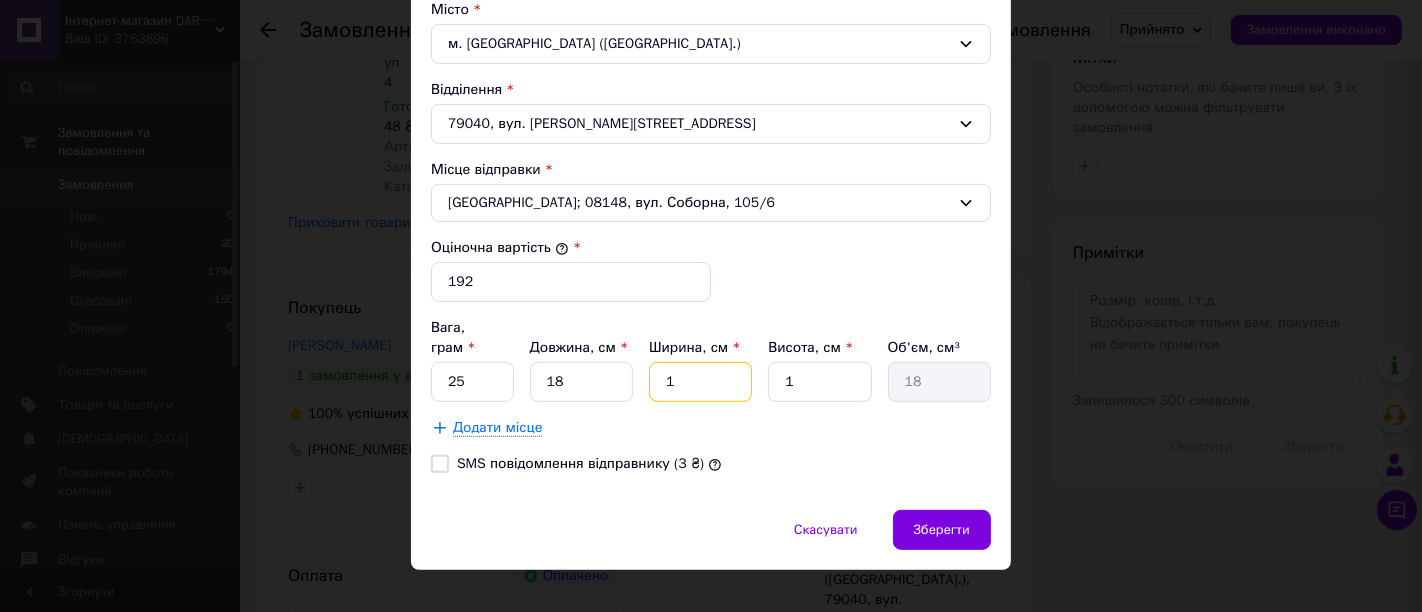 type on "12" 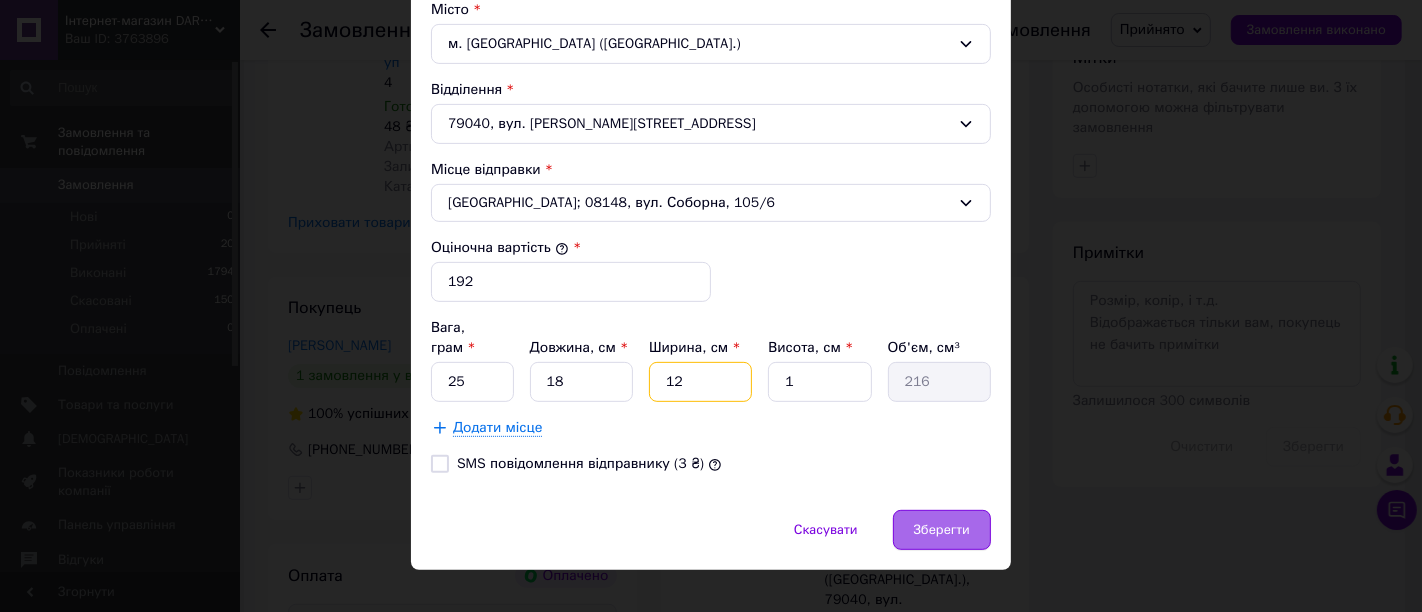 type on "12" 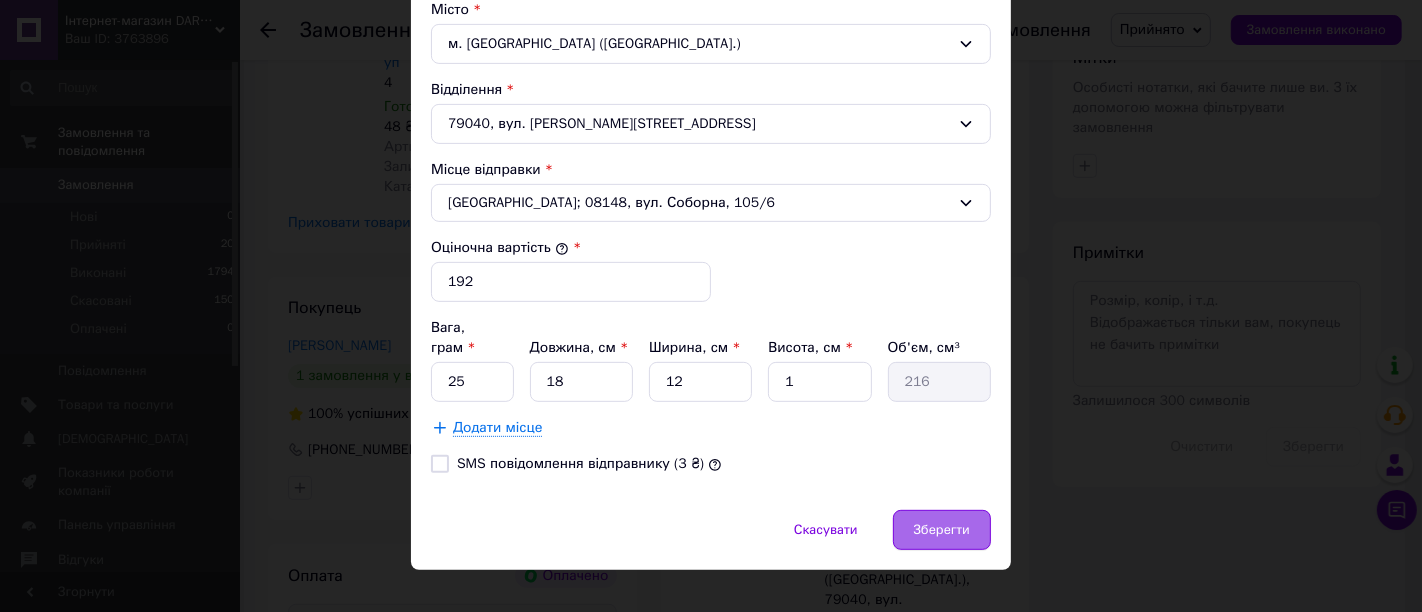 click on "Зберегти" at bounding box center (942, 530) 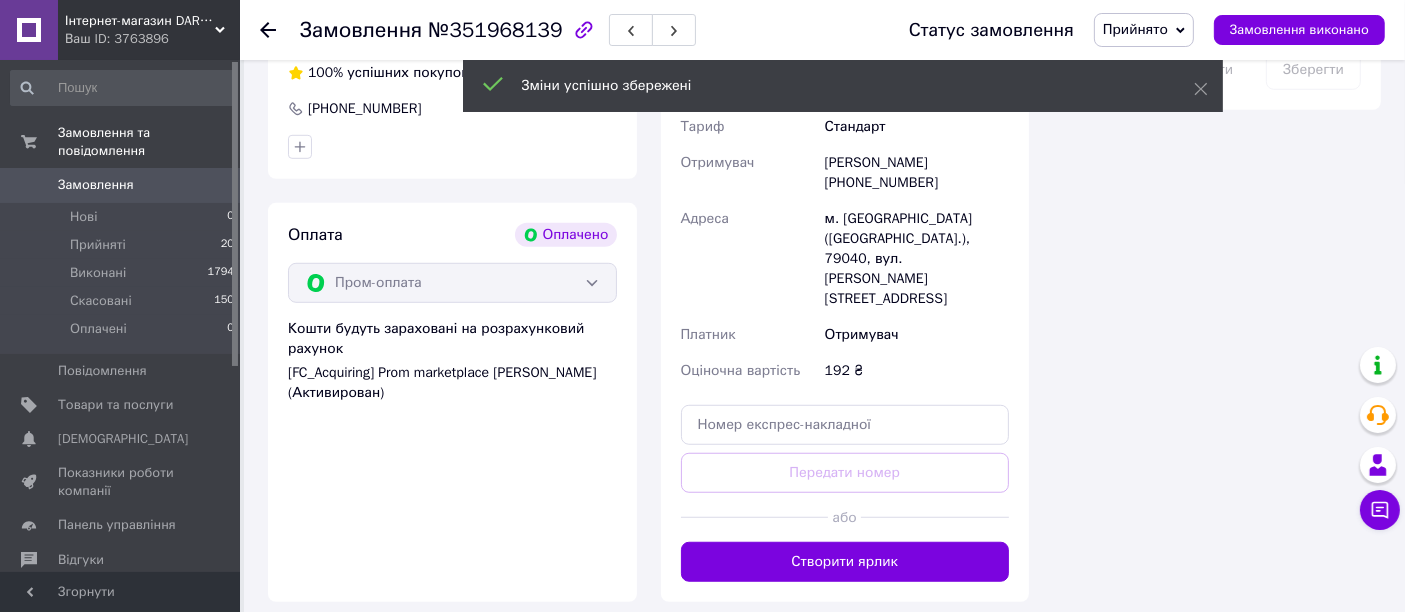 scroll, scrollTop: 1444, scrollLeft: 0, axis: vertical 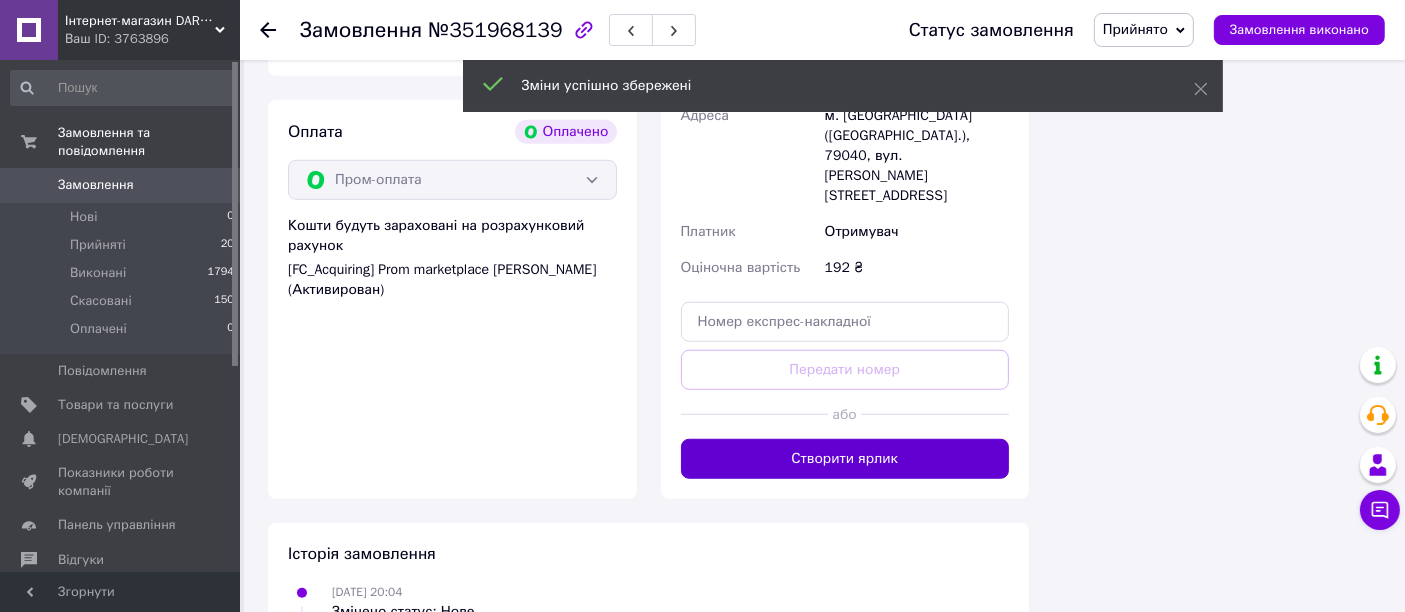 click on "Створити ярлик" at bounding box center [845, 459] 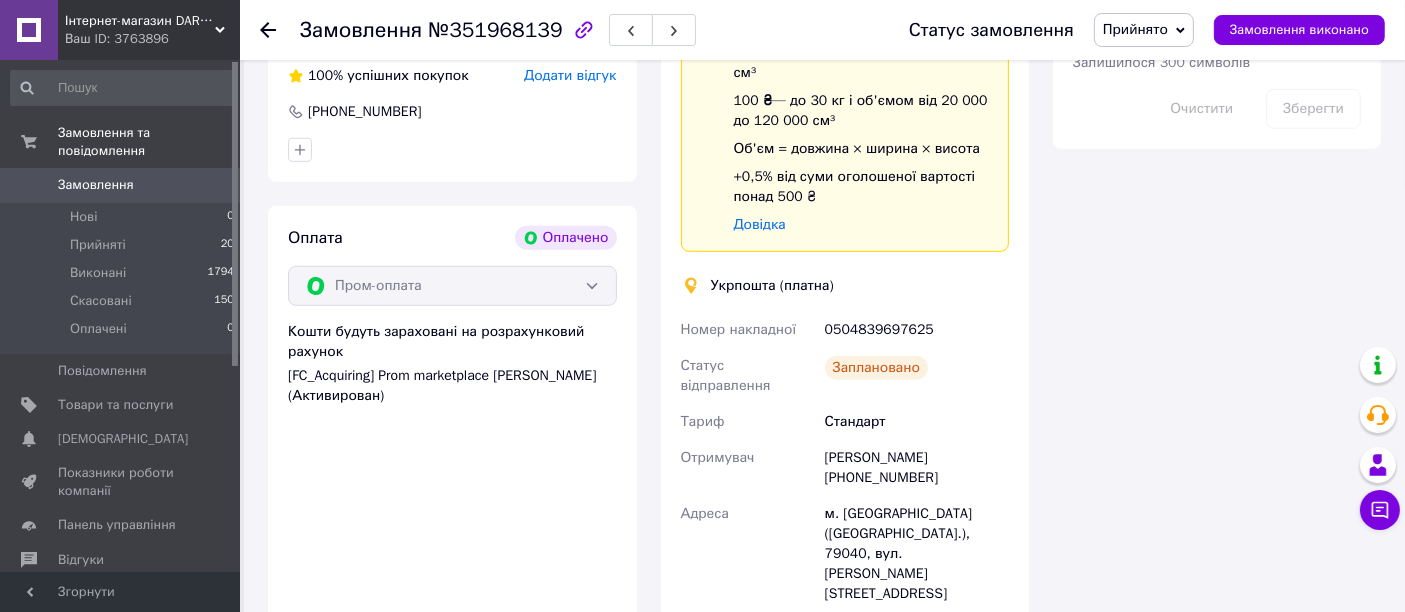 scroll, scrollTop: 1222, scrollLeft: 0, axis: vertical 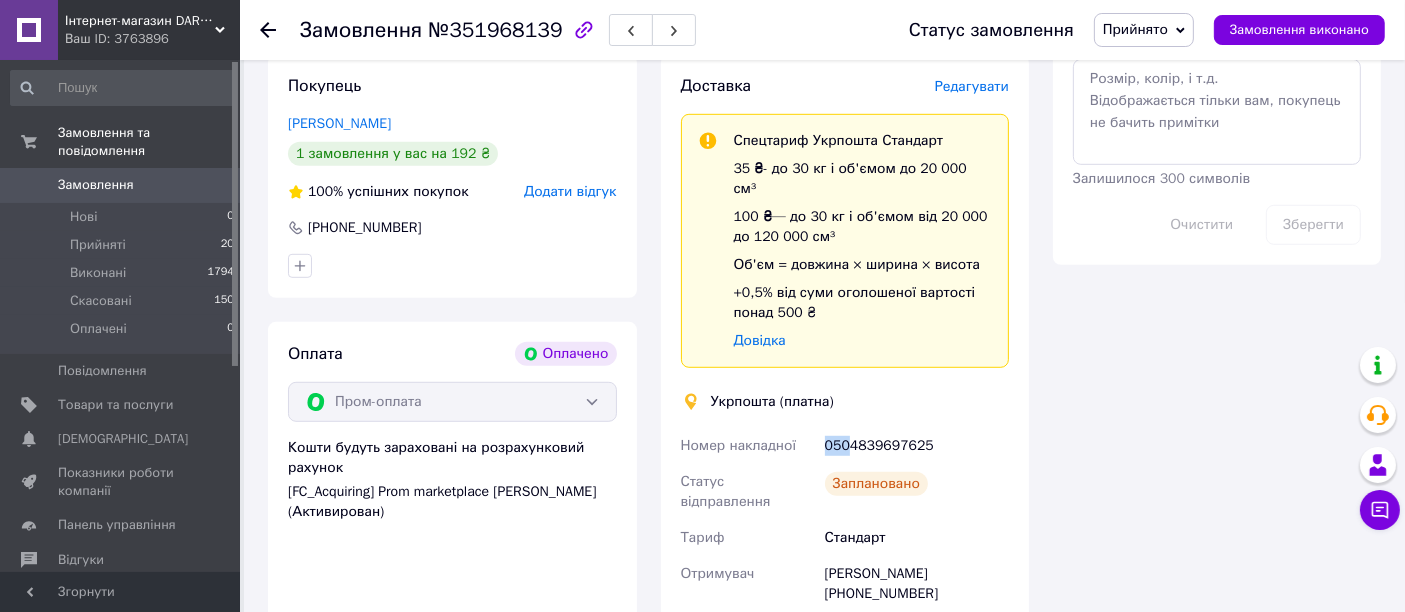 drag, startPoint x: 848, startPoint y: 346, endPoint x: 808, endPoint y: 353, distance: 40.60788 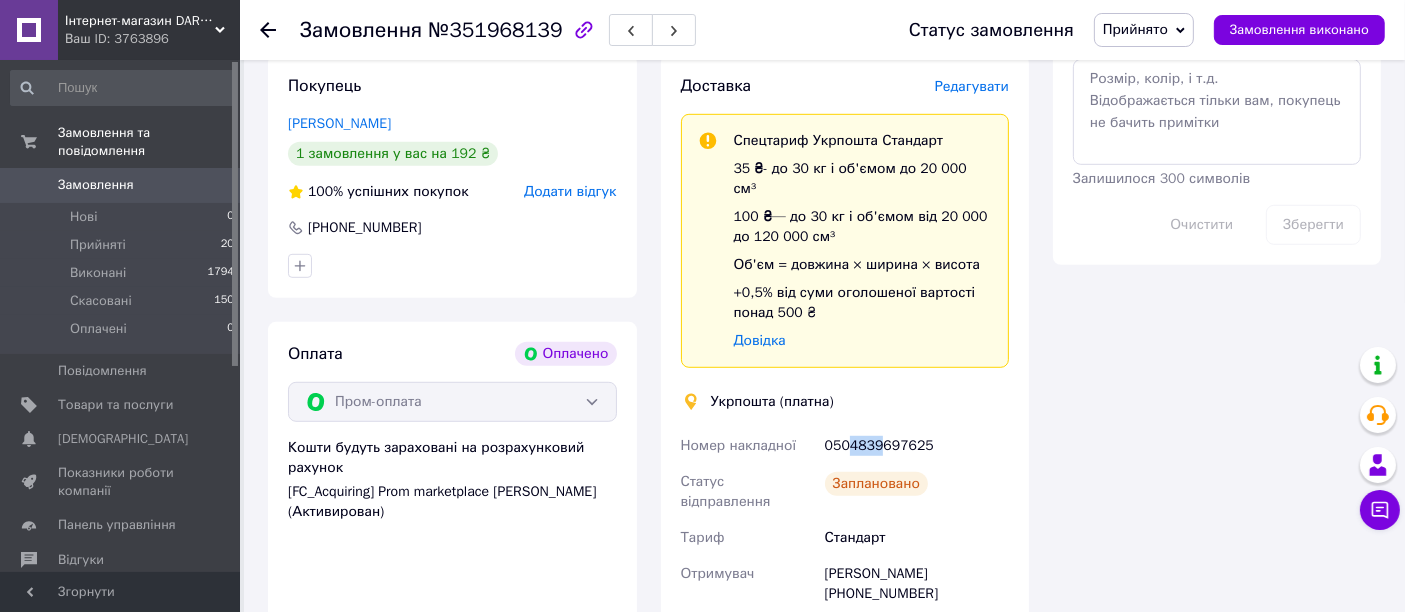 drag, startPoint x: 880, startPoint y: 345, endPoint x: 849, endPoint y: 348, distance: 31.144823 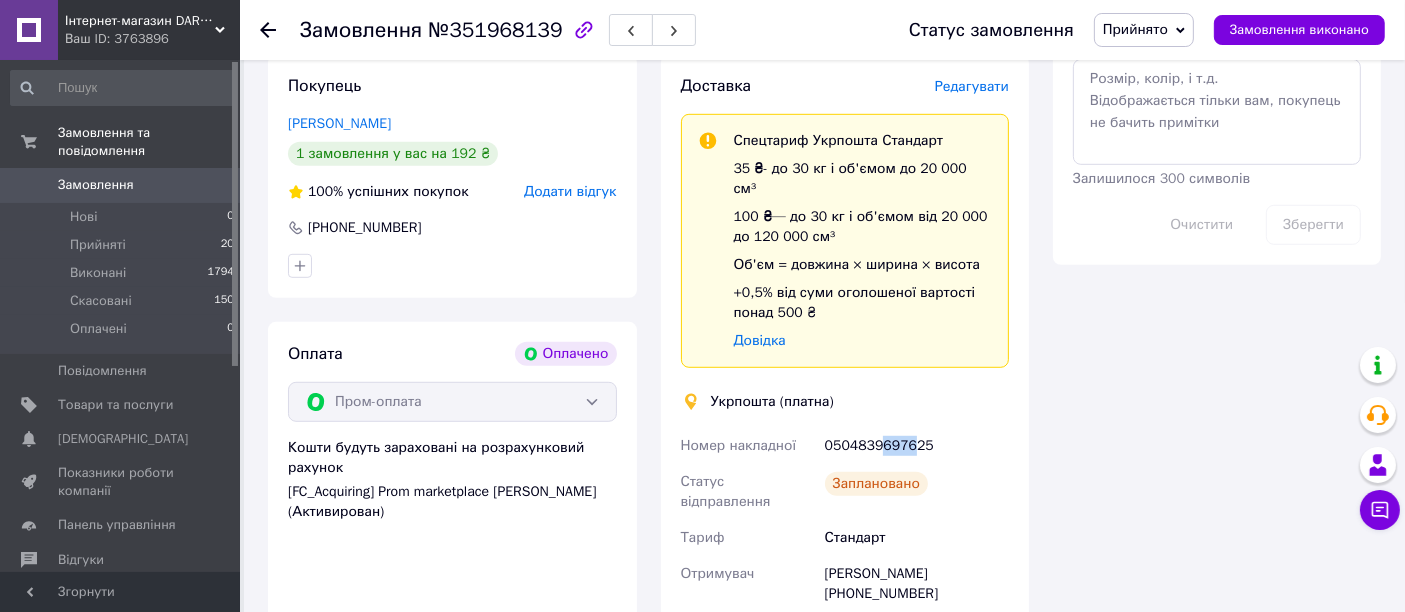 drag, startPoint x: 906, startPoint y: 345, endPoint x: 879, endPoint y: 344, distance: 27.018513 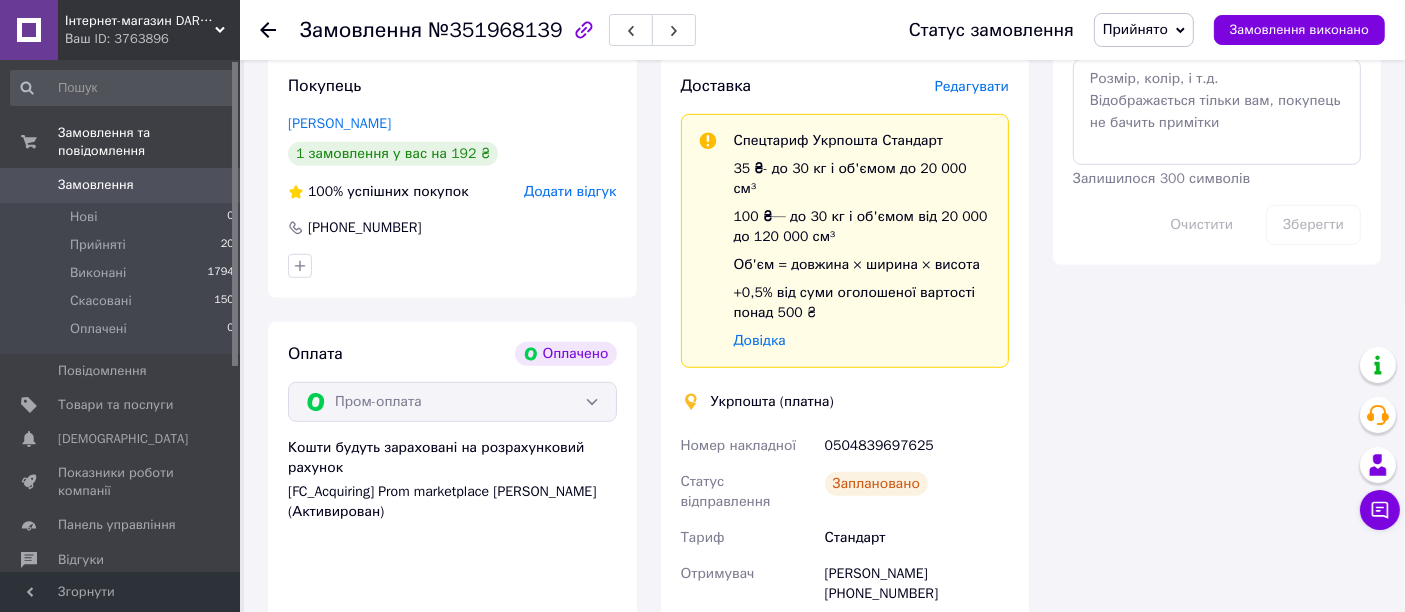 click on "0504839697625" at bounding box center (917, 446) 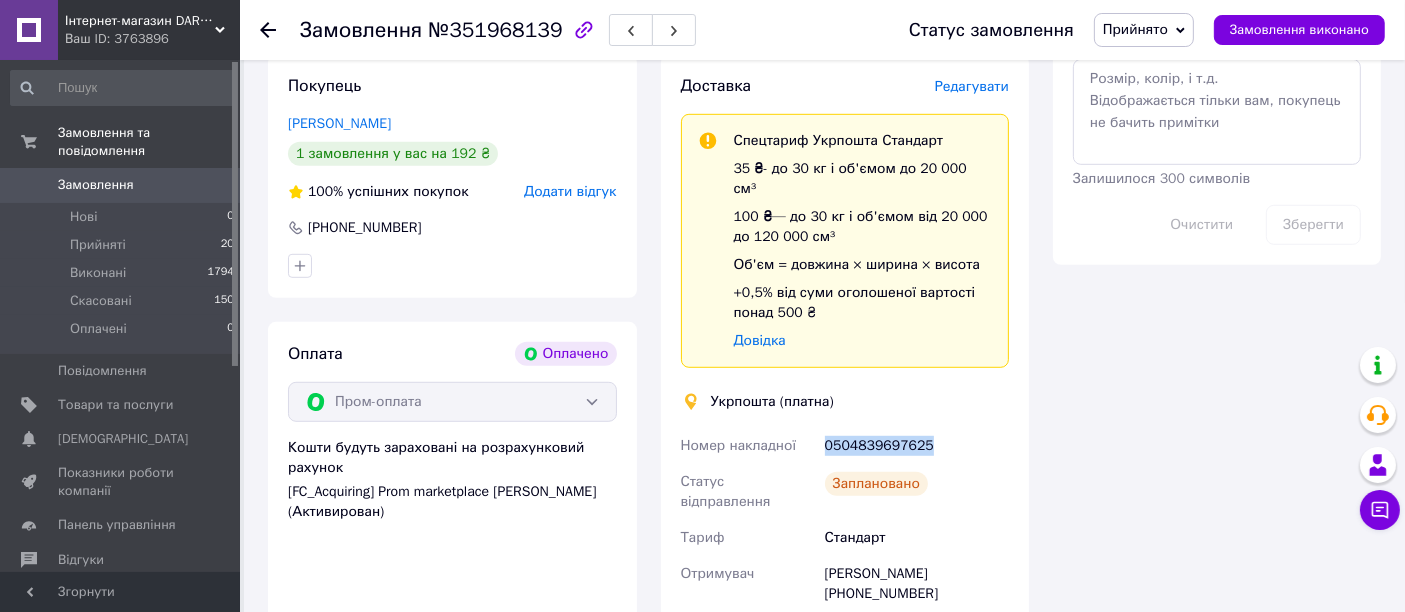 drag, startPoint x: 953, startPoint y: 347, endPoint x: 804, endPoint y: 347, distance: 149 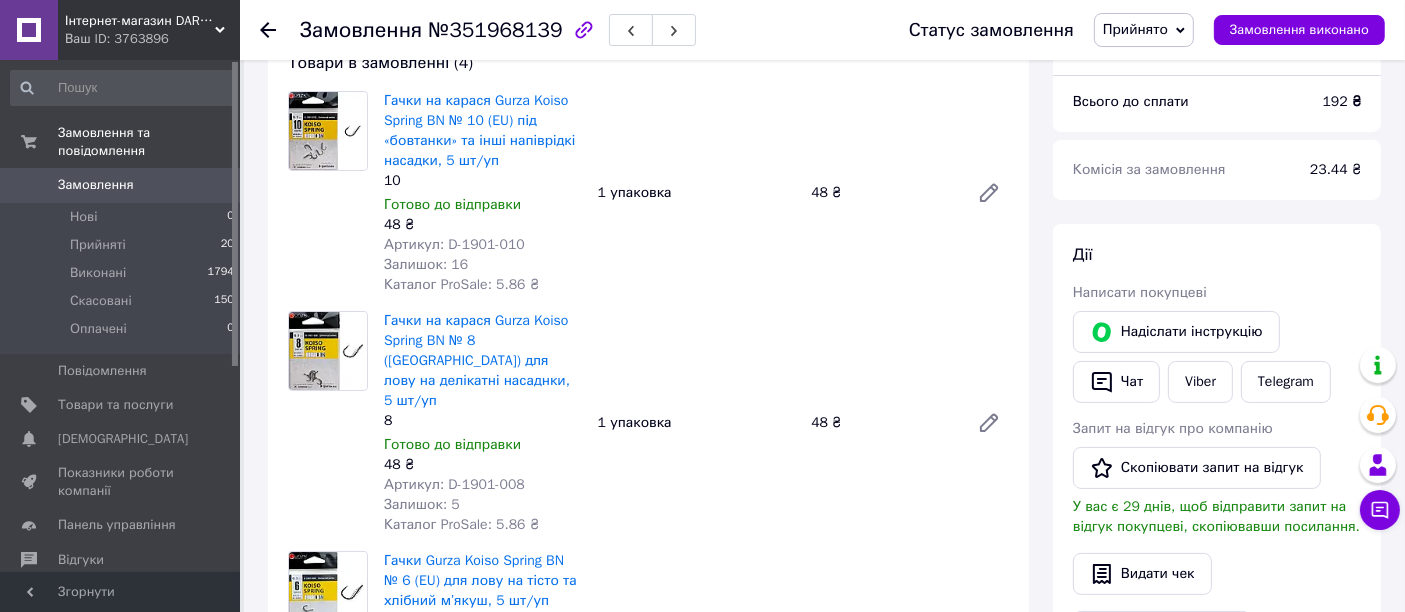 scroll, scrollTop: 222, scrollLeft: 0, axis: vertical 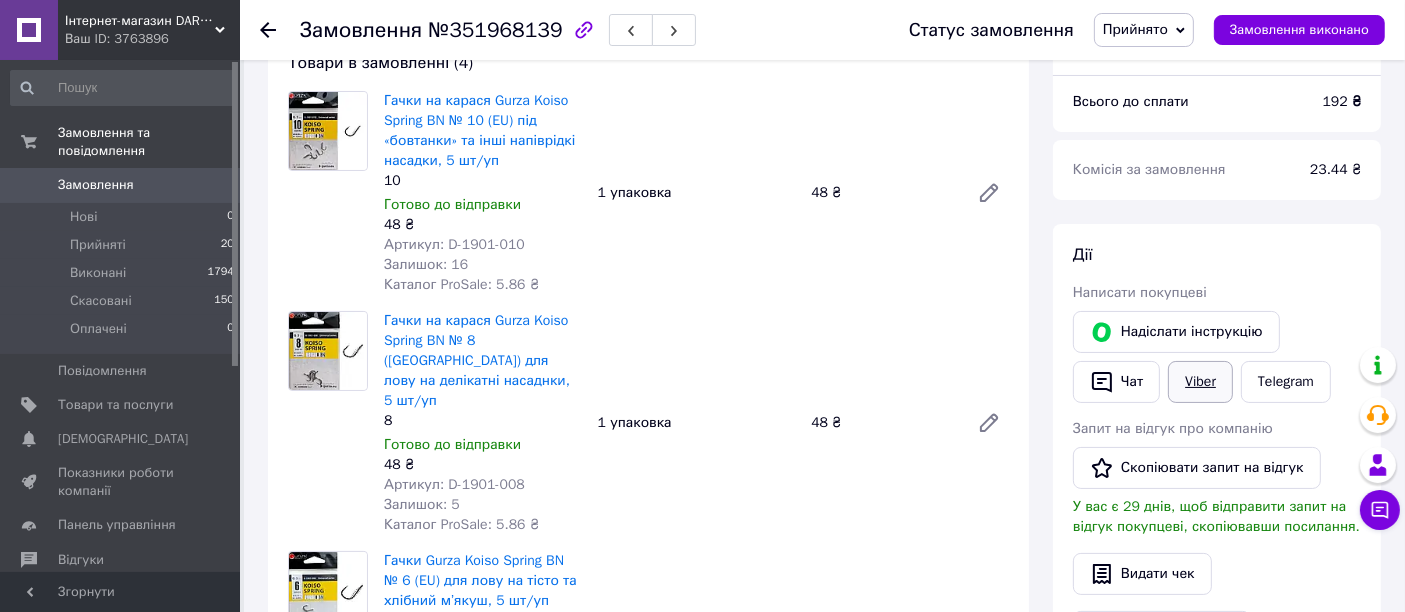 click on "Viber" at bounding box center (1200, 382) 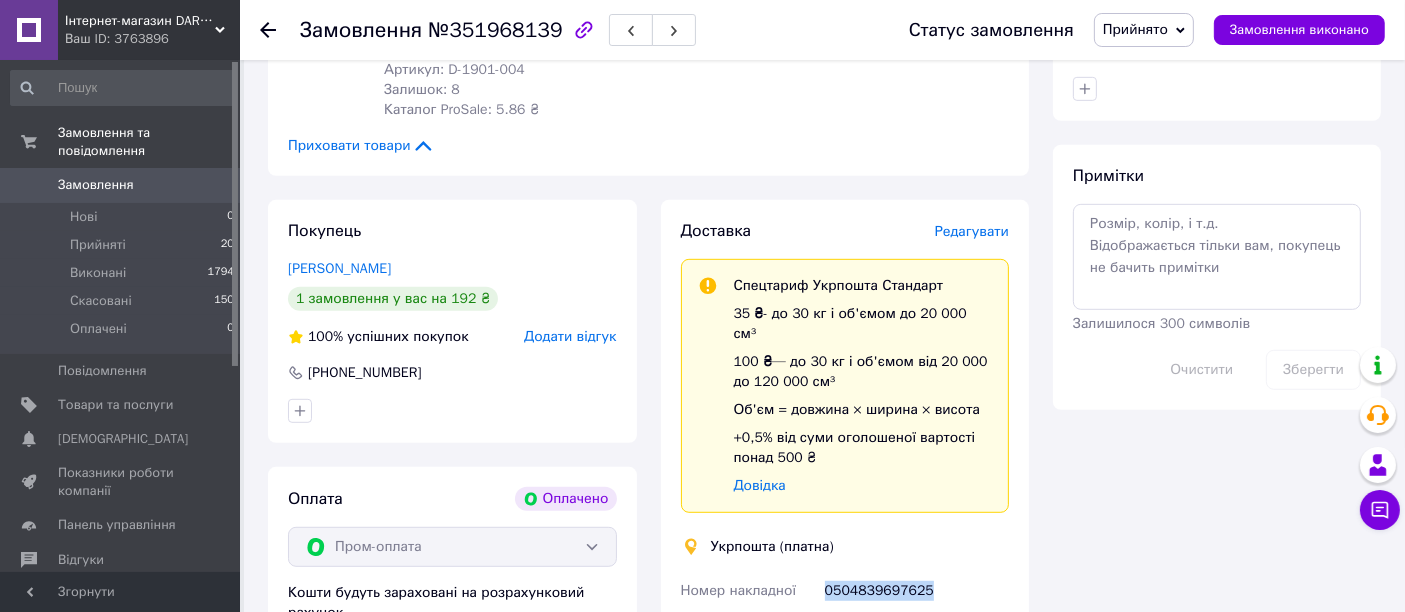 scroll, scrollTop: 1111, scrollLeft: 0, axis: vertical 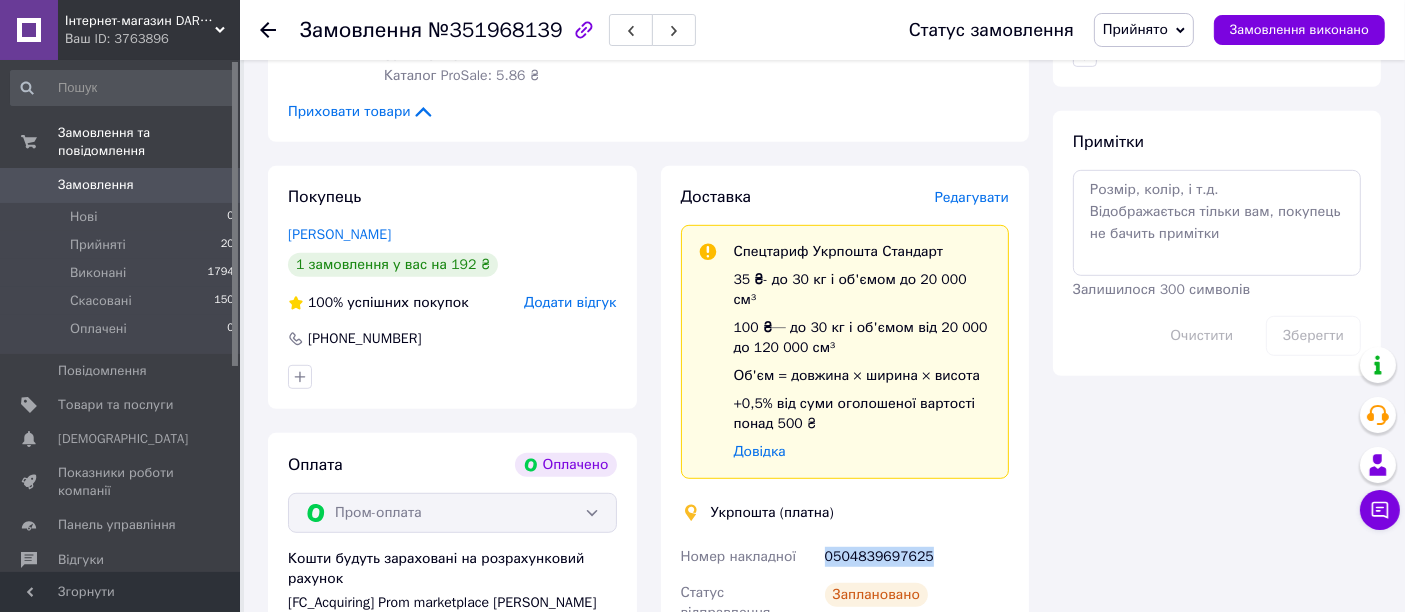 click 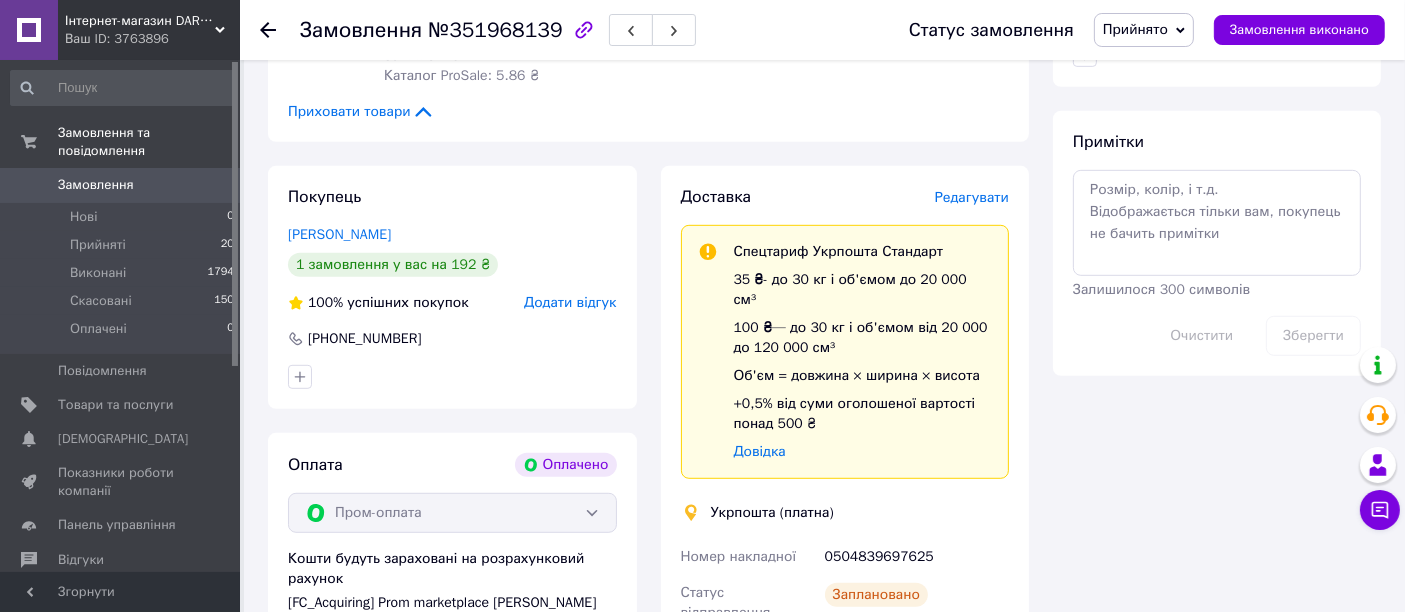 scroll, scrollTop: 0, scrollLeft: 0, axis: both 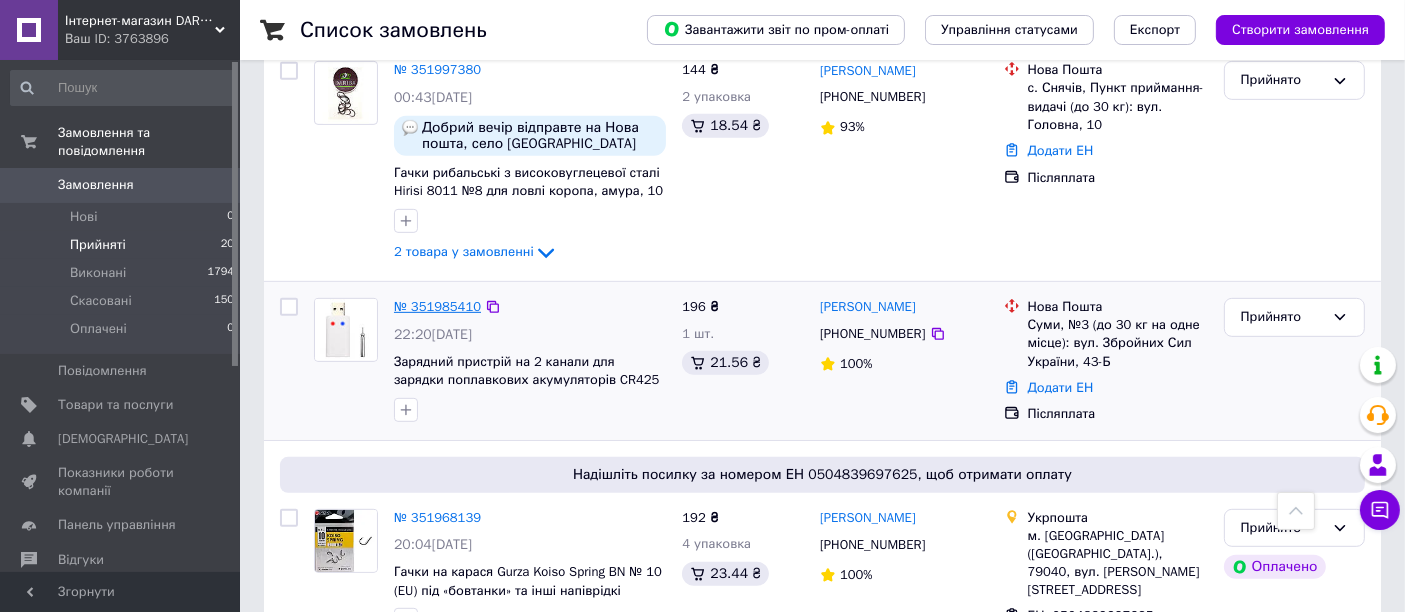 click on "№ 351985410" at bounding box center (437, 306) 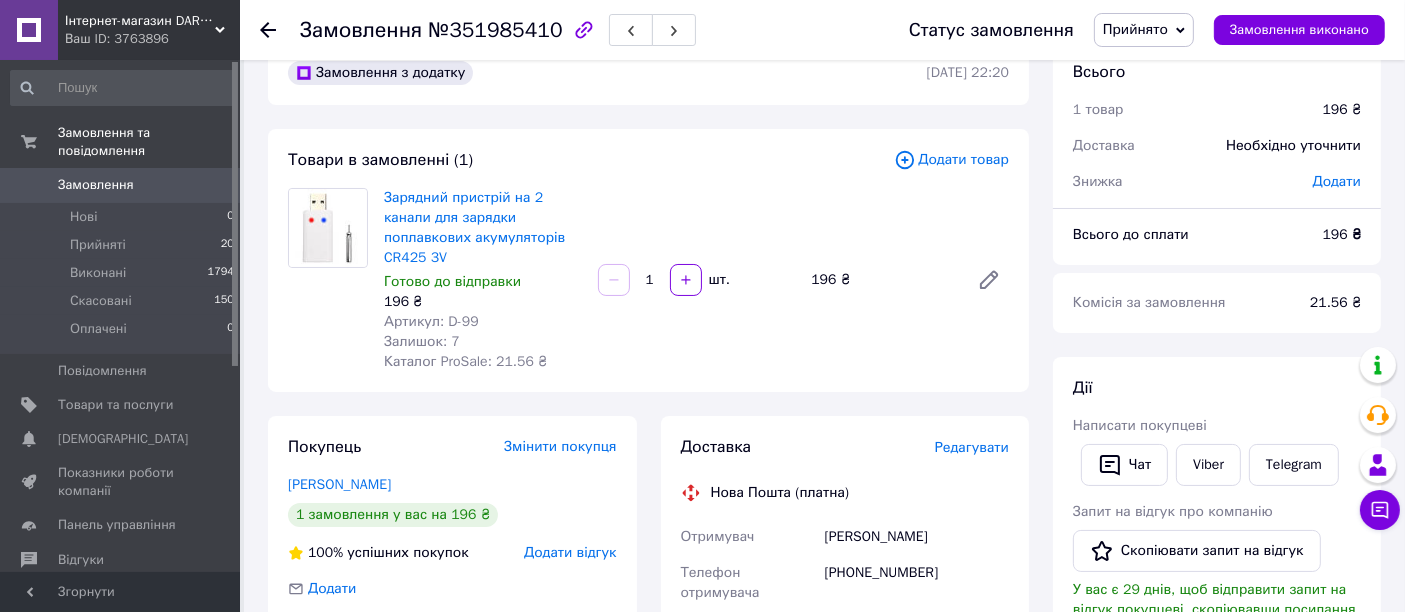 scroll, scrollTop: 12, scrollLeft: 0, axis: vertical 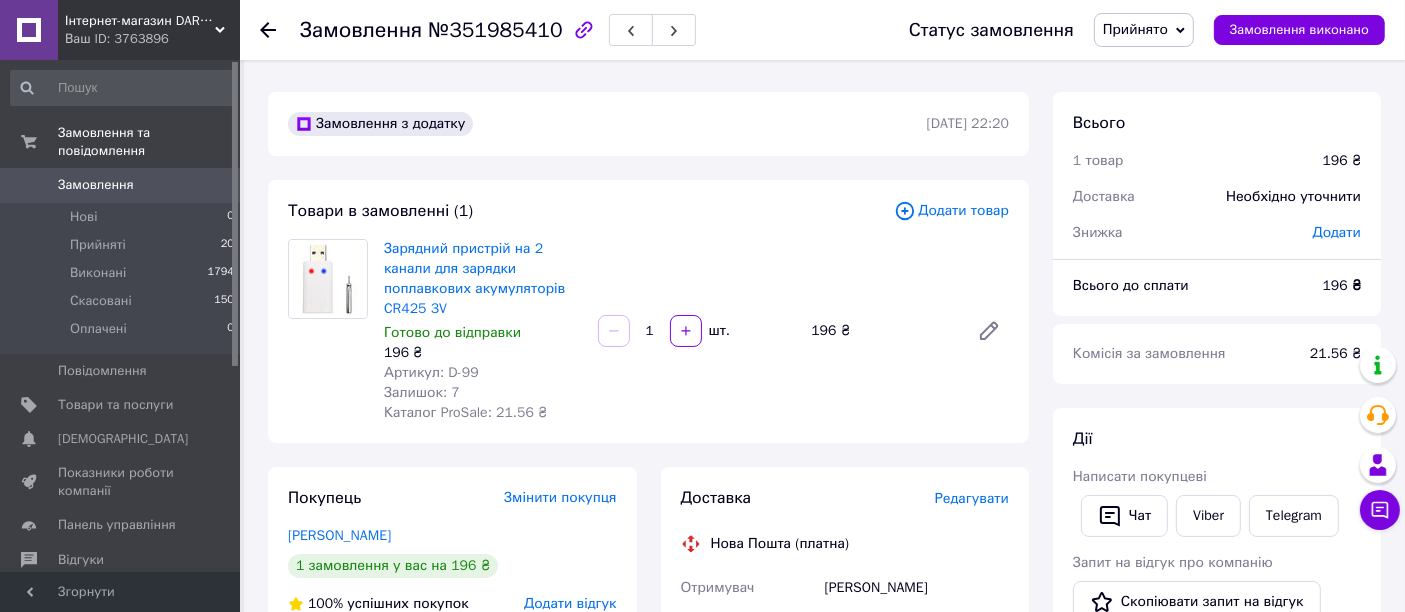 click on "Артикул: D-99" at bounding box center [483, 373] 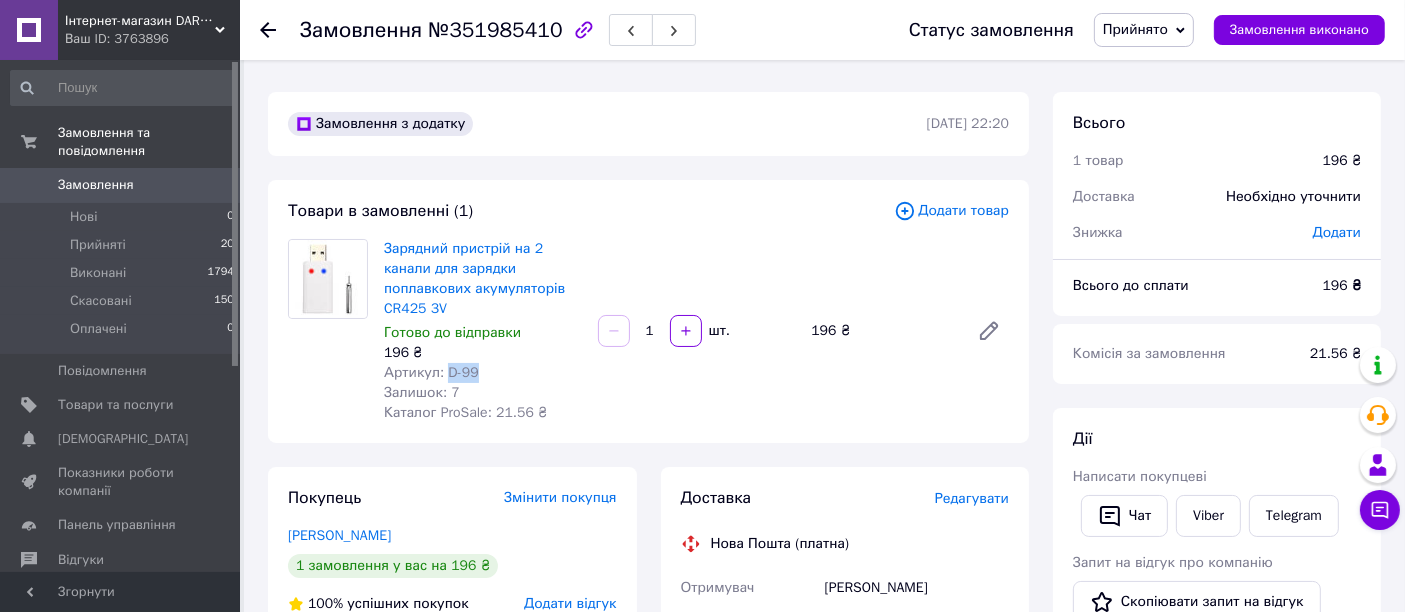 drag, startPoint x: 457, startPoint y: 375, endPoint x: 446, endPoint y: 375, distance: 11 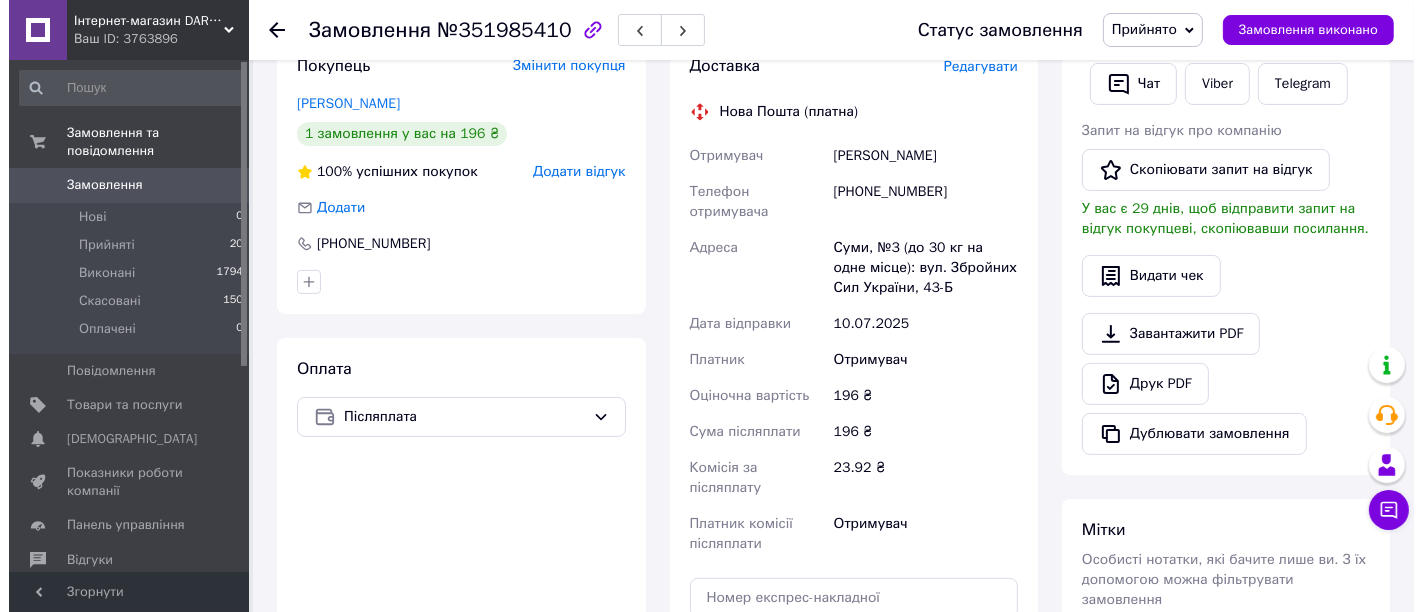 scroll, scrollTop: 333, scrollLeft: 0, axis: vertical 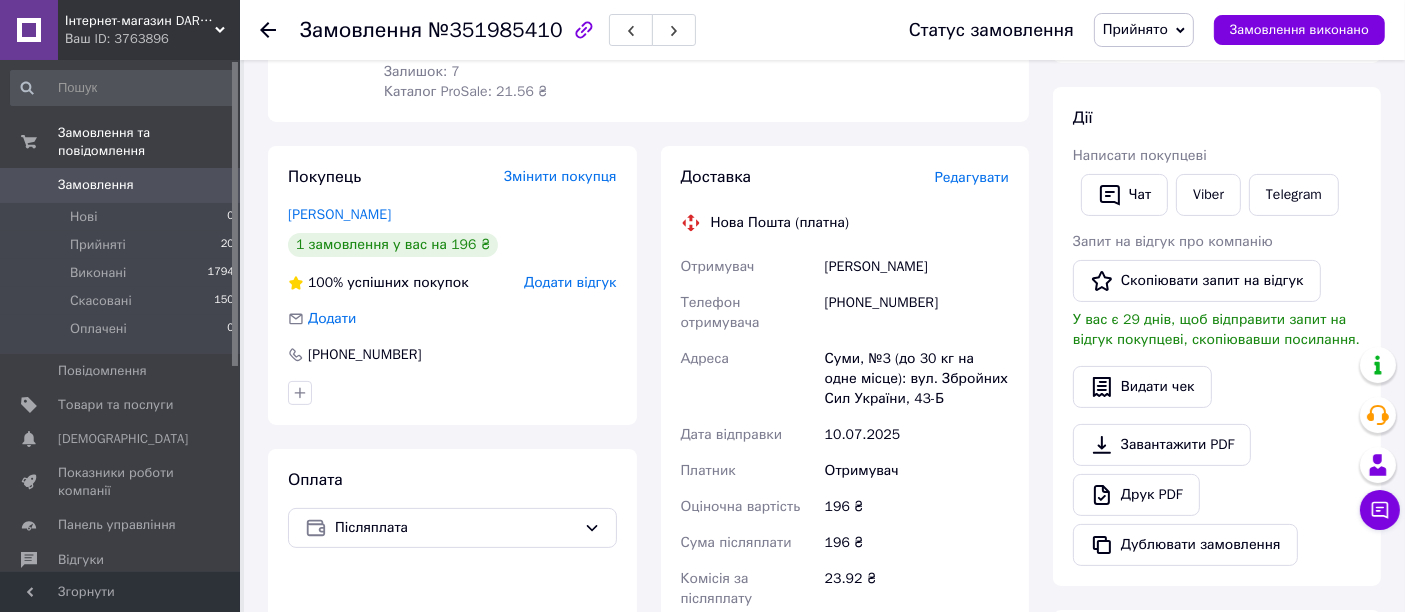 click on "Редагувати" at bounding box center (972, 177) 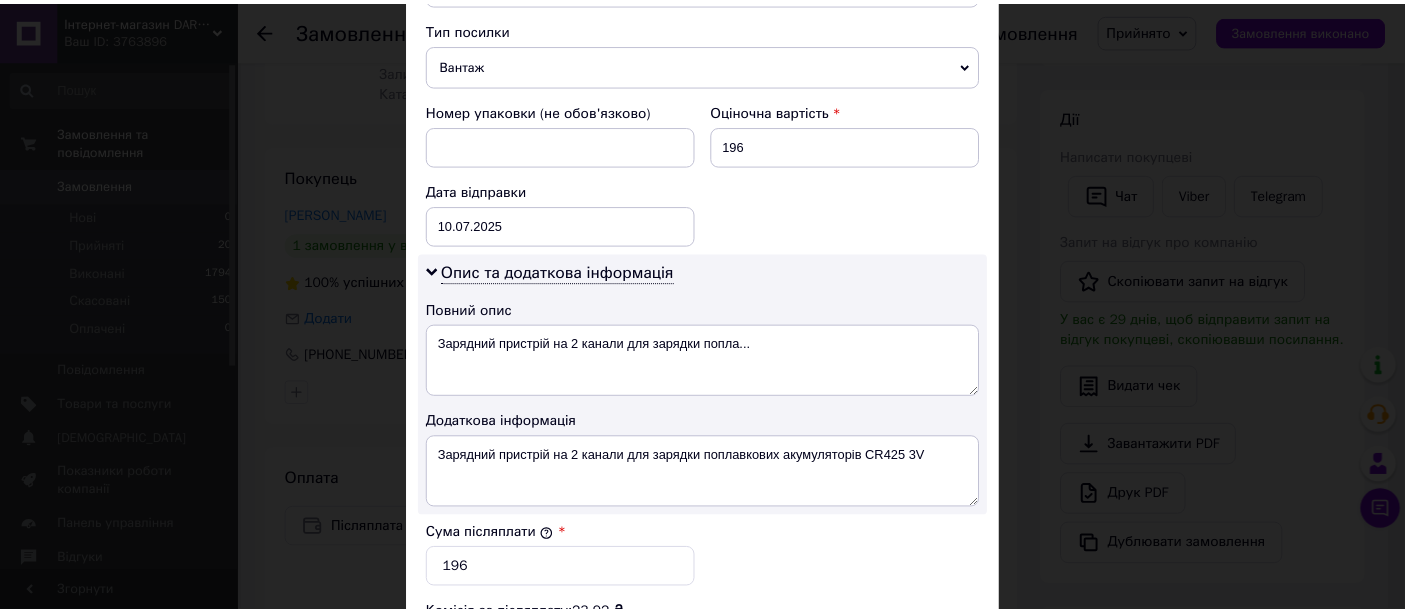 scroll, scrollTop: 1111, scrollLeft: 0, axis: vertical 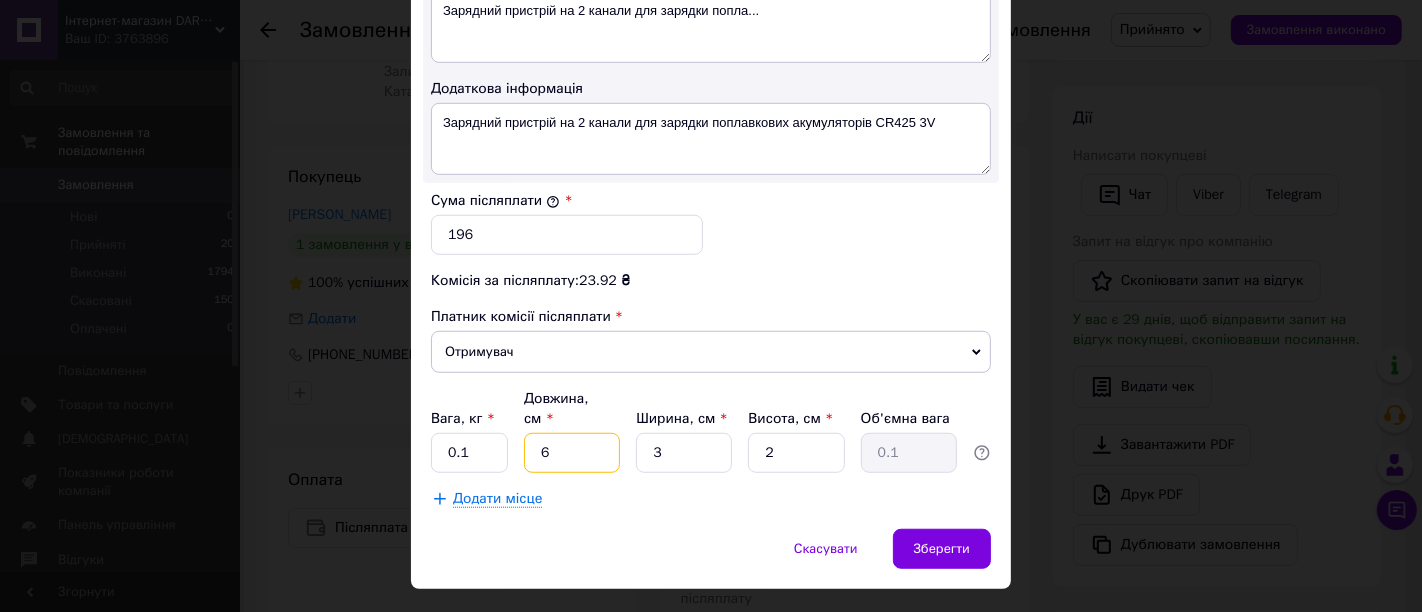drag, startPoint x: 568, startPoint y: 442, endPoint x: 525, endPoint y: 444, distance: 43.046486 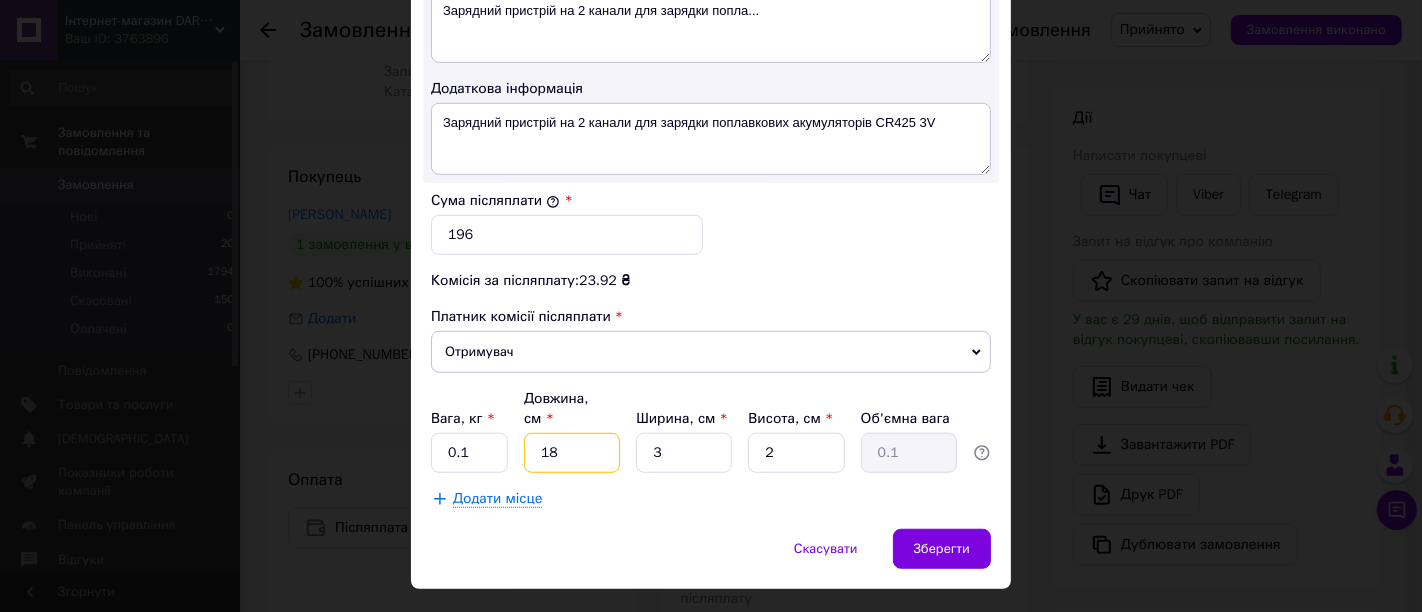 type on "18" 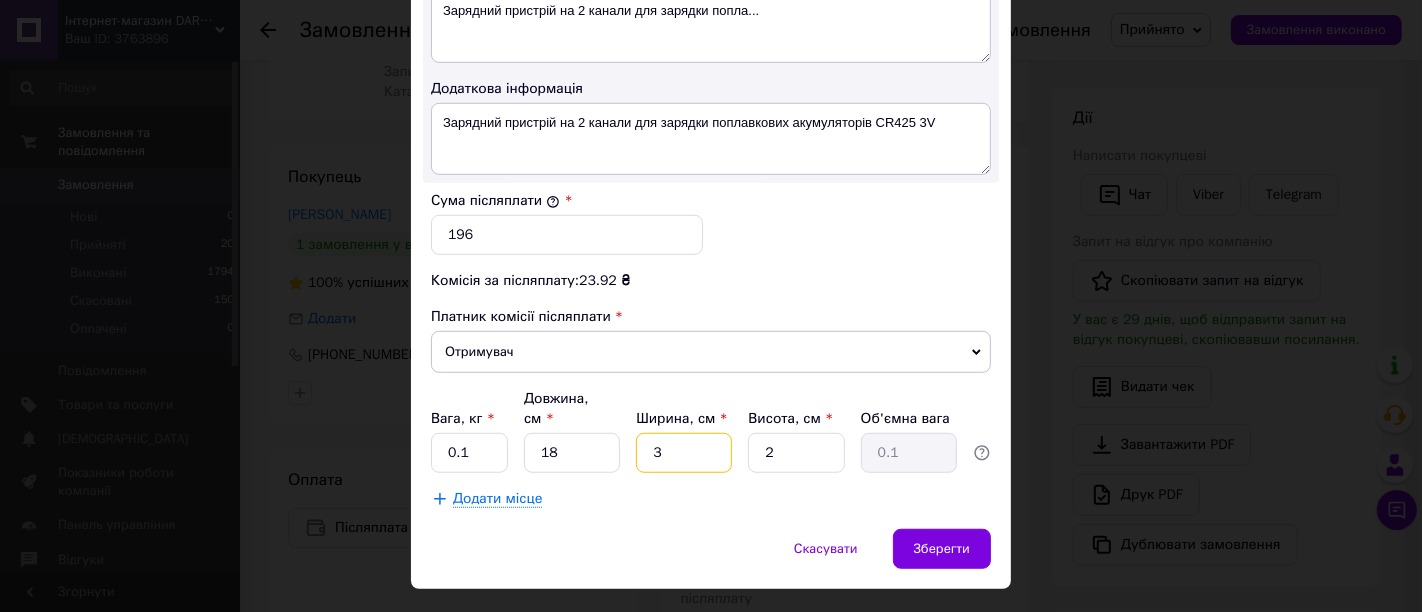 drag, startPoint x: 692, startPoint y: 440, endPoint x: 628, endPoint y: 443, distance: 64.070274 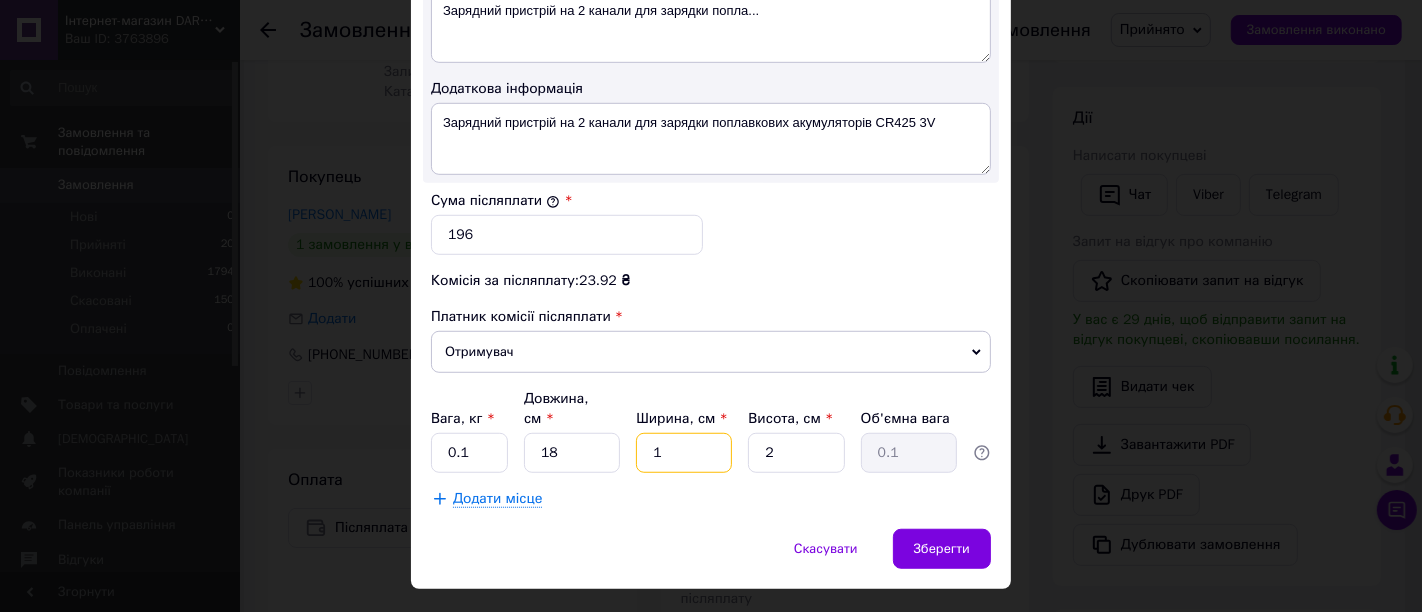 type on "12" 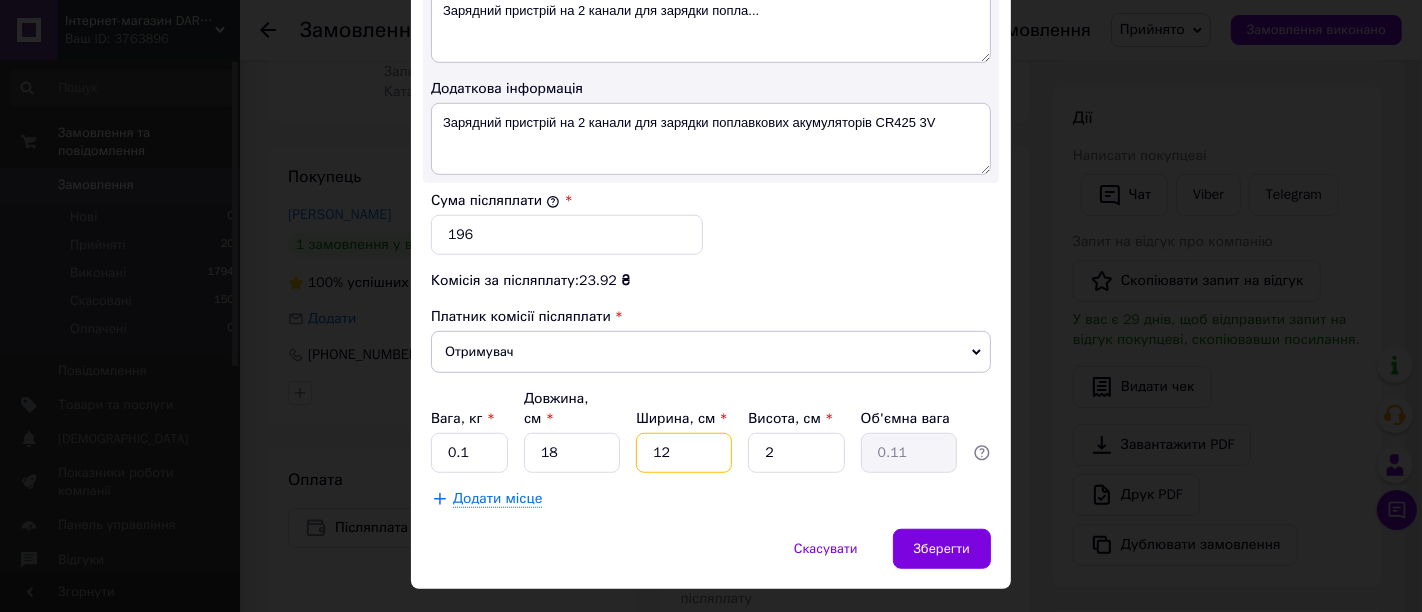 type on "12" 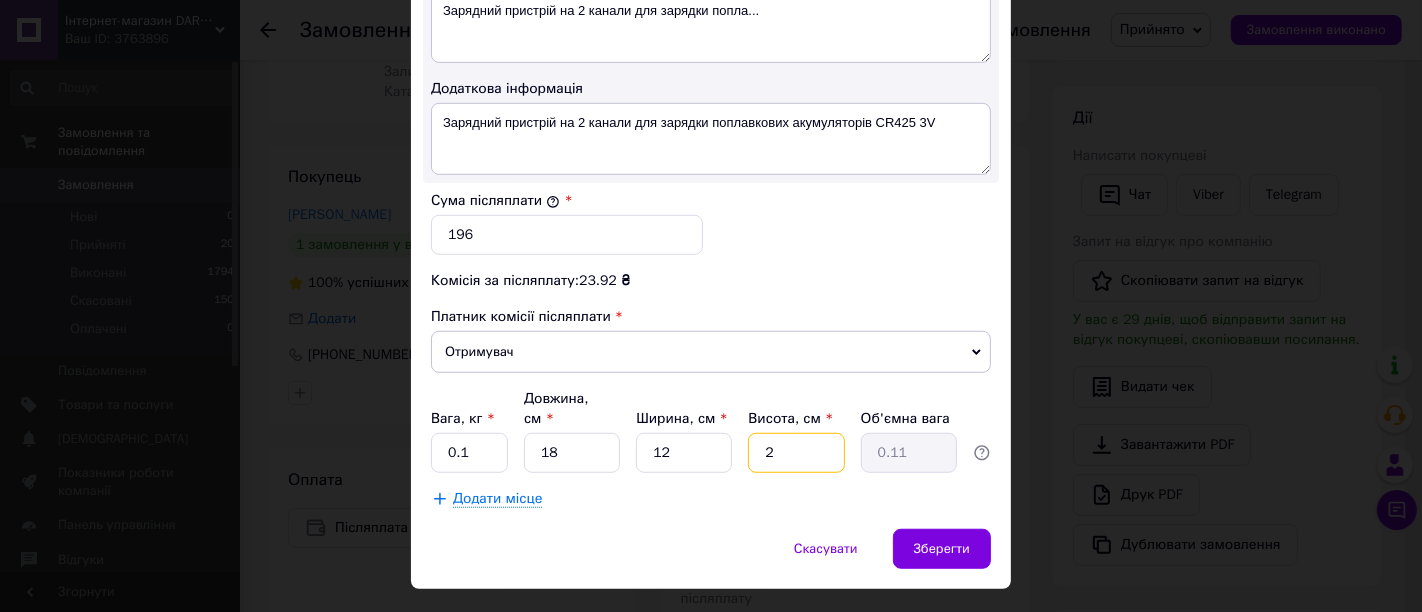 drag, startPoint x: 781, startPoint y: 441, endPoint x: 747, endPoint y: 441, distance: 34 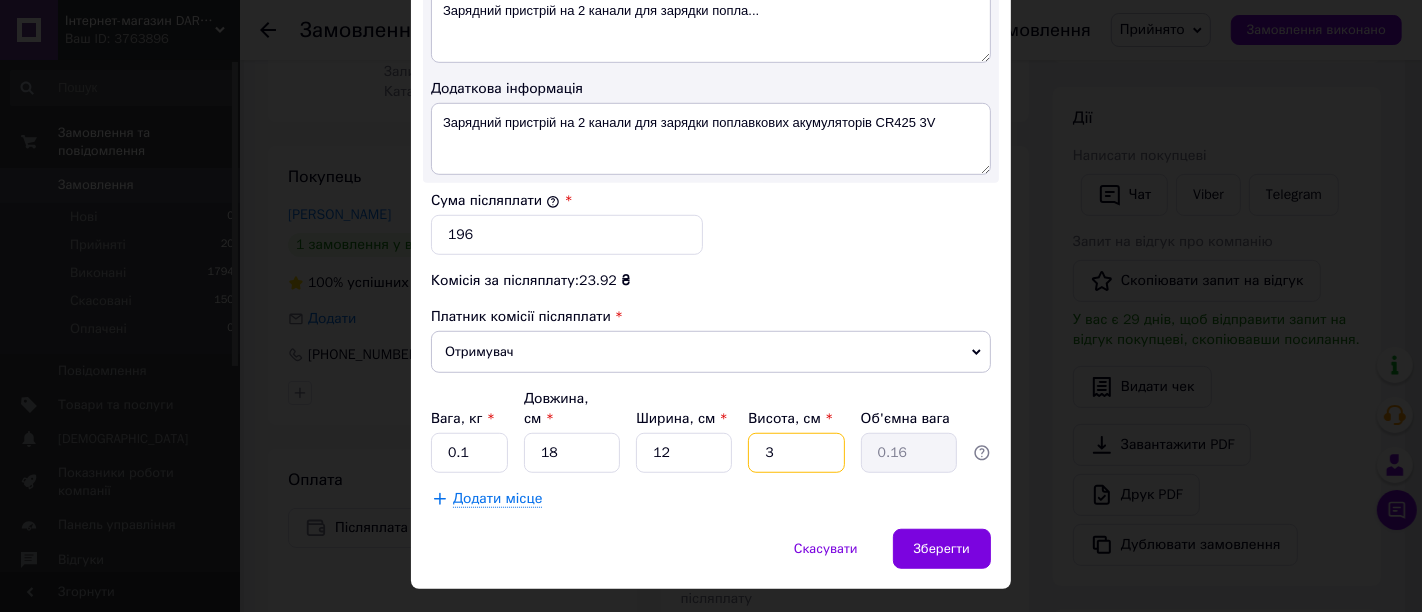 drag, startPoint x: 808, startPoint y: 441, endPoint x: 751, endPoint y: 447, distance: 57.31492 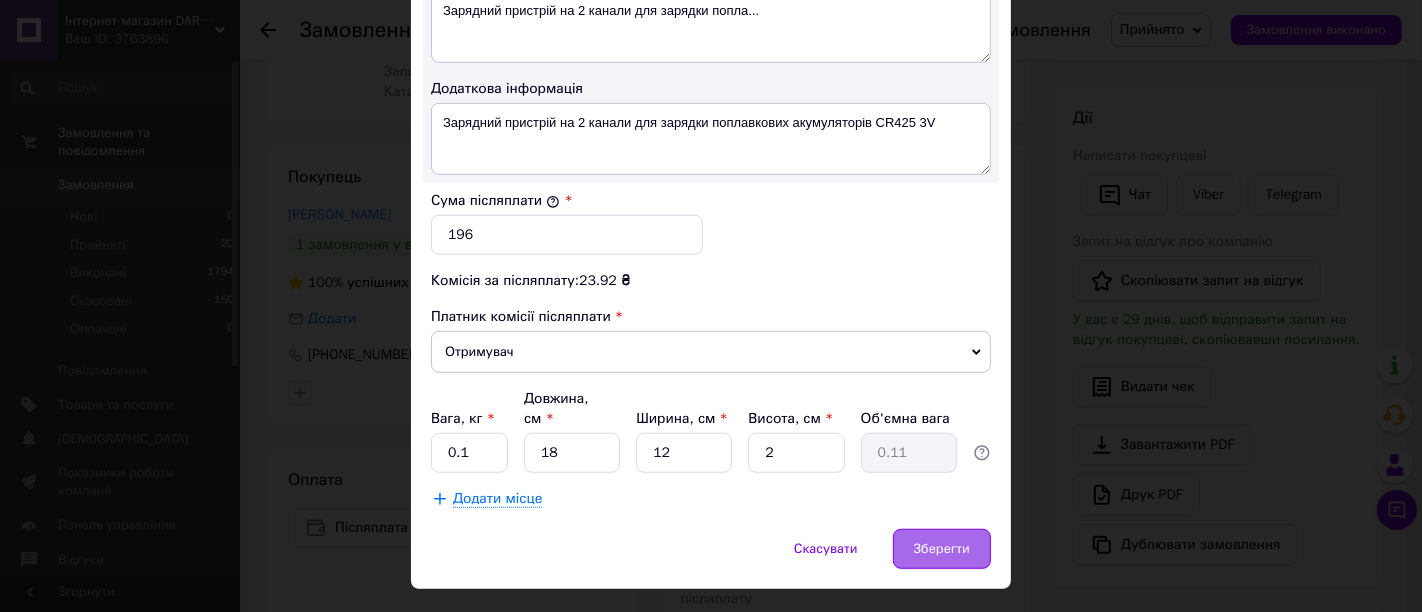 click on "Зберегти" at bounding box center [942, 549] 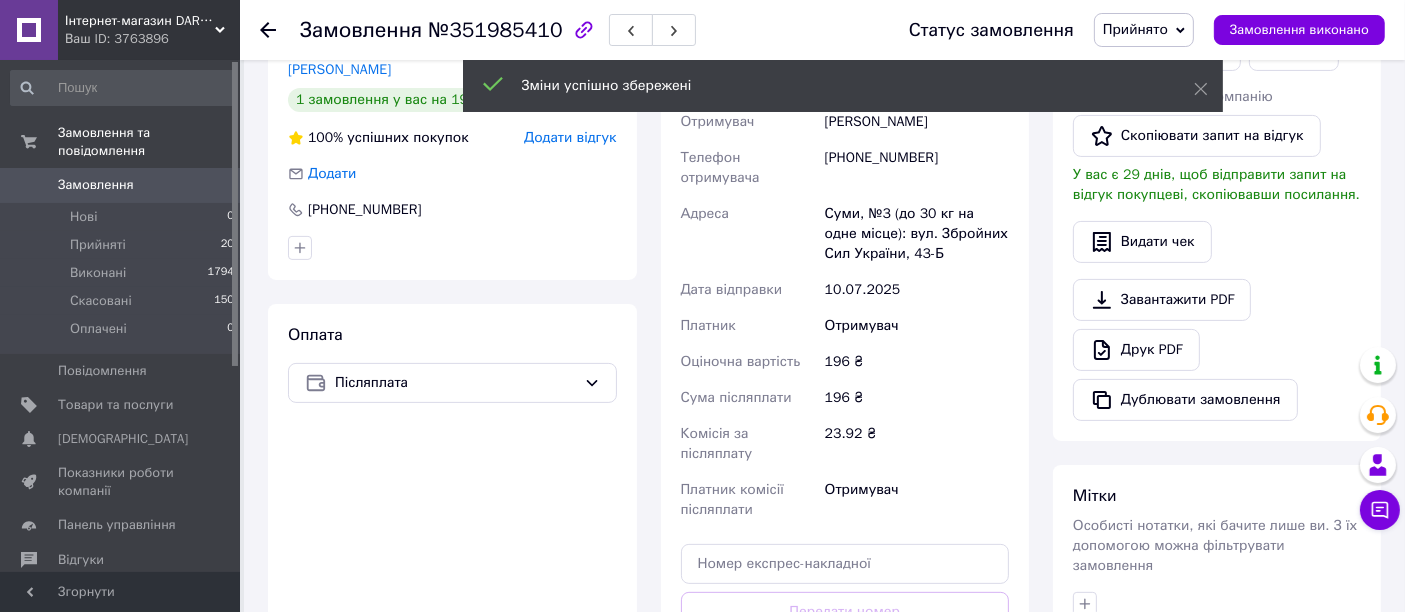 scroll, scrollTop: 666, scrollLeft: 0, axis: vertical 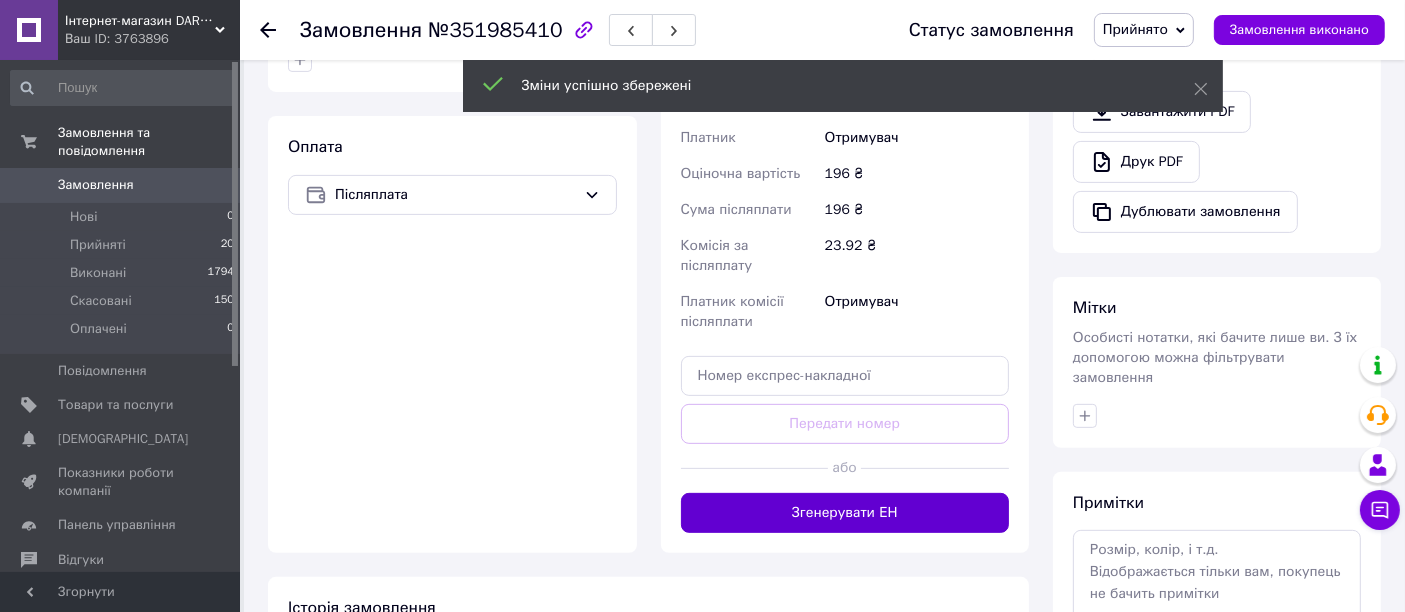 click on "Згенерувати ЕН" at bounding box center [845, 513] 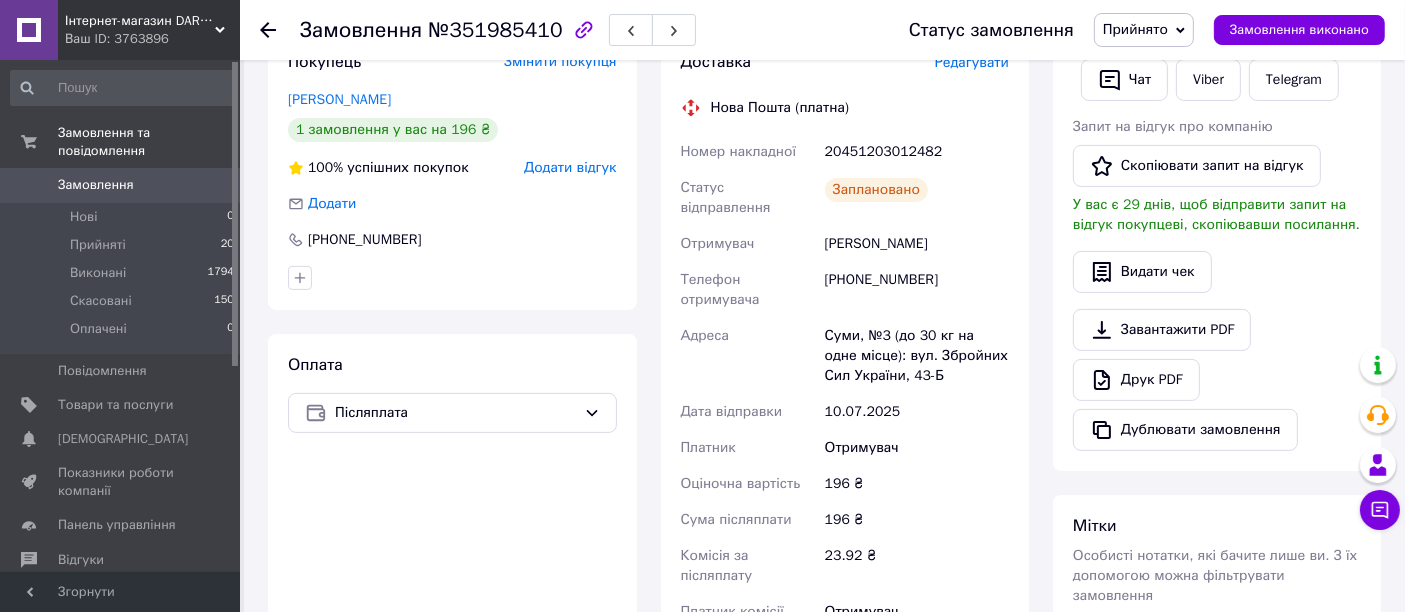 scroll, scrollTop: 333, scrollLeft: 0, axis: vertical 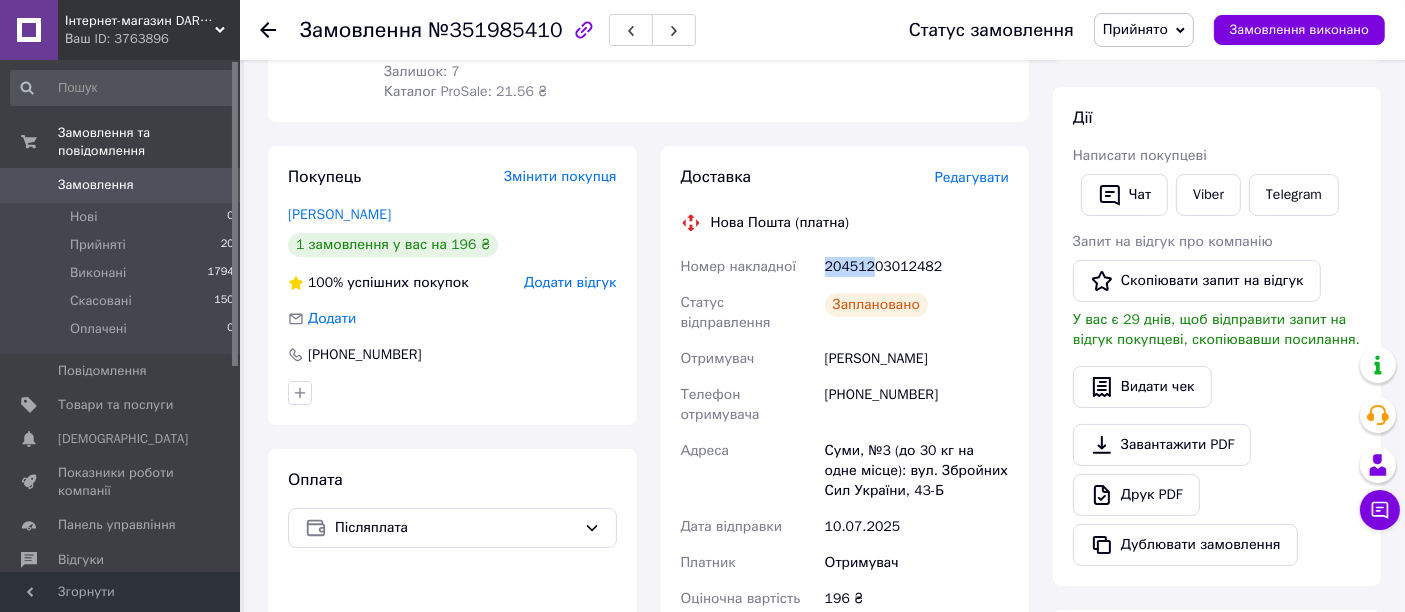 drag, startPoint x: 872, startPoint y: 264, endPoint x: 819, endPoint y: 267, distance: 53.08484 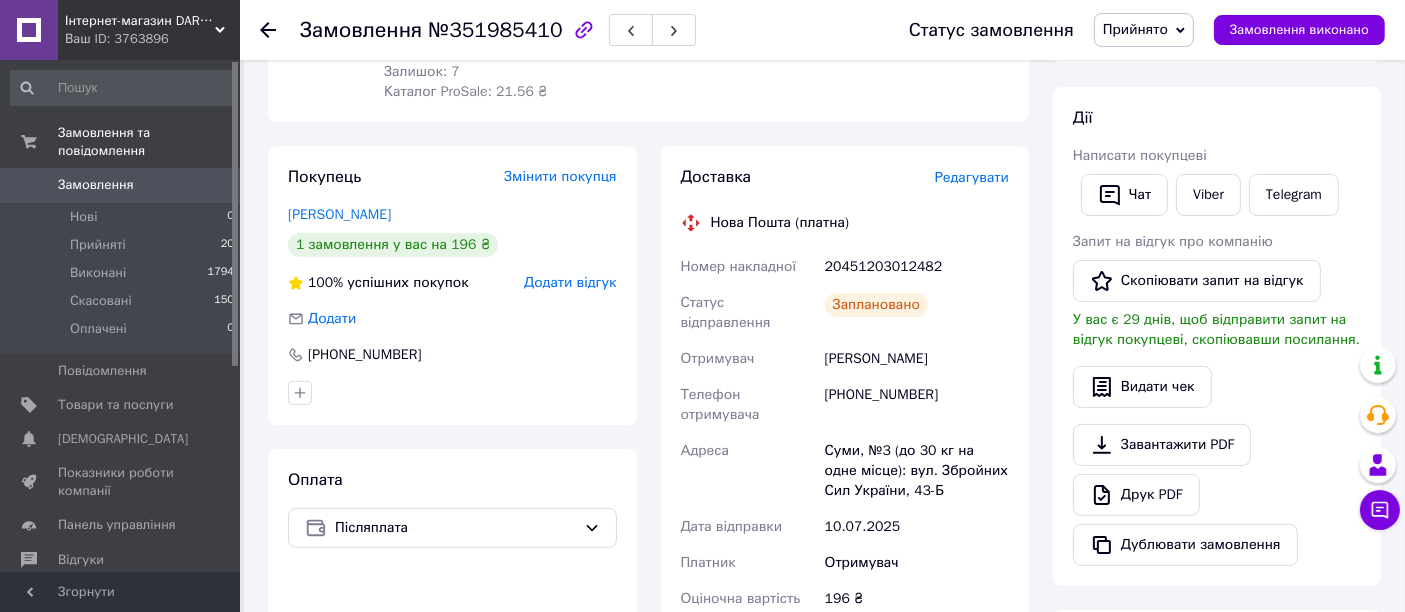 click on "20451203012482" at bounding box center (917, 267) 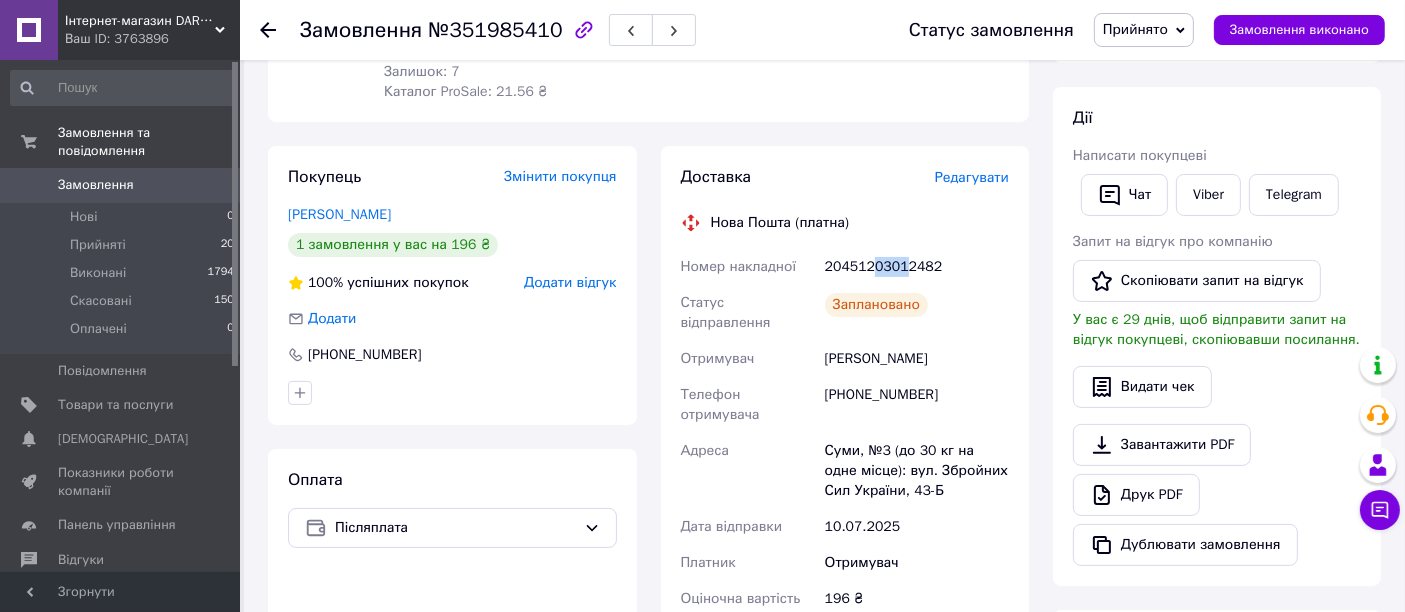 drag, startPoint x: 902, startPoint y: 265, endPoint x: 870, endPoint y: 265, distance: 32 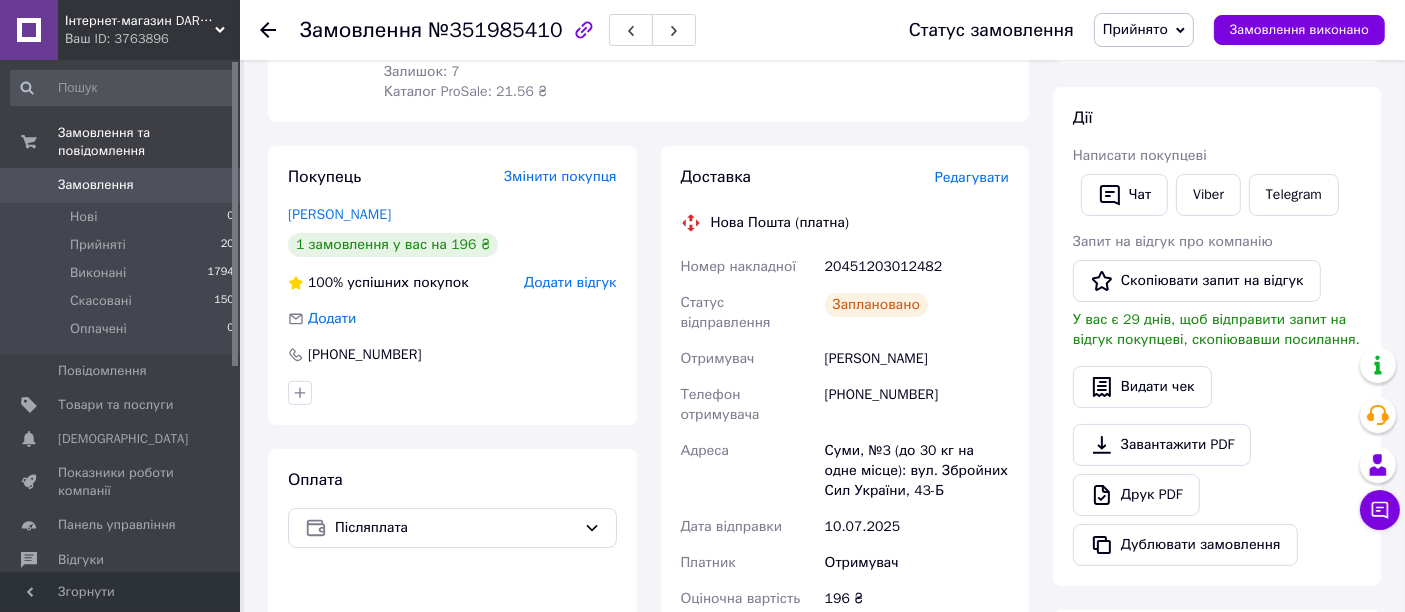 click on "20451203012482" at bounding box center [917, 267] 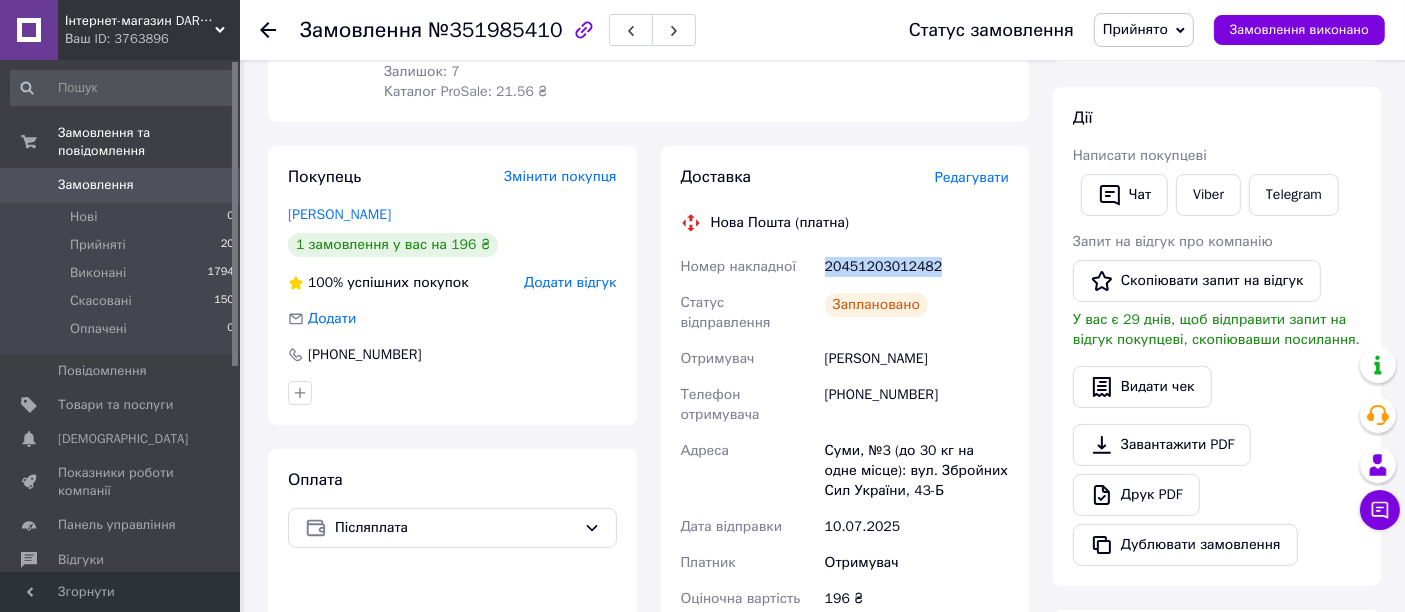 drag, startPoint x: 949, startPoint y: 269, endPoint x: 814, endPoint y: 278, distance: 135.29967 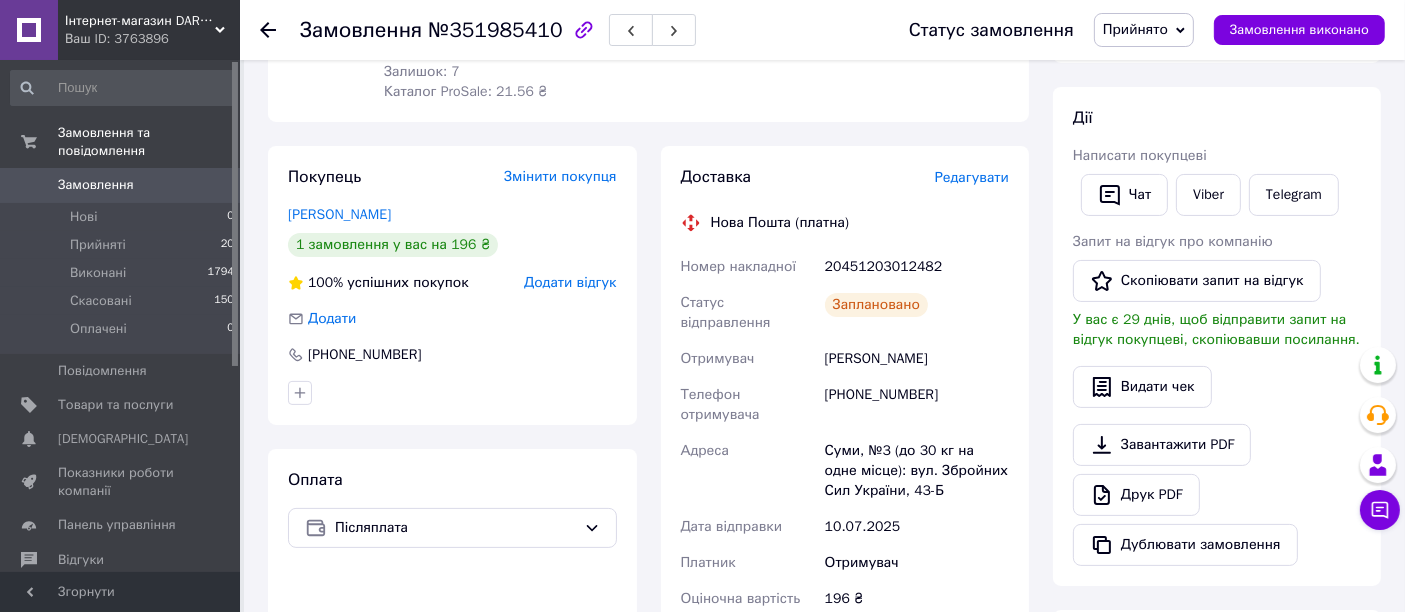 click 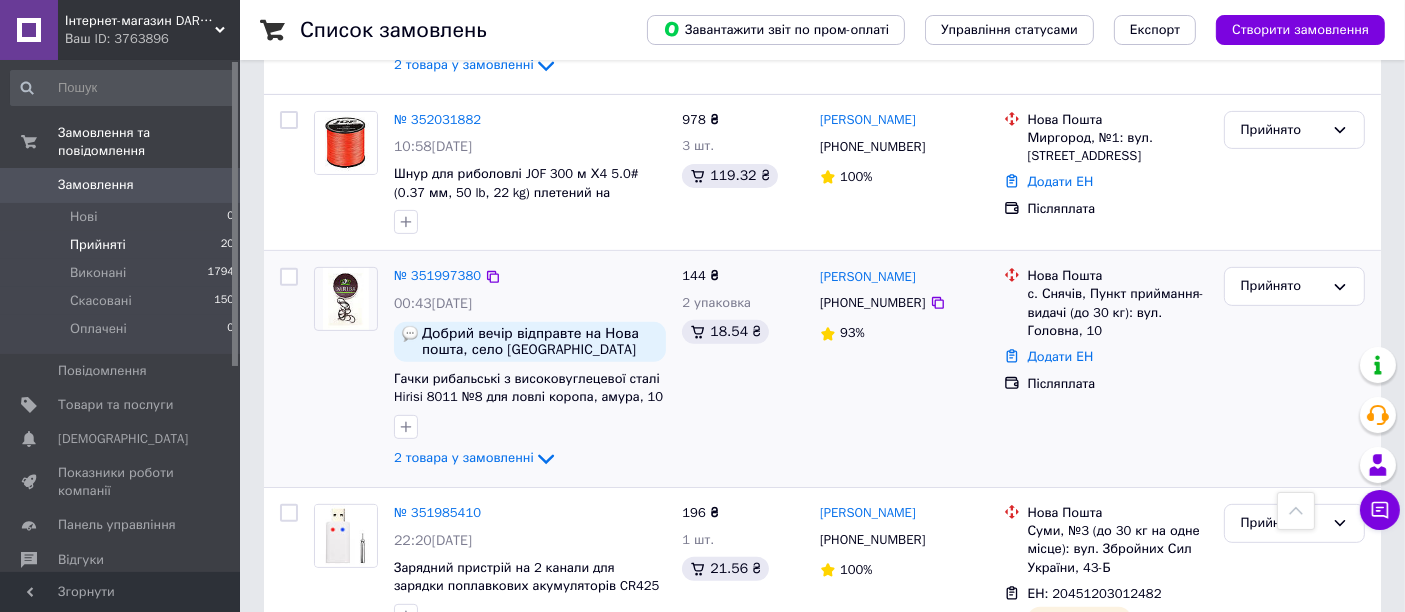 scroll, scrollTop: 666, scrollLeft: 0, axis: vertical 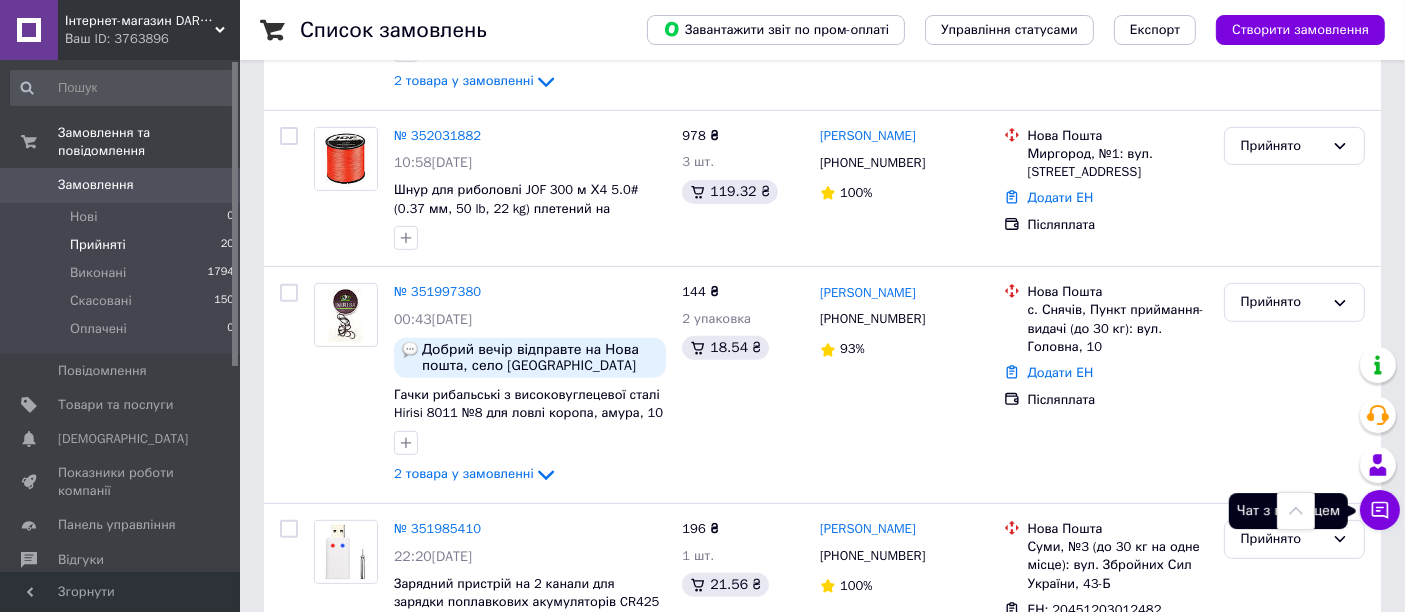 click on "Чат з покупцем" at bounding box center [1380, 510] 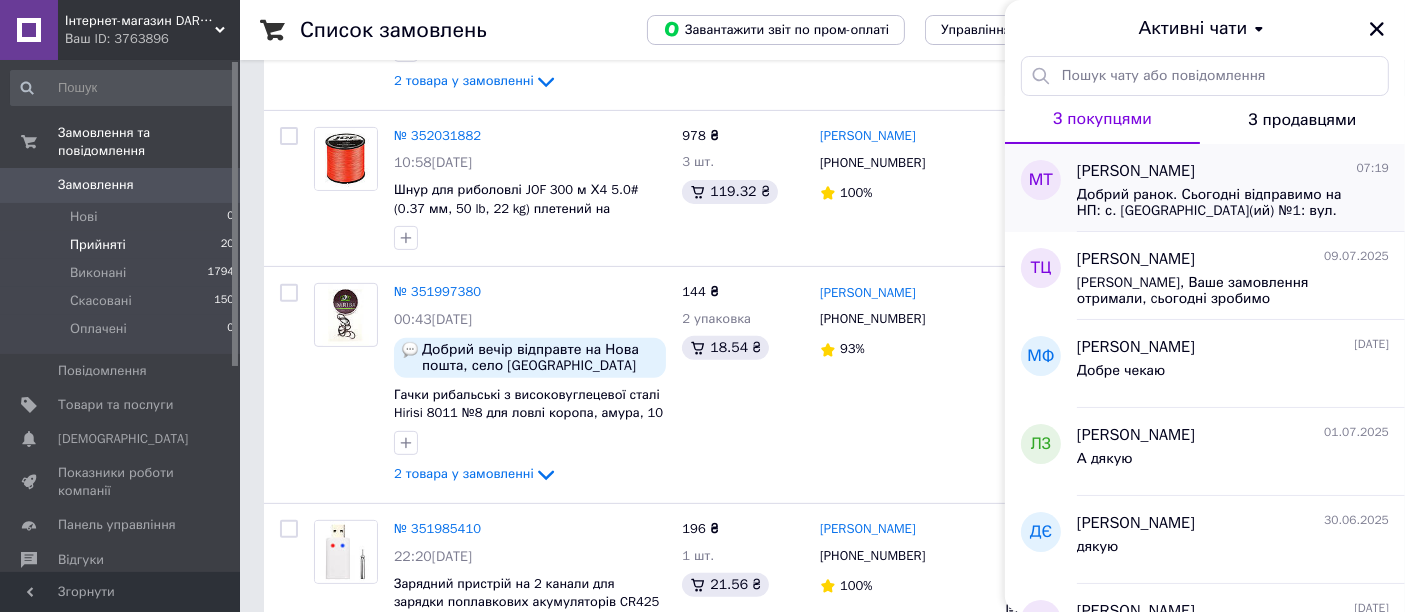 click on "Добрий ранок. Сьогодні відправимо на НП: с. [GEOGRAPHIC_DATA](ий) №1: вул. Головна, 10  - згідно вказаного Вами коментаря." at bounding box center [1219, 203] 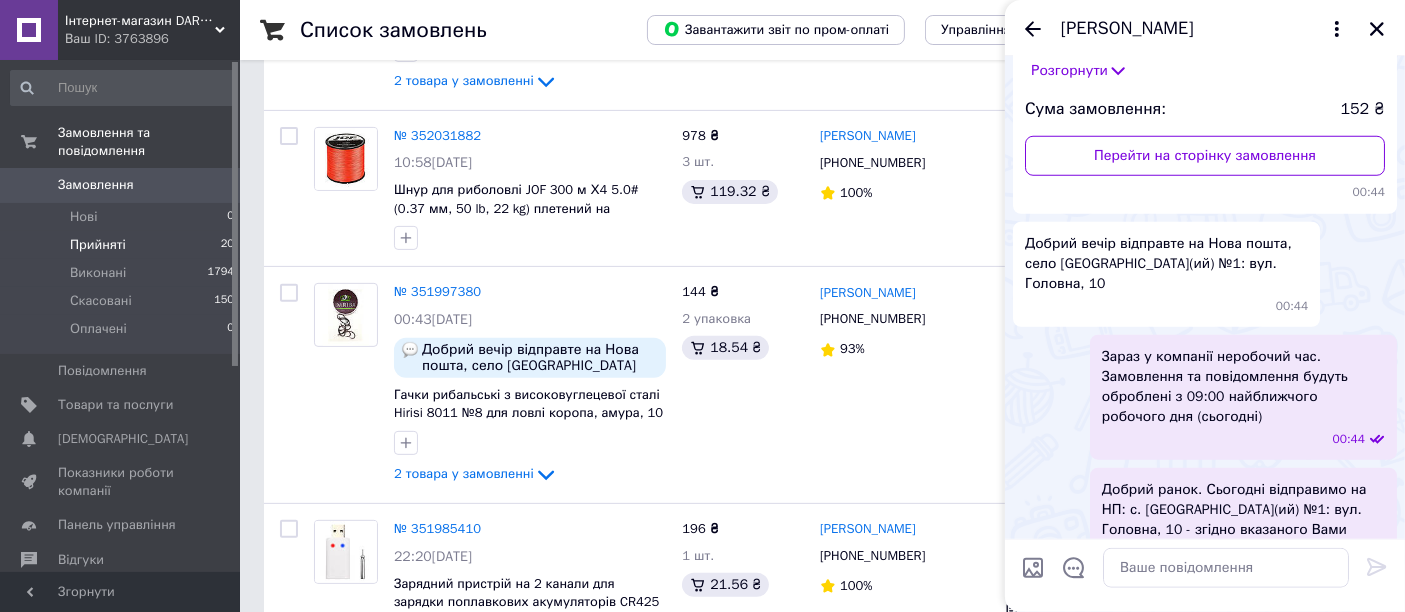scroll, scrollTop: 1744, scrollLeft: 0, axis: vertical 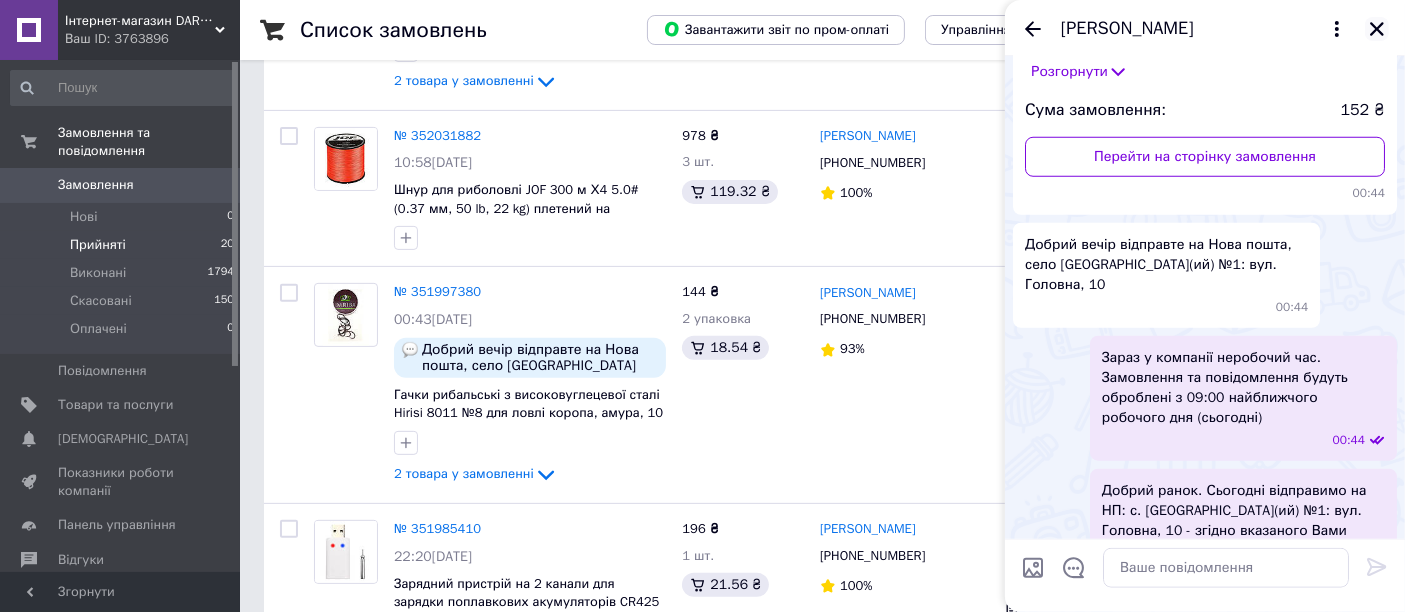 click 